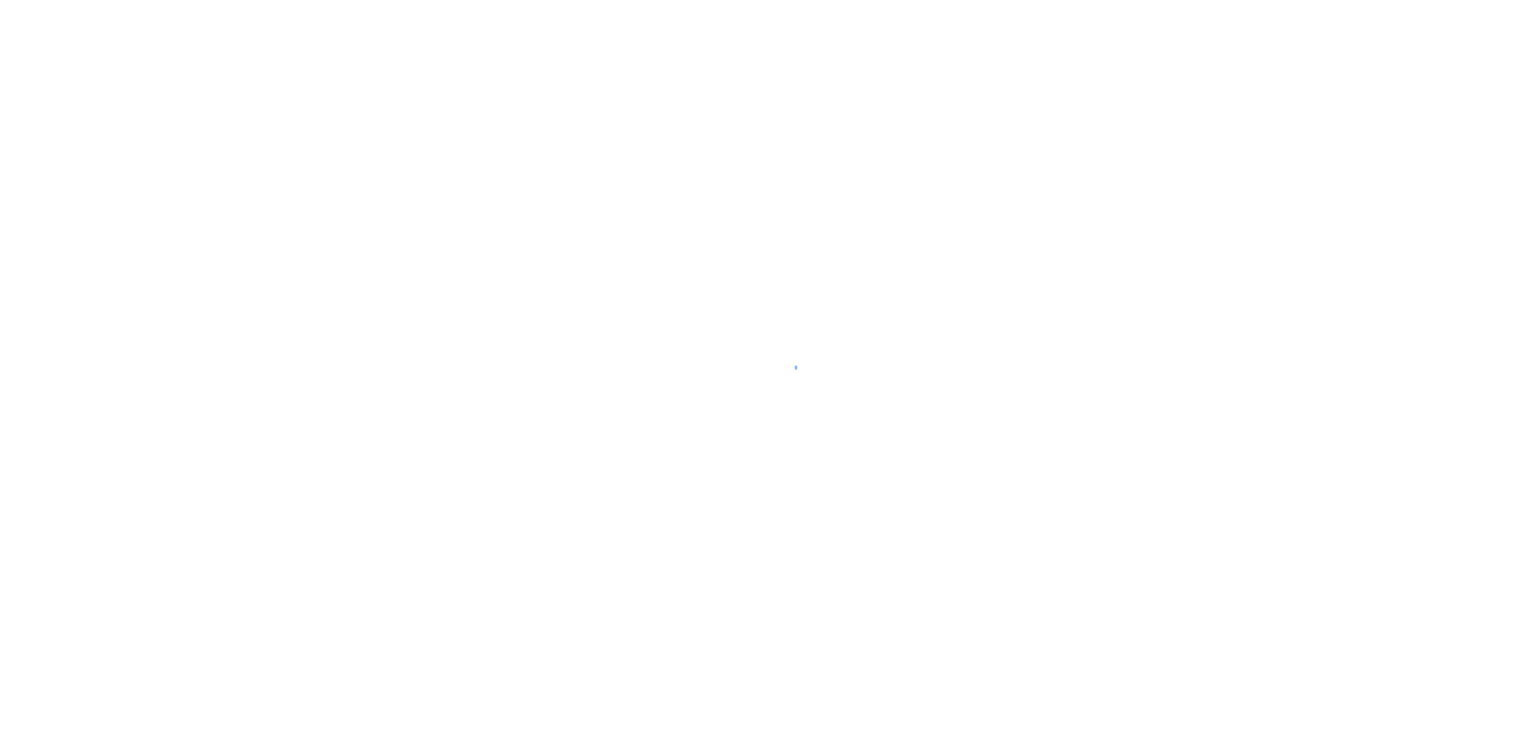 scroll, scrollTop: 0, scrollLeft: 0, axis: both 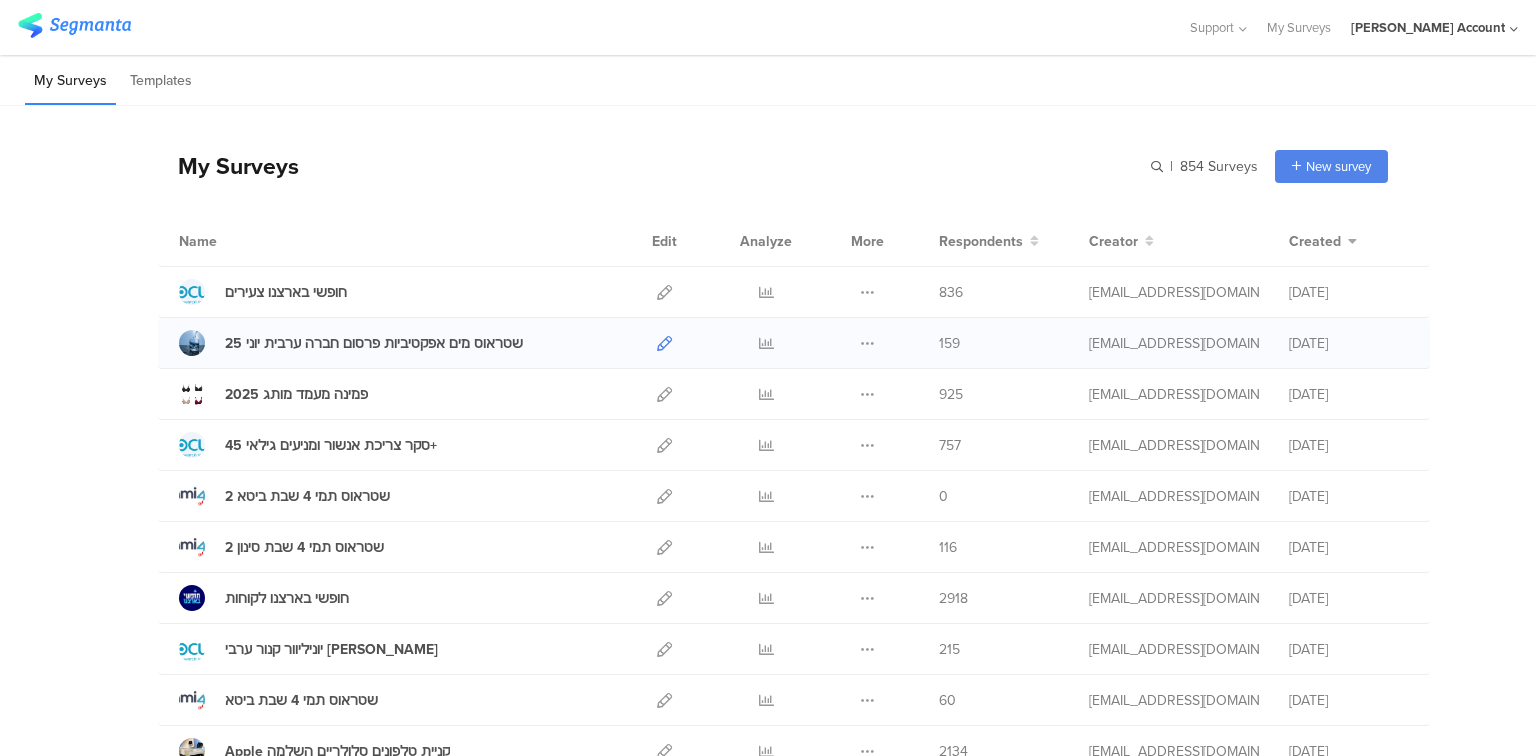 click at bounding box center (664, 343) 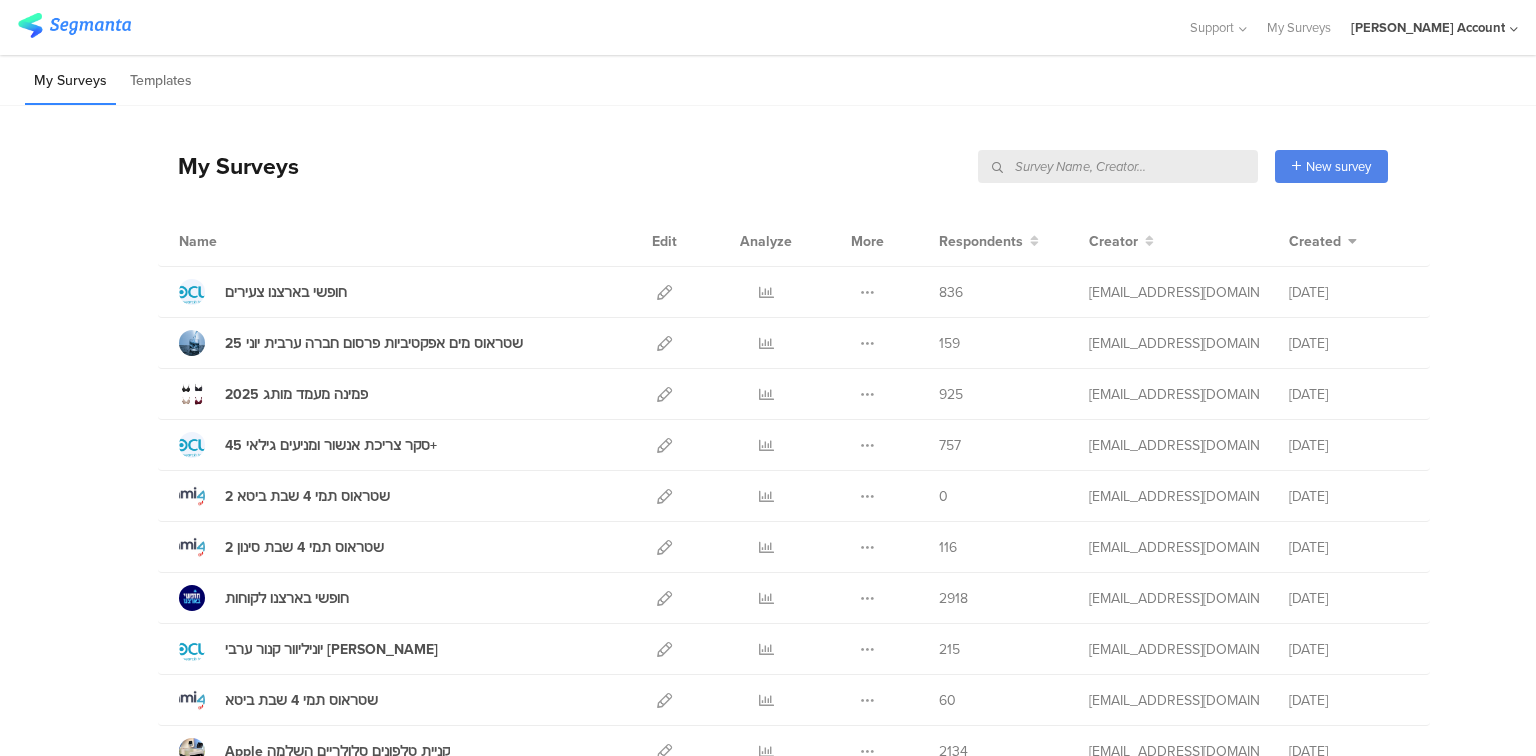 click at bounding box center (1118, 166) 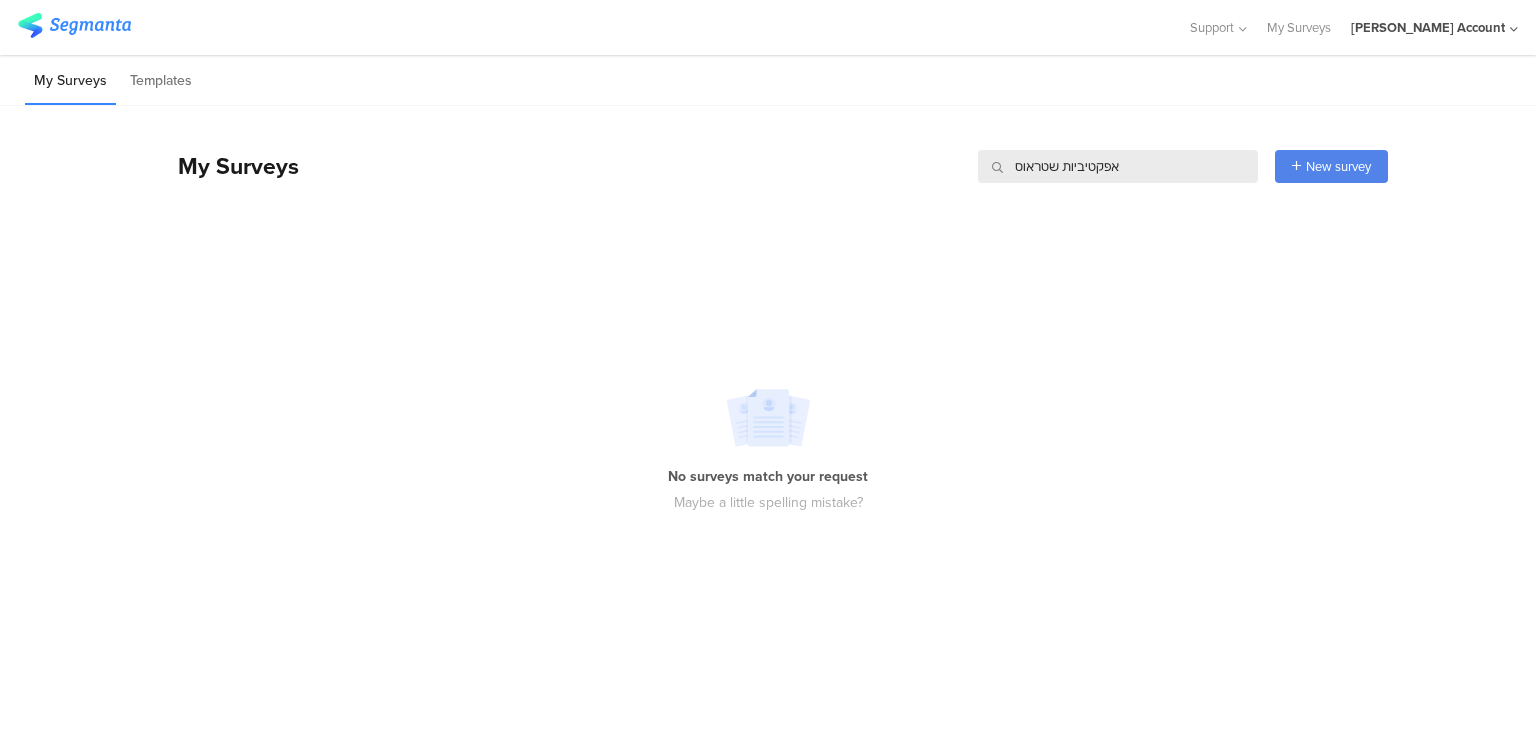 click on "אפקטיביות שטראוס" at bounding box center (1118, 166) 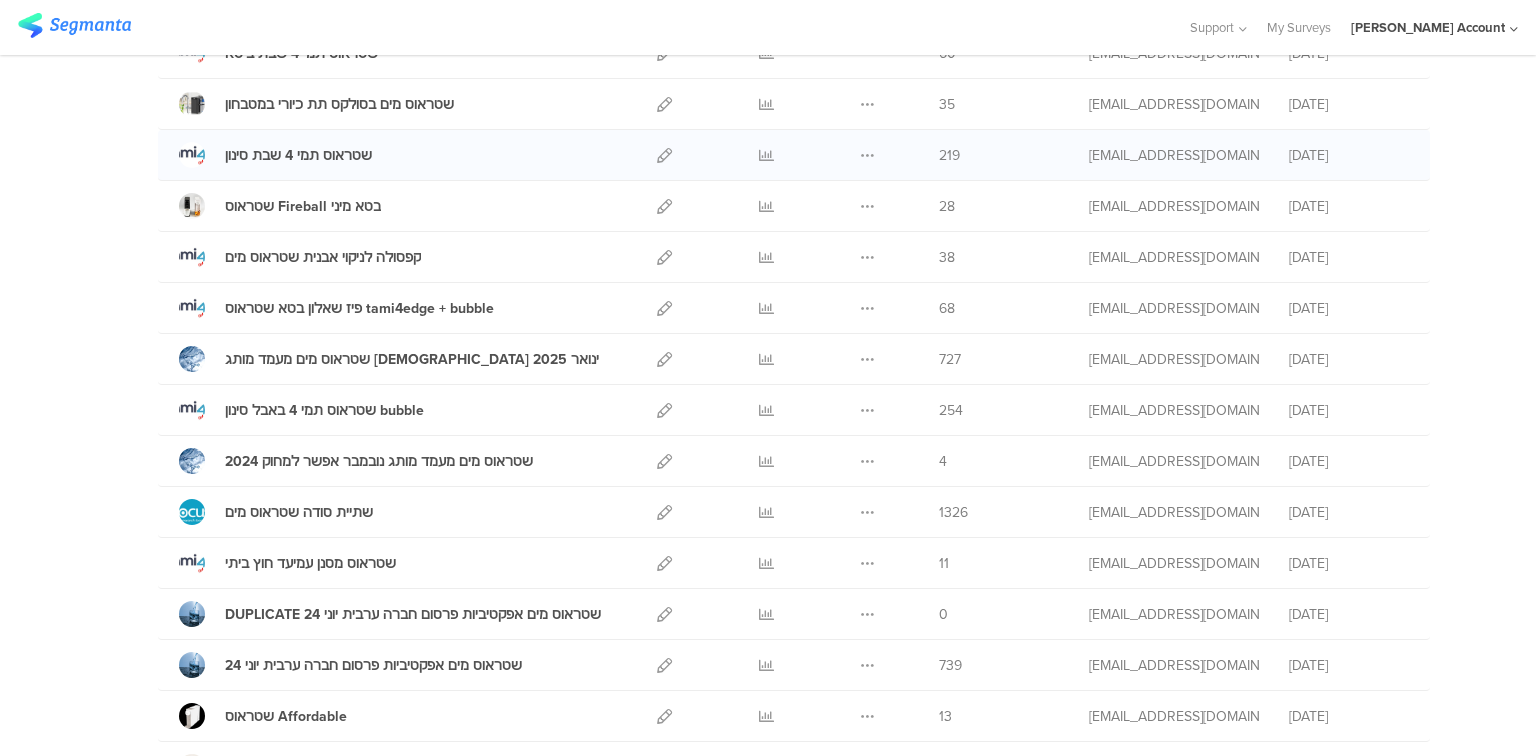 scroll, scrollTop: 400, scrollLeft: 0, axis: vertical 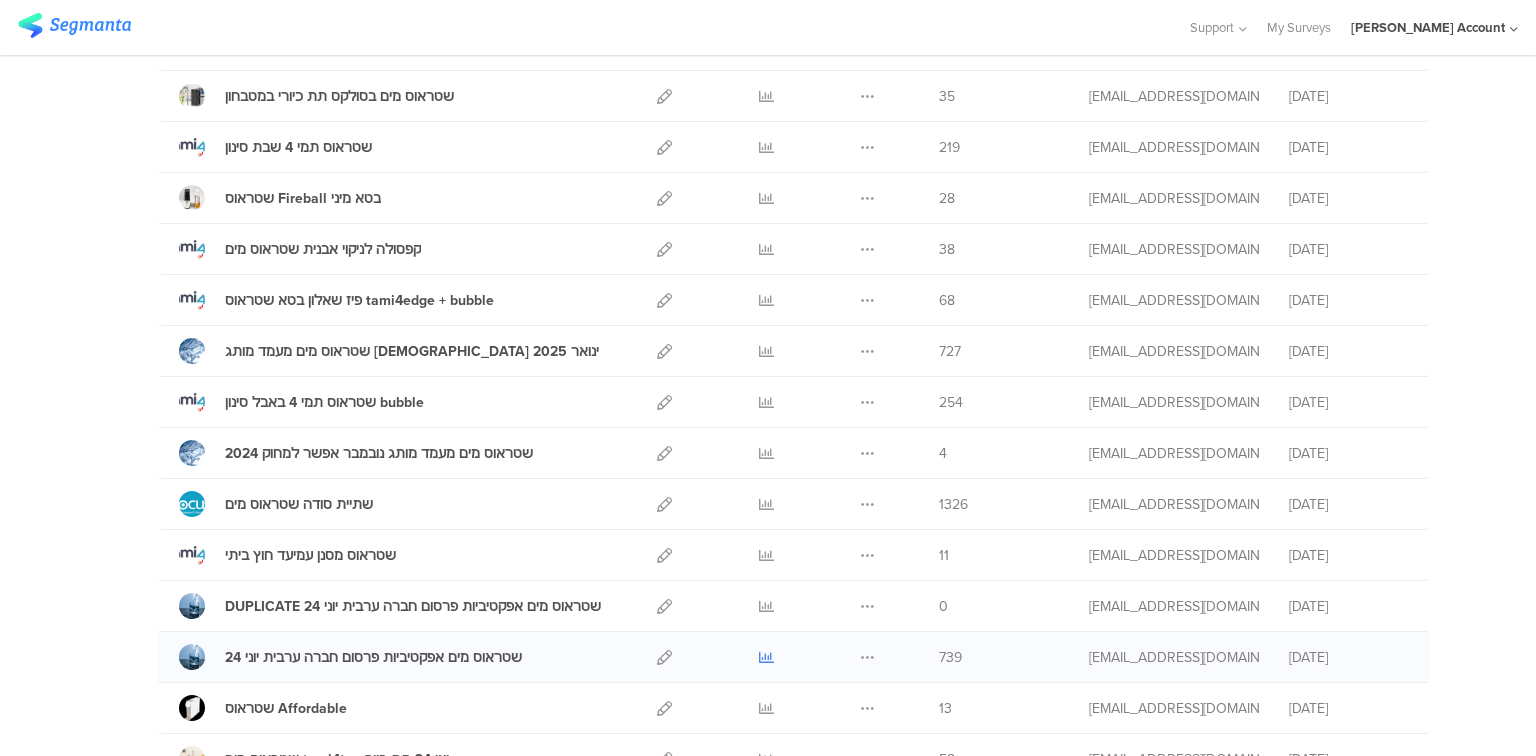 type on "שטראוס" 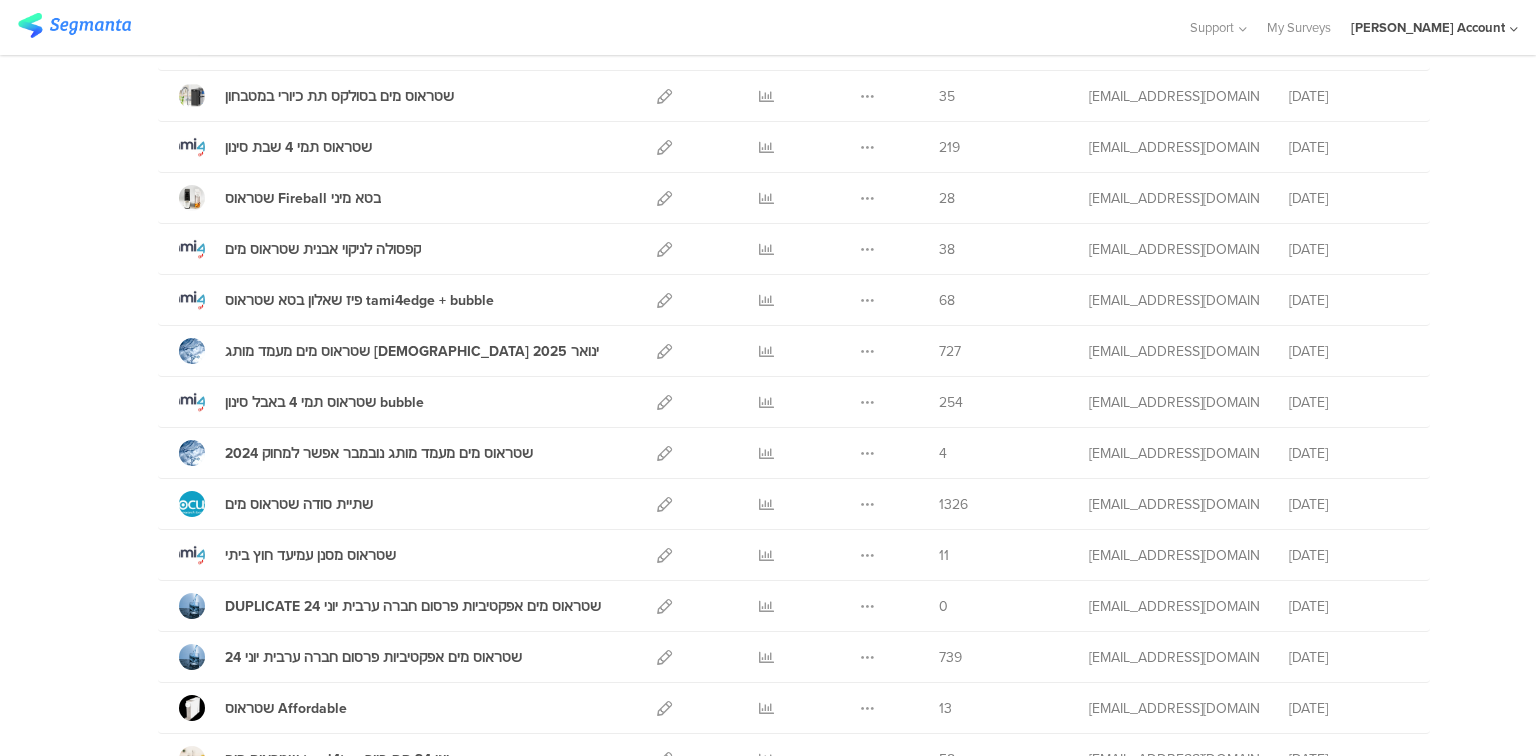 scroll, scrollTop: 0, scrollLeft: 0, axis: both 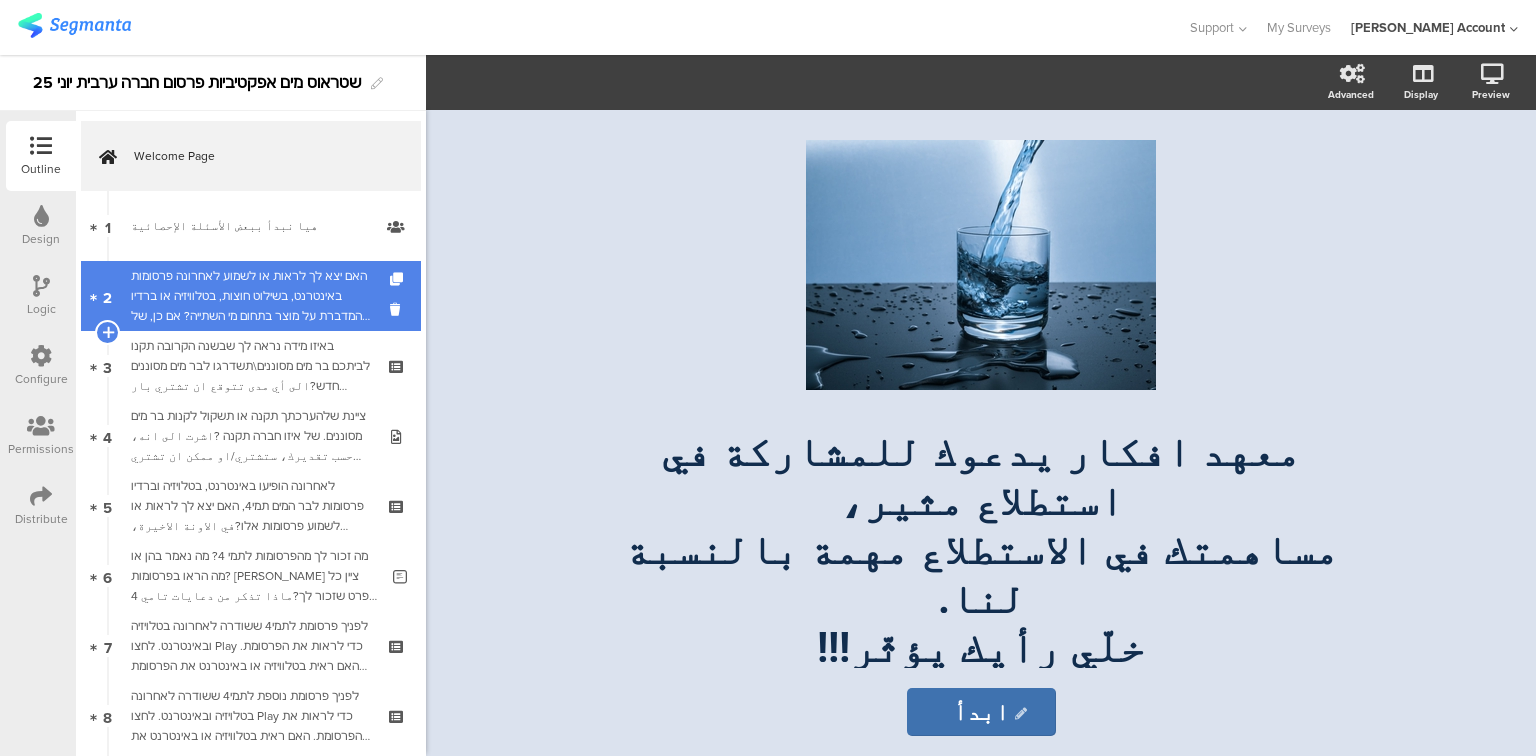 click on "האם יצא לך לראות או לשמוע לאחרונה פרסומות באינטרנט, בשילוט חוצות, בטלוויזיה או ברדיו המדברת על מוצר בתחום מי השתייה? אם כן, של איזה חברה?هل رأيت في الآونة الأخيرة في الانترنت، لافتات الشوارع، التلفزيون أو الراديو دعايات تحكي عن منتجات من مجال مياه الشرب؟ إذا نعم؟، لأي شركة؟" at bounding box center [250, 296] 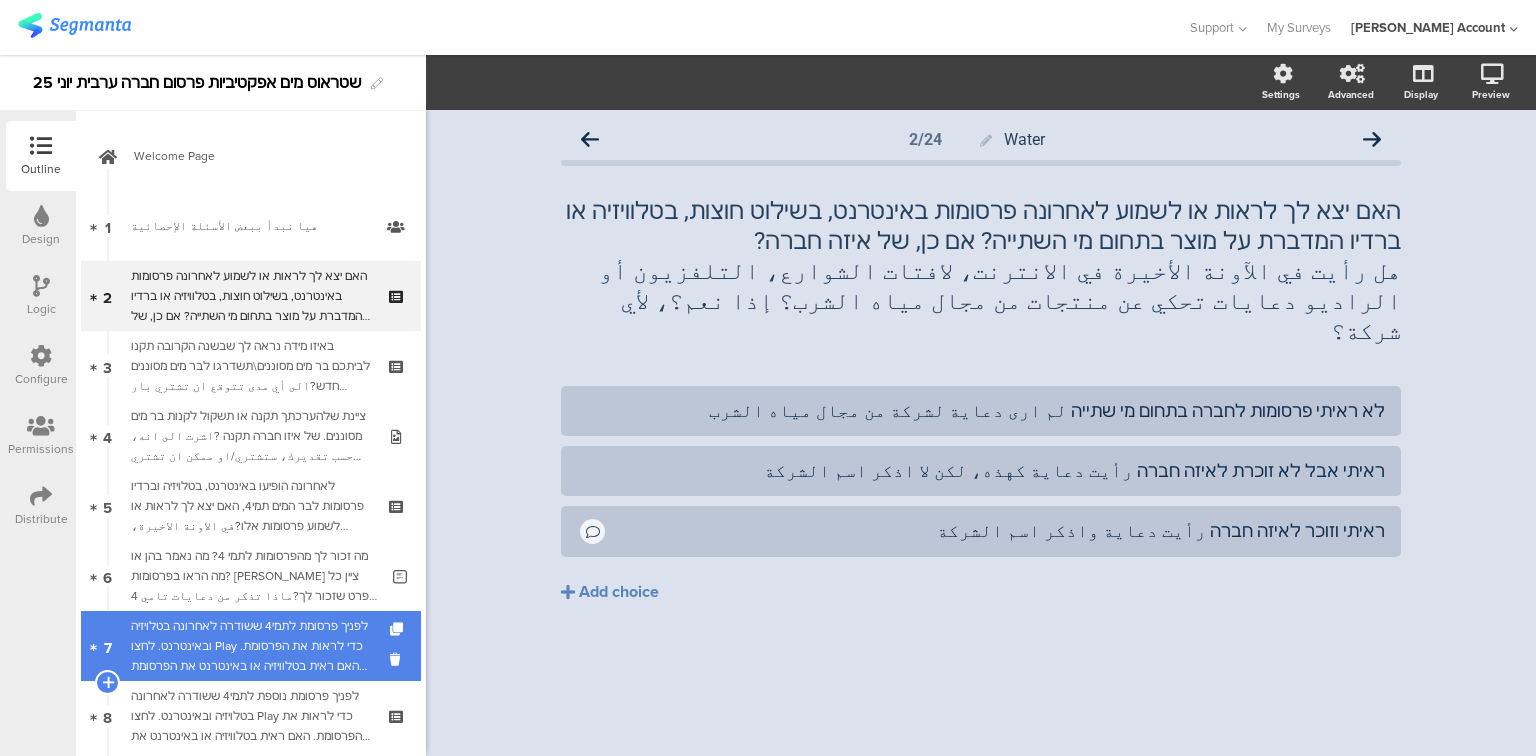 click on "לפניך פרסומת לתמי4 ששודרה לאחרונה בטלויזיה ובאינטרנט. לחצו Play כדי לראות את הפרסומת. האם ראית בטלוויזיה או באינטרנט את הפרסומת הבאה לברי המים תמי4?أمامك دعاية لبار المياه تامي 4 التي ظهرت في التلفزيون والانترنت.  اضغط على Play لمشاهدة الدعاية. هل رأيت في التلفزيون أو في الإنترنت الدعاية التالية لبار المياه تامي 4؟" at bounding box center (250, 646) 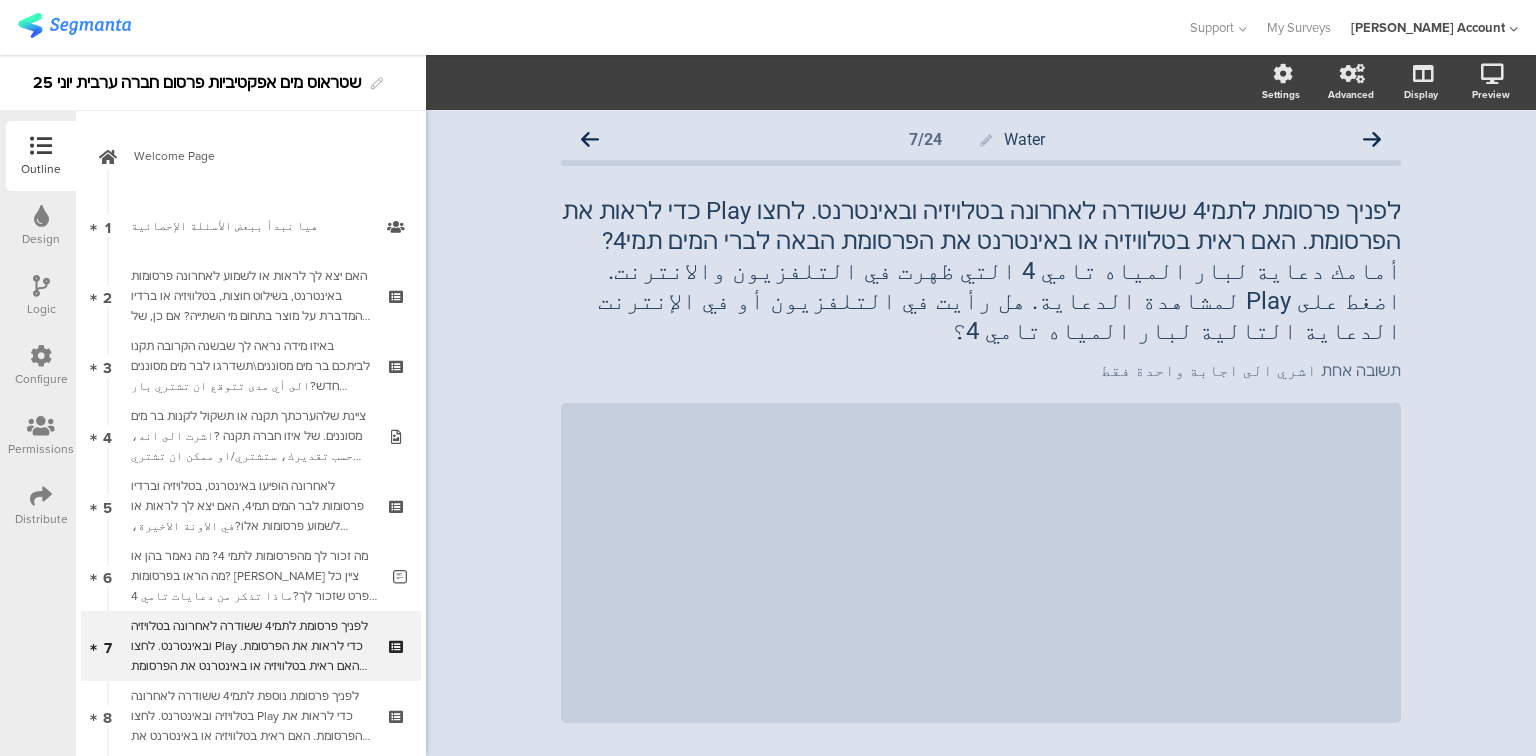 click at bounding box center (41, 287) 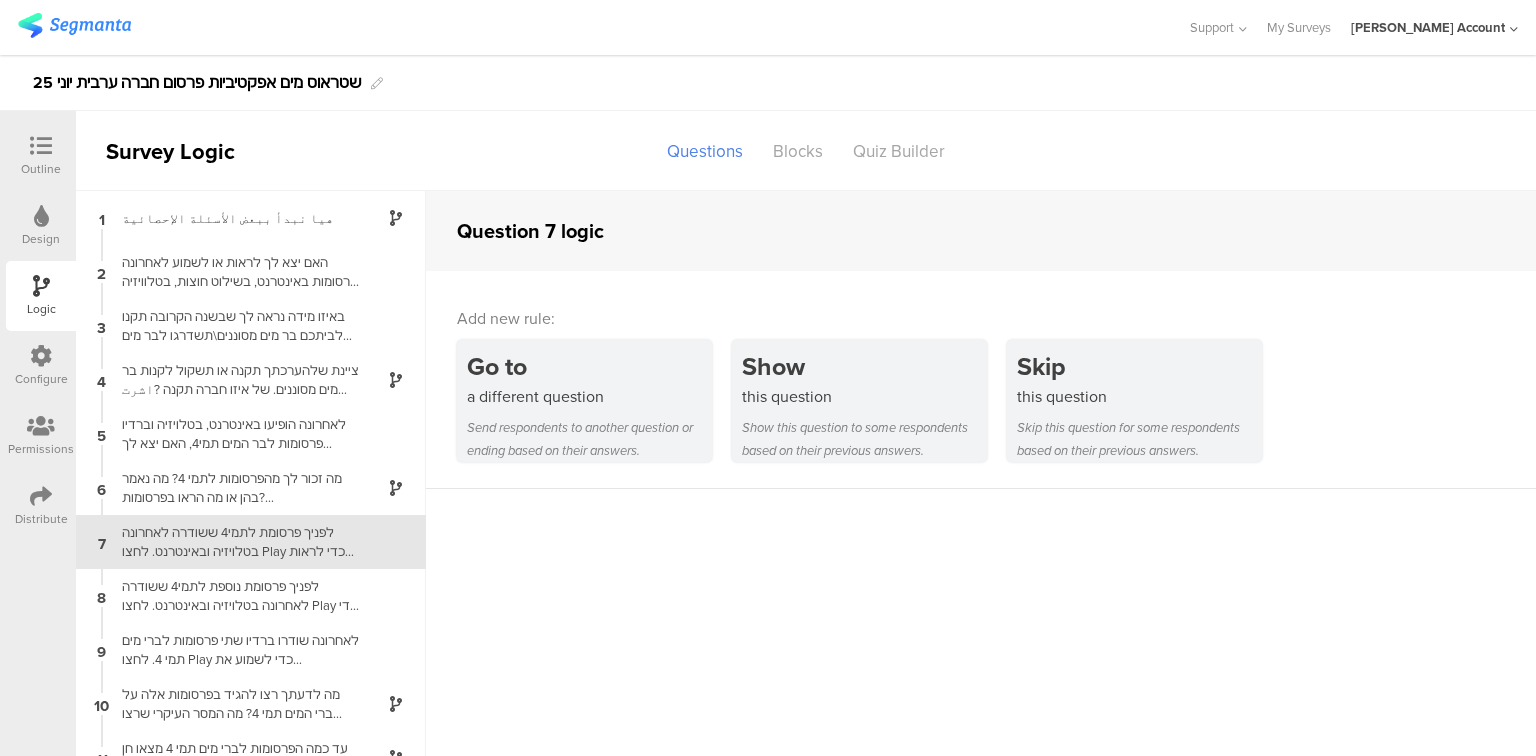 scroll, scrollTop: 64, scrollLeft: 0, axis: vertical 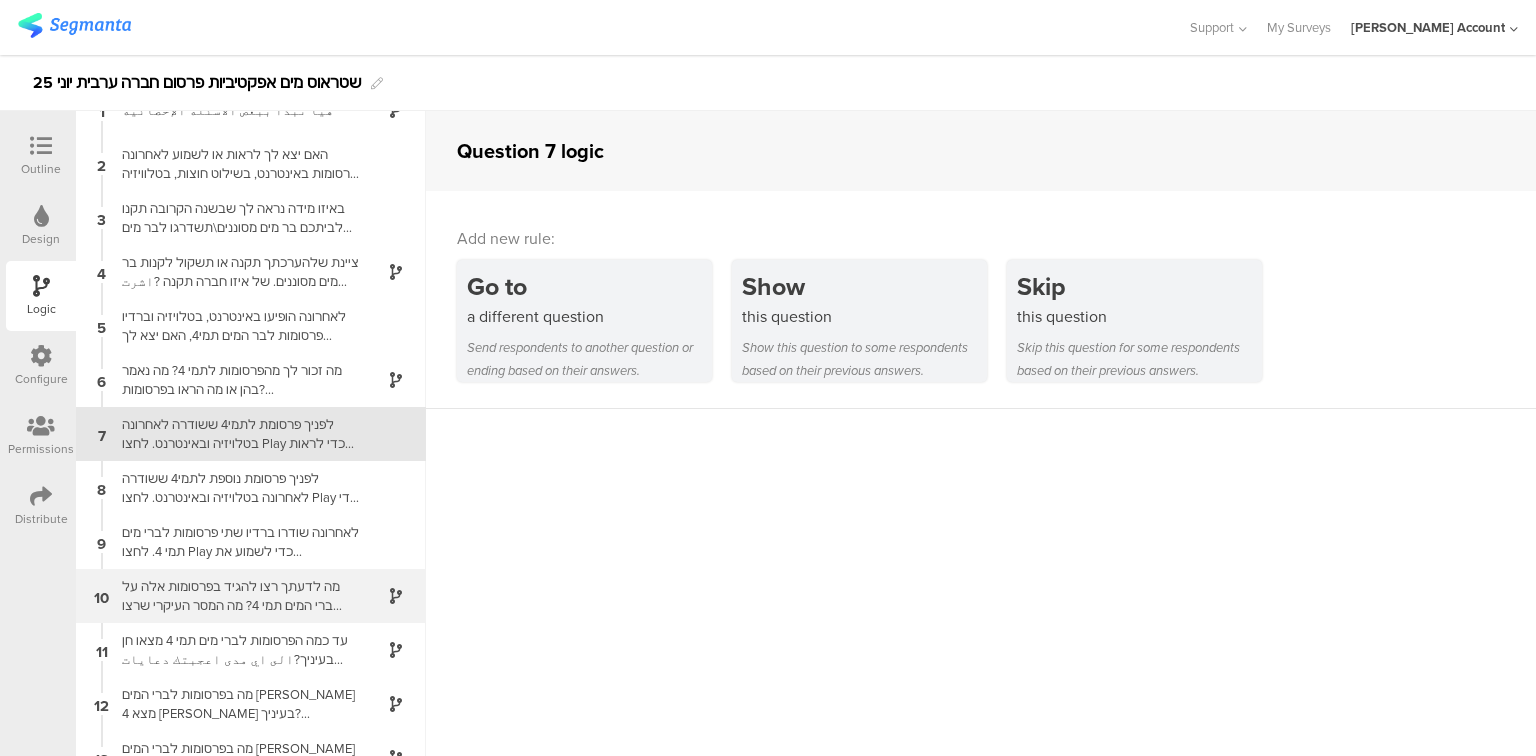 click on "מה לדעתך רצו להגיד בפרסומות אלה על ברי המים תמי 4? מה המסר העיקרי שרצו להגיד על תמי 4?برأيك، ماذا ارادوا ان يقولوا في هذه الدعاية؟ ما هي الرسالة الاساسية التي ارادوا ان يقولوها عن تامي 4 ؟" at bounding box center [235, 596] 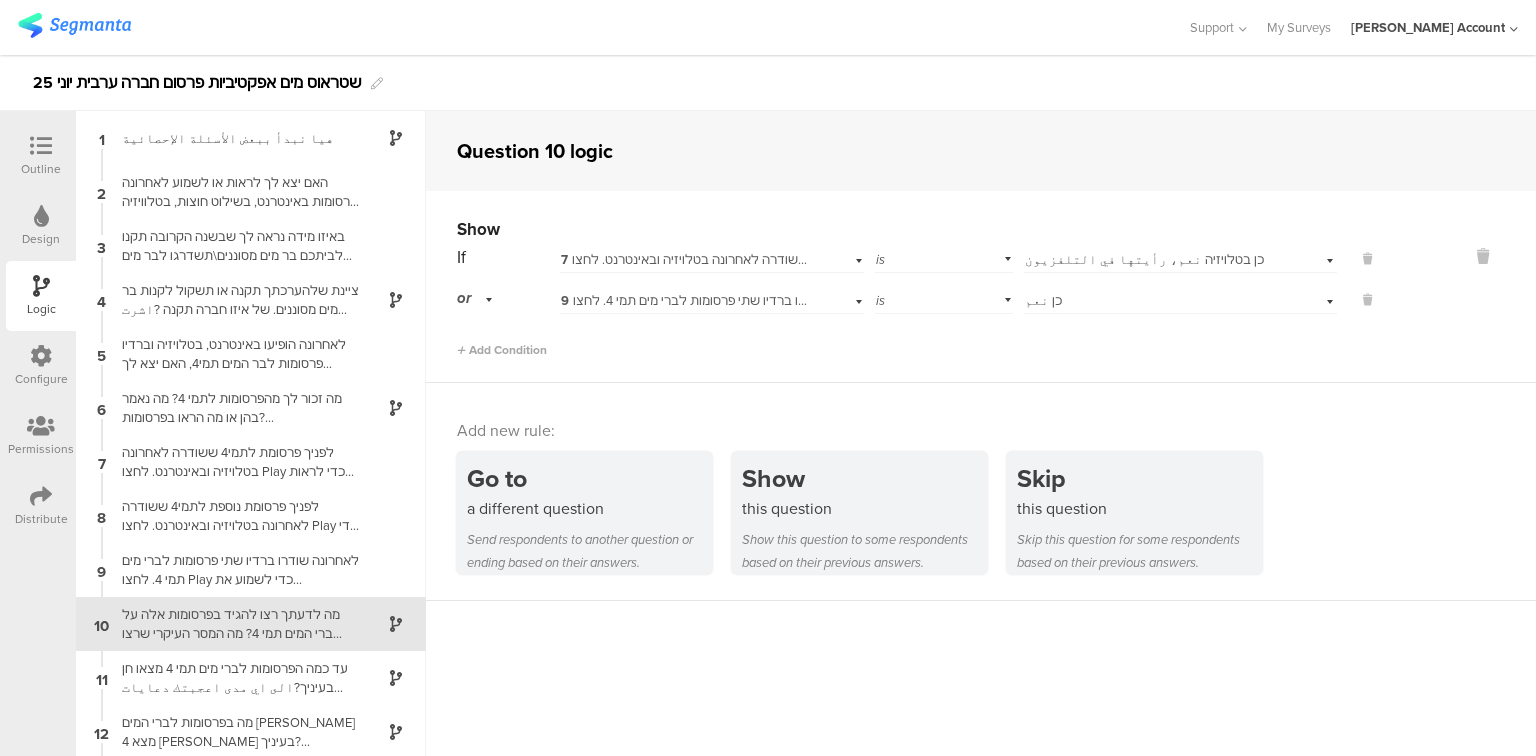 scroll, scrollTop: 190, scrollLeft: 0, axis: vertical 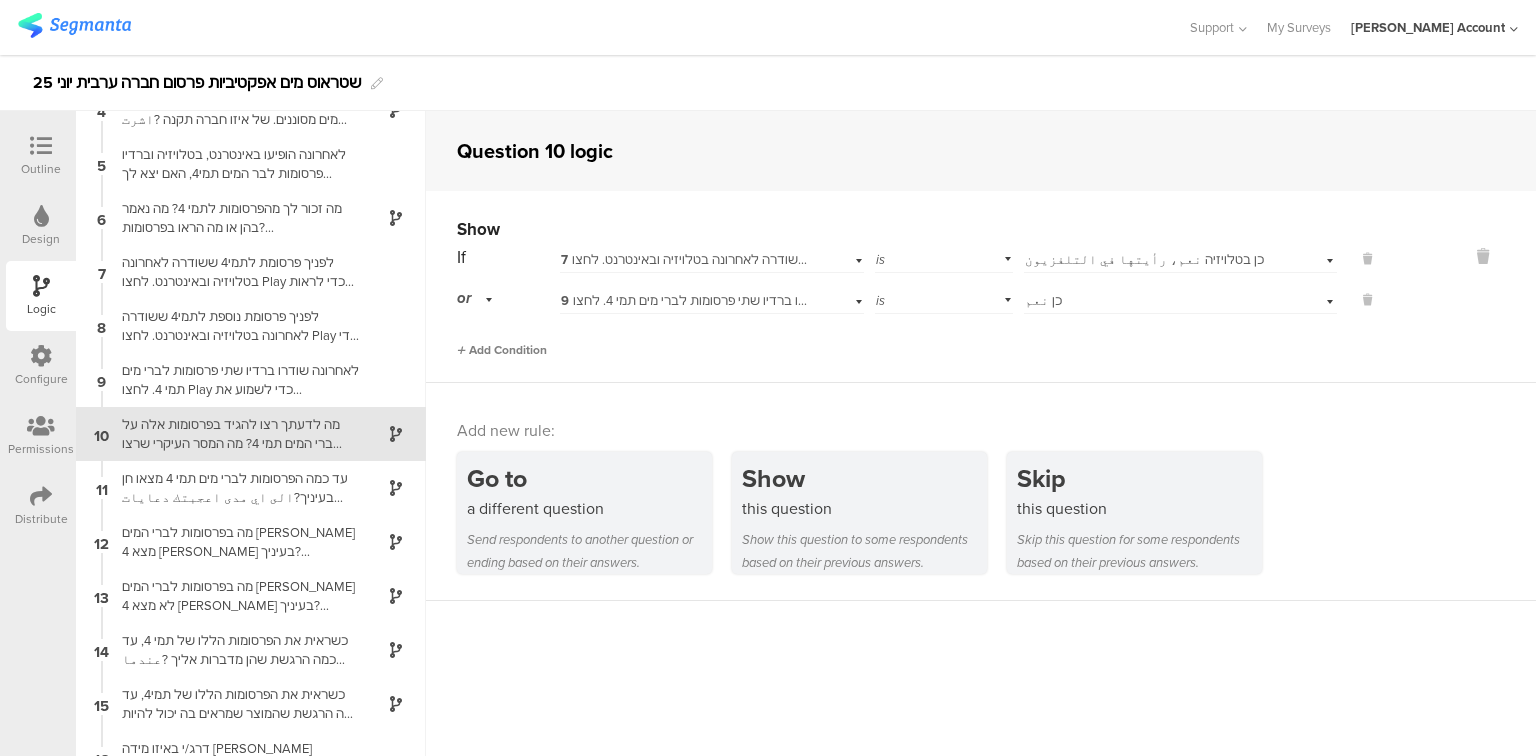 click on "Add Condition" at bounding box center (502, 350) 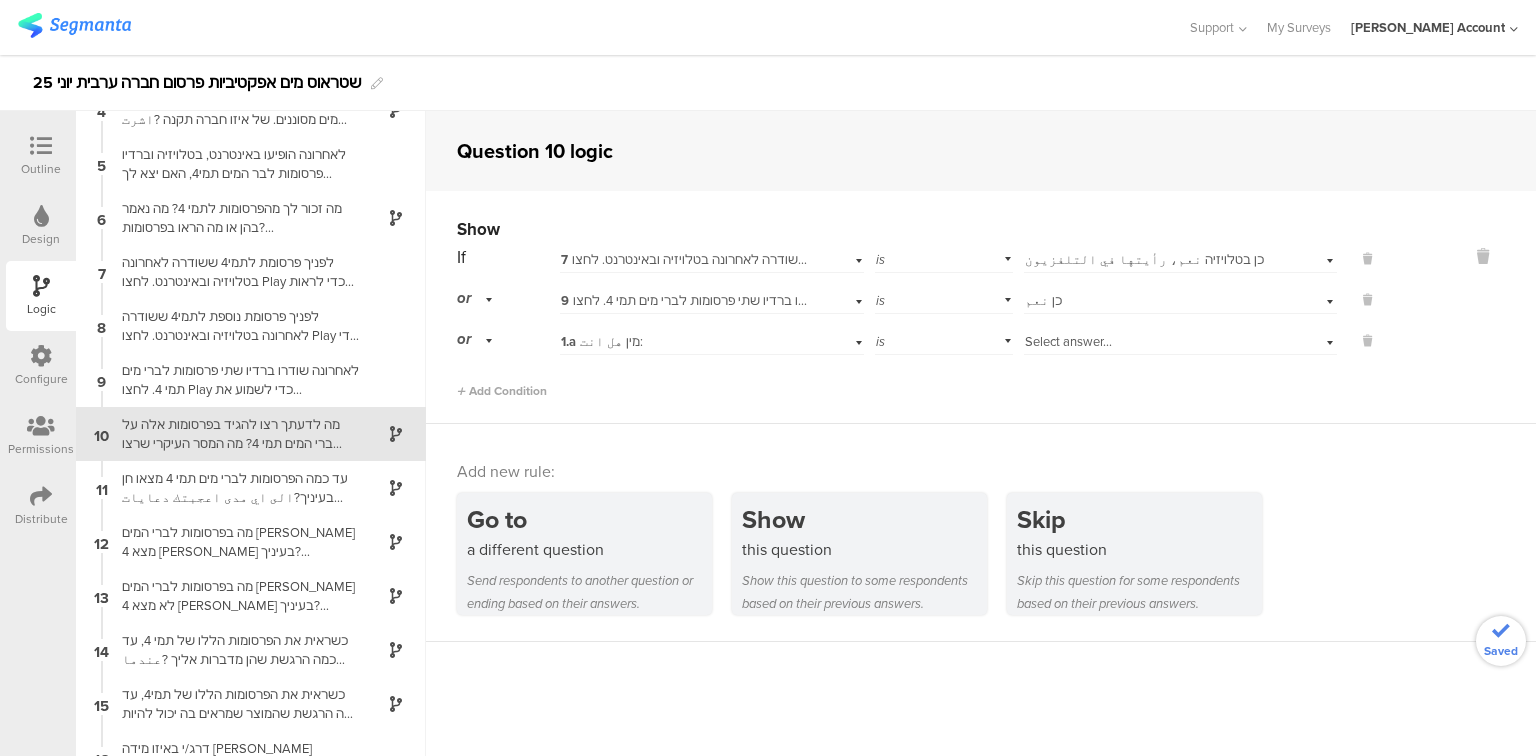 click on "1.a  מין هل انت:" at bounding box center [602, 341] 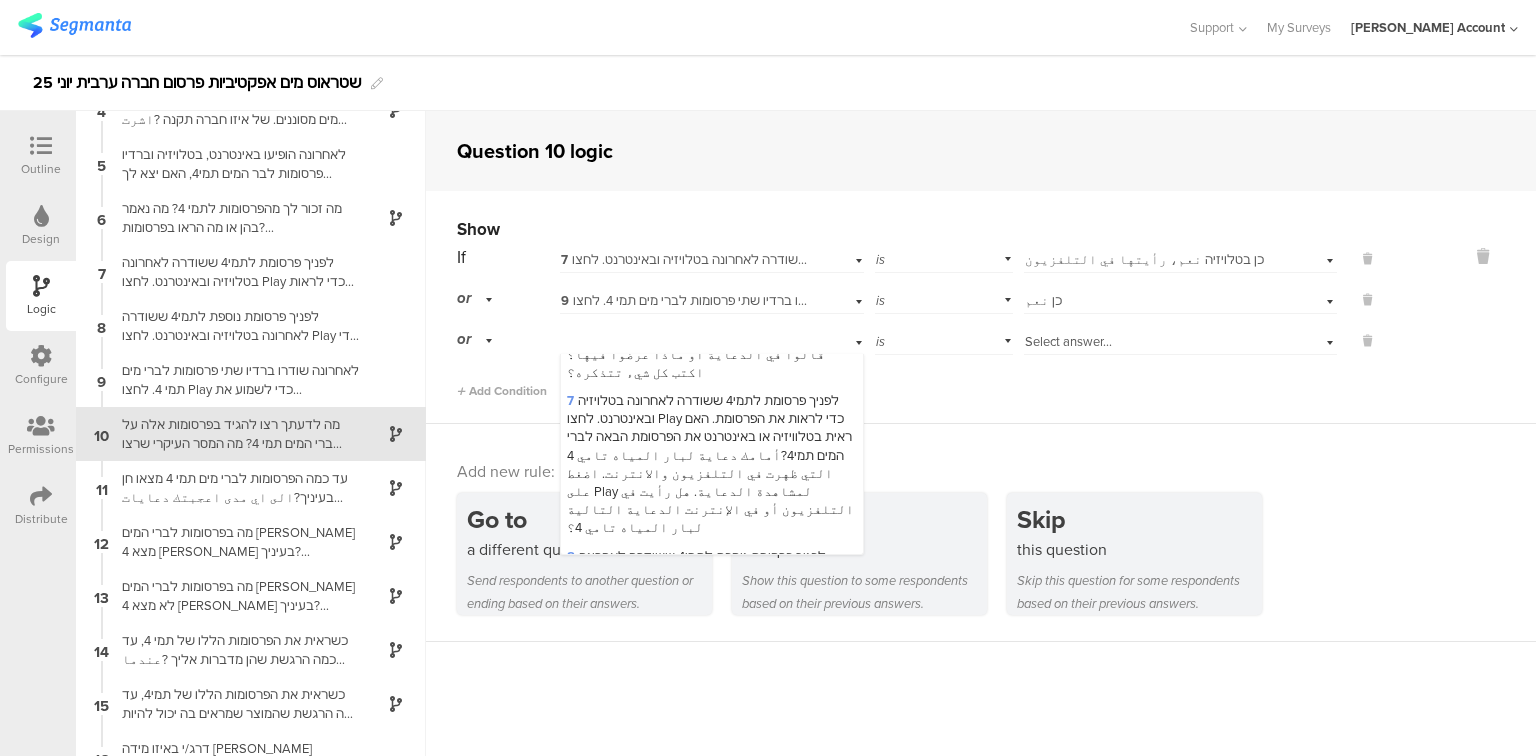 scroll, scrollTop: 640, scrollLeft: 0, axis: vertical 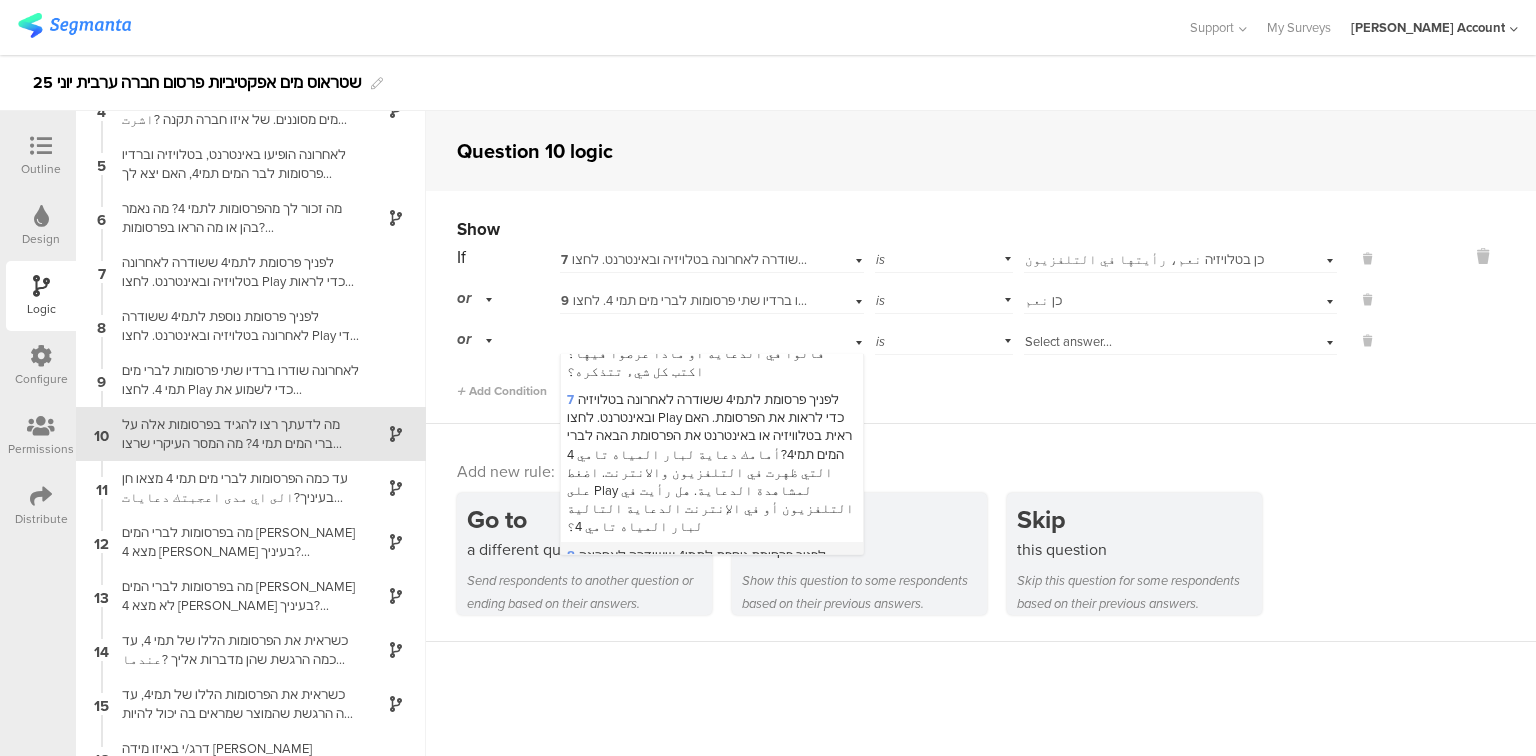 click on "8  לפניך פרסומת נוספת לתמי4 ששודרה לאחרונה בטלויזיה ובאינטרנט. לחצו Play כדי לראות את הפרסומת. האם ראית בטלוויזיה או באינטרנט את הפרסומת הבאה לברי המים תמי4?امامك دعاية لبار المياه تامي 4 التي ظهرت في التلفزيون والانترنت.  اضغط على Play لمشاهدة الدعاية. هل رأيت في التلفزيون أو في الإنترنت الدعاية التالية لبار المياه تامي 4؟" at bounding box center (709, 628) 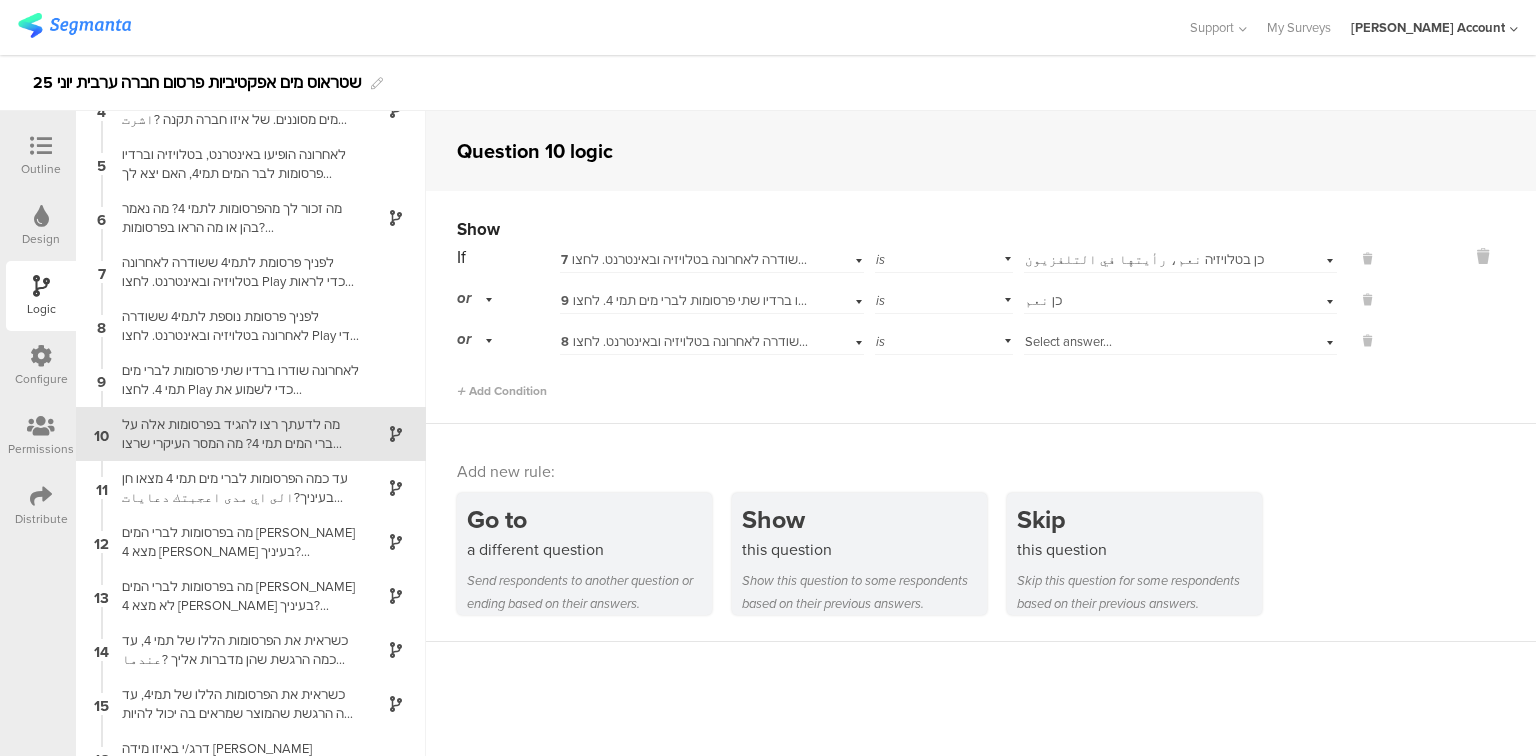 click on "Select answer..." at bounding box center [1068, 341] 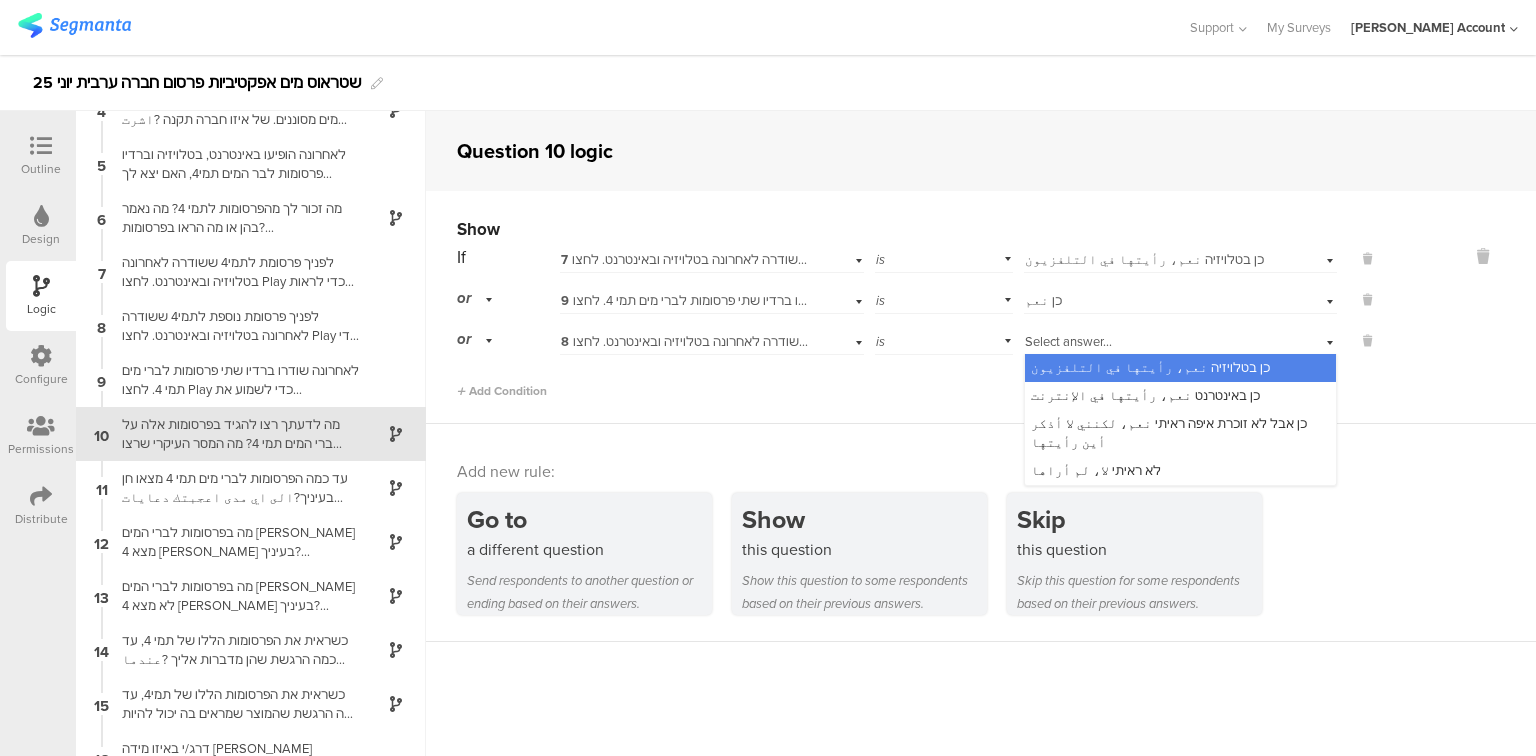 click on "כן בטלויזיה نعم،  رأيتها في التلفزيون" at bounding box center (1150, 367) 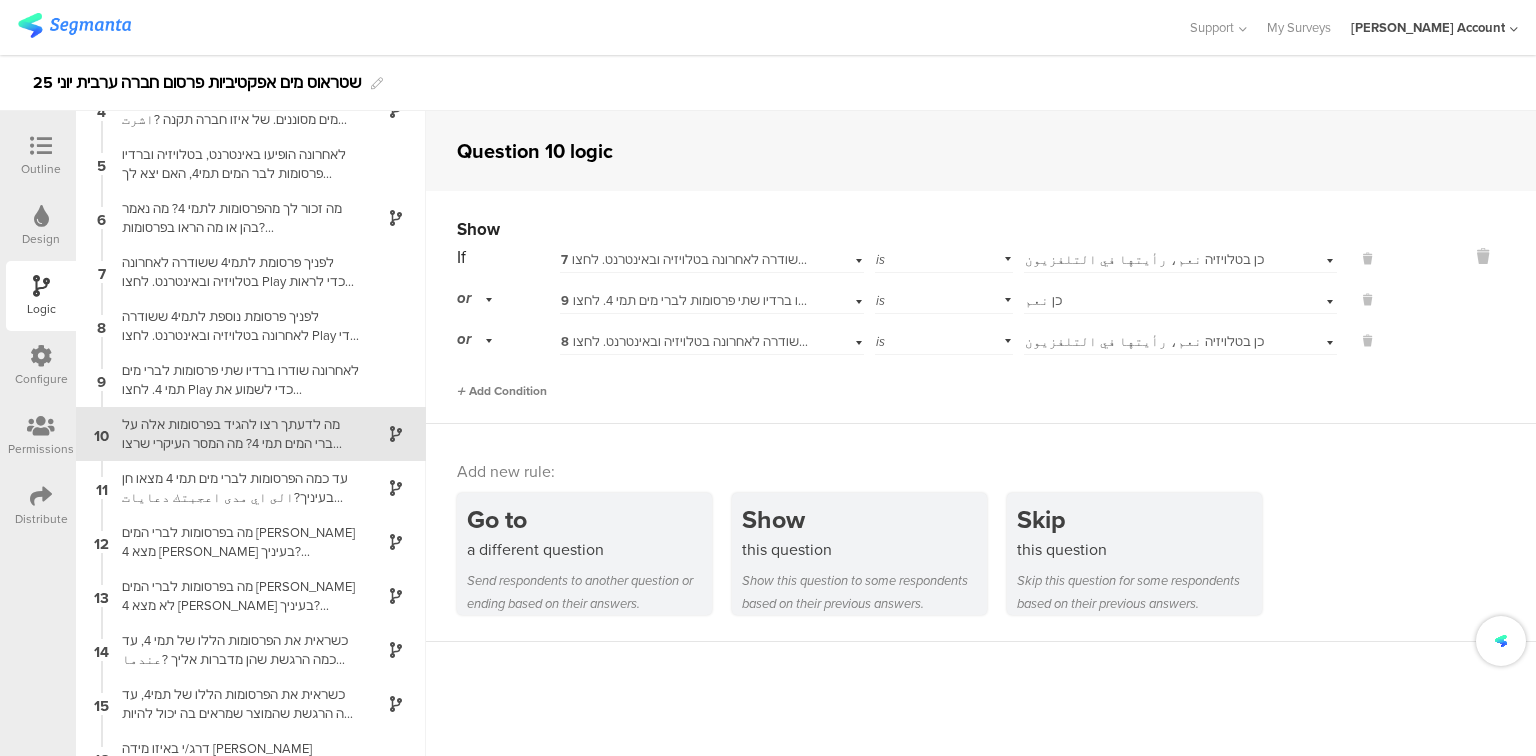 click on "Add Condition" at bounding box center (502, 391) 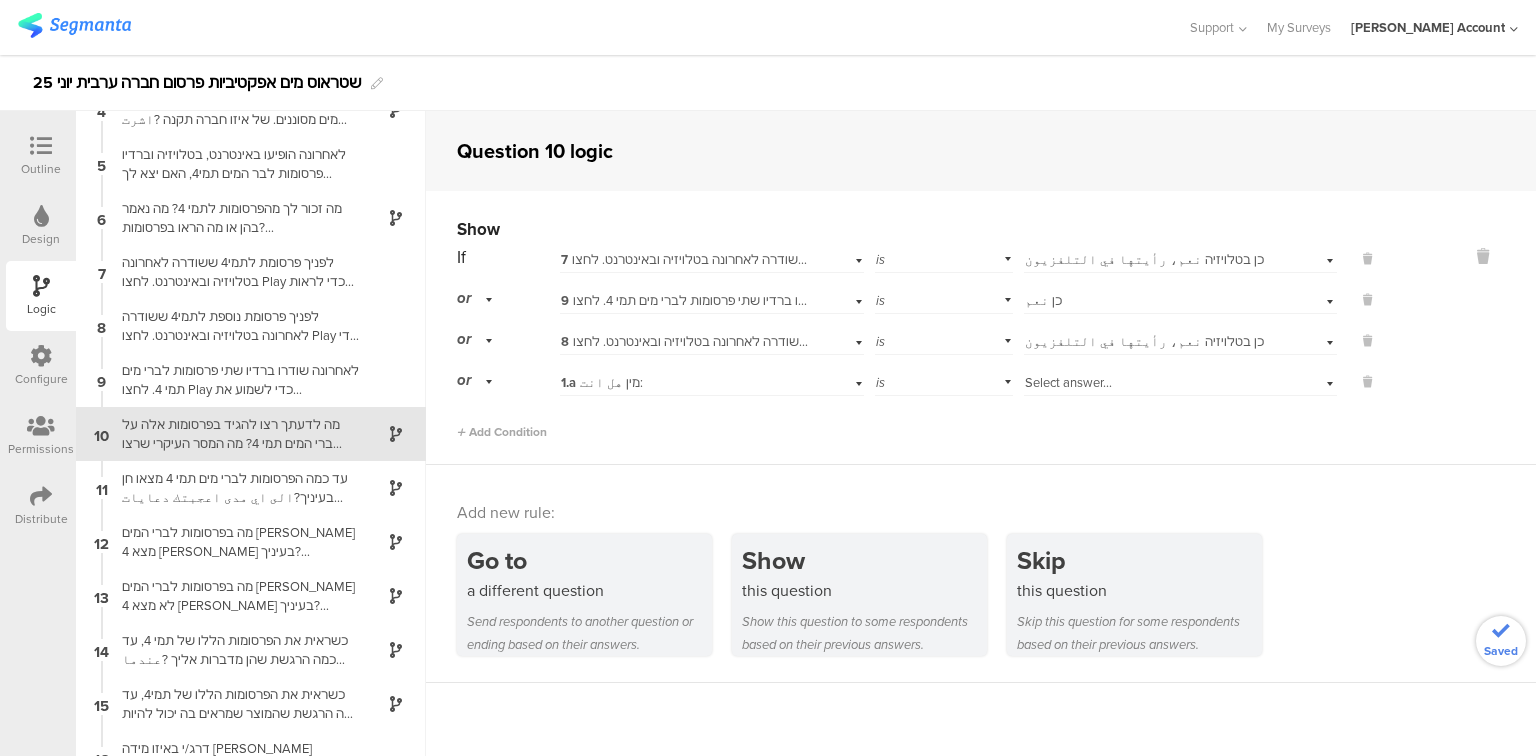 click on "1.a  מין هل انت:" at bounding box center [602, 382] 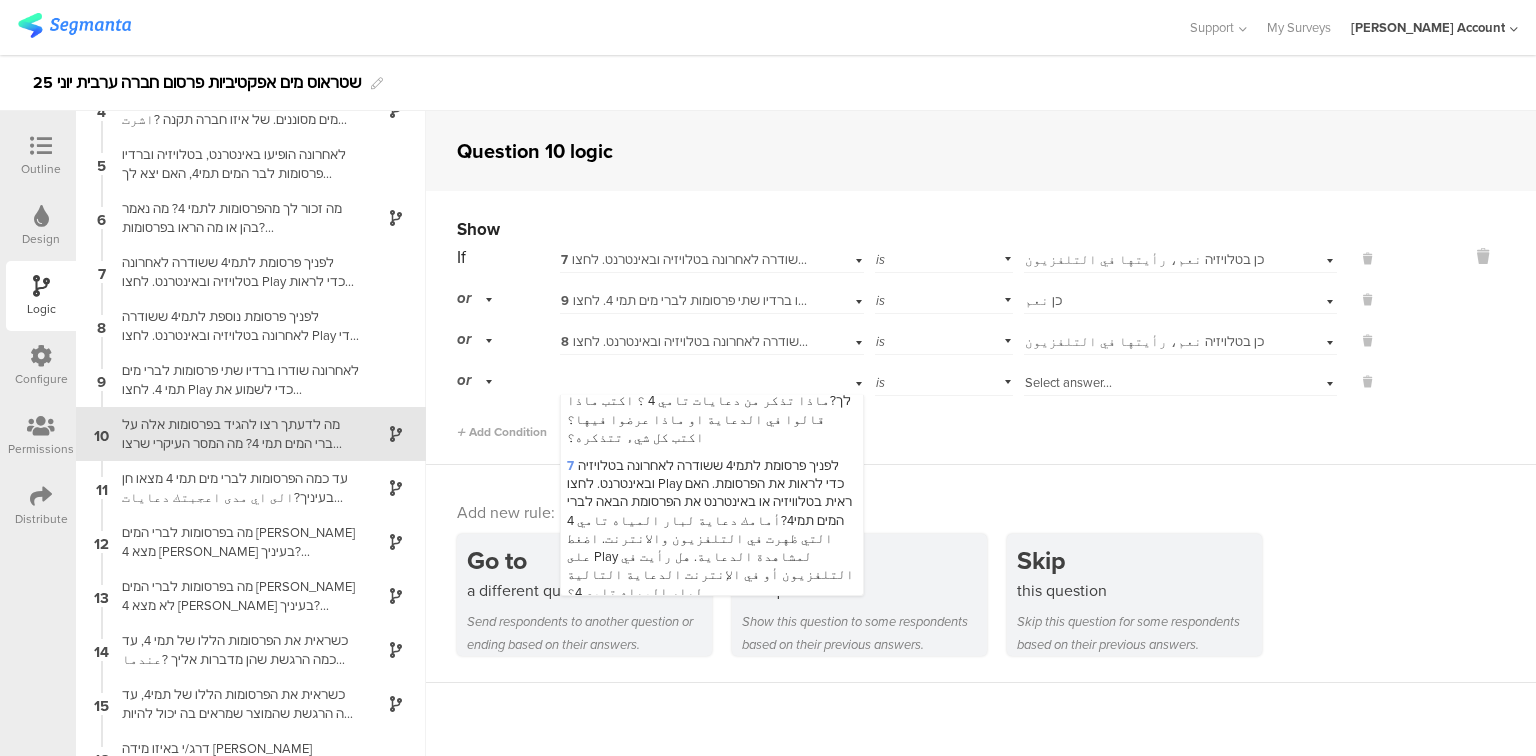 scroll, scrollTop: 640, scrollLeft: 0, axis: vertical 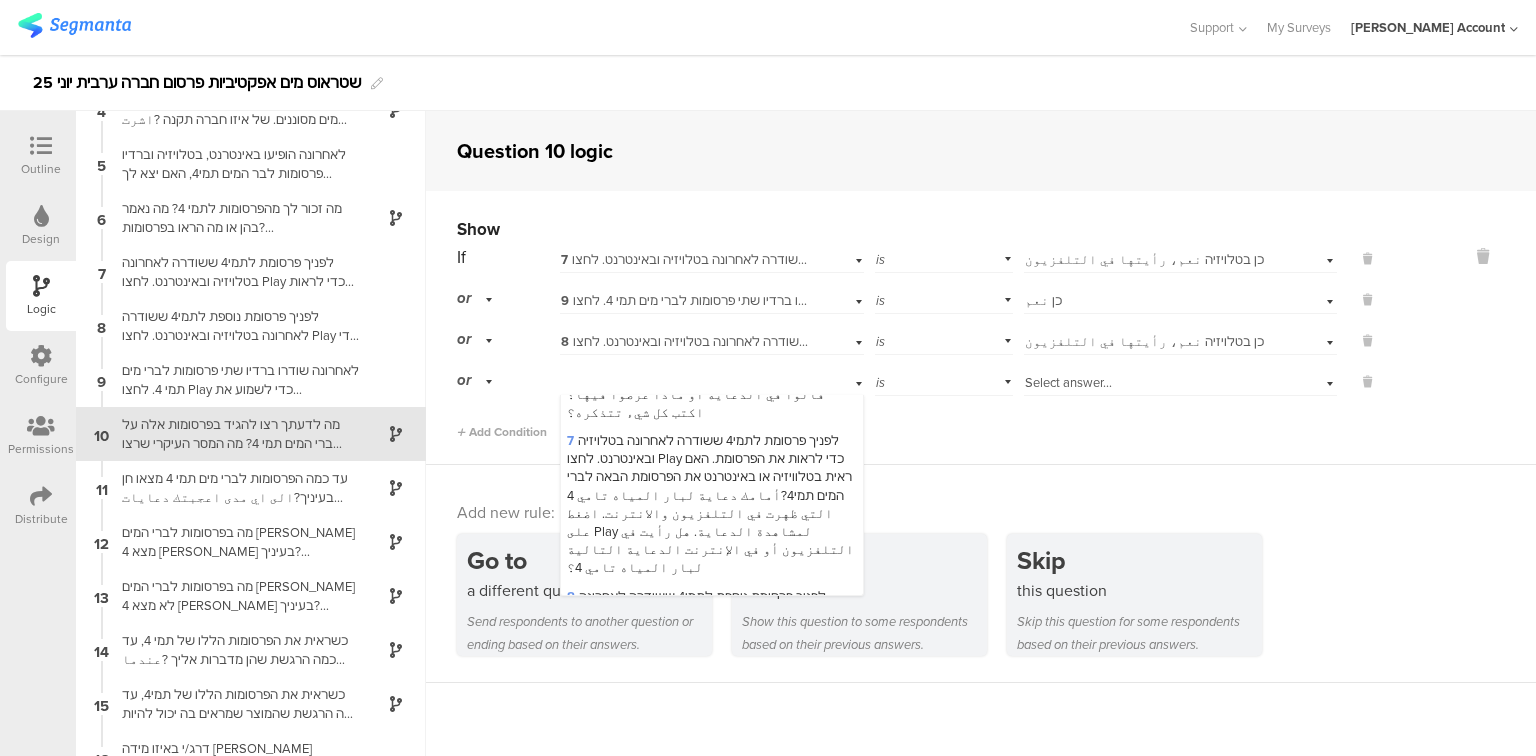click on "8  לפניך פרסומת נוספת לתמי4 ששודרה לאחרונה בטלויזיה ובאינטרנט. לחצו Play כדי לראות את הפרסומת. האם ראית בטלוויזיה או באינטרנט את הפרסומת הבאה לברי המים תמי4?امامك دعاية لبار المياه تامي 4 التي ظهرت في التلفزيون والانترنت.  اضغط على Play لمشاهدة الدعاية. هل رأيت في التلفزيون أو في الإنترنت الدعاية التالية لبار المياه تامي 4؟" at bounding box center (709, 669) 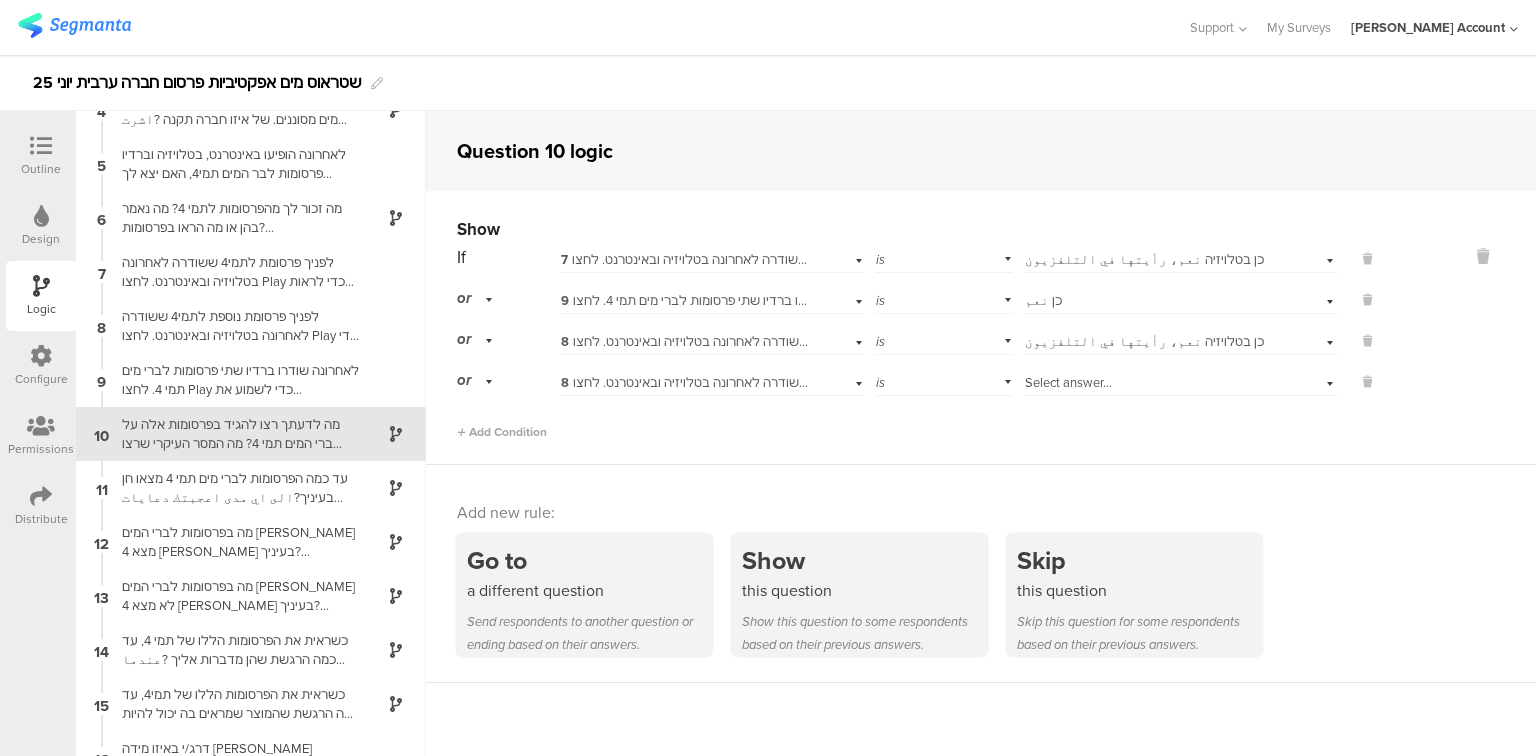 click on "Select answer..." at bounding box center (1180, 380) 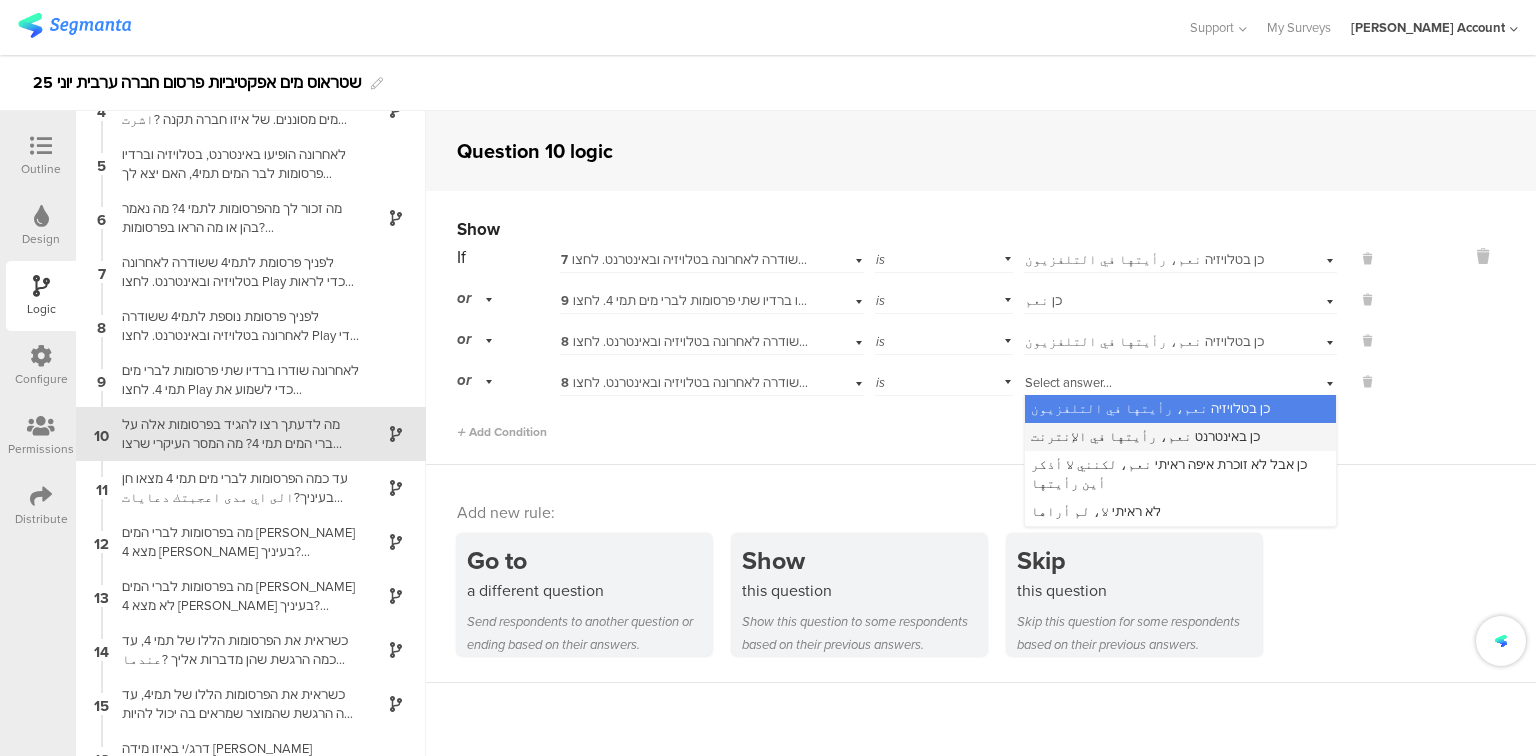 click on "כן באינטרנט نعم،  رأيتها في الإنترنت" at bounding box center (1145, 436) 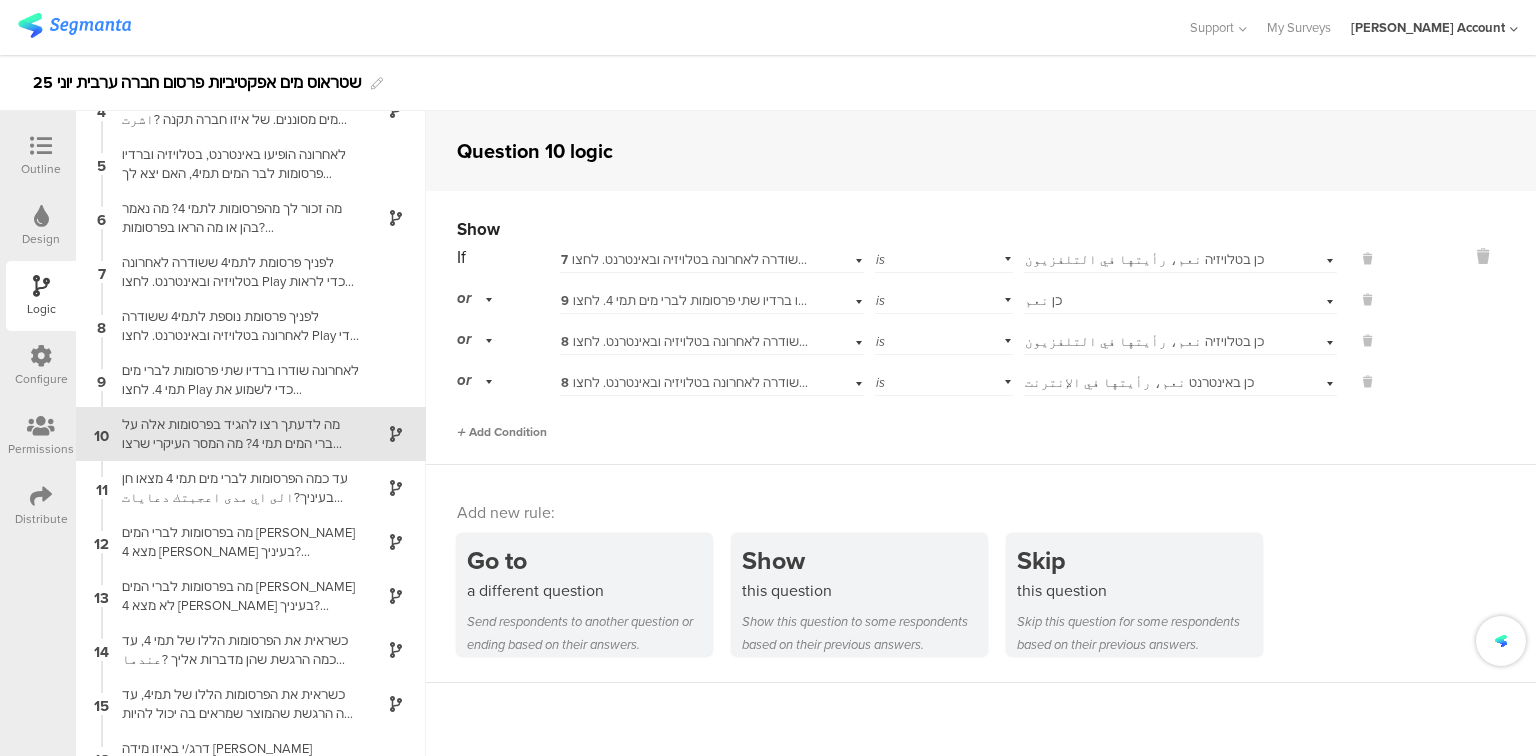 click on "Add Condition" at bounding box center (502, 432) 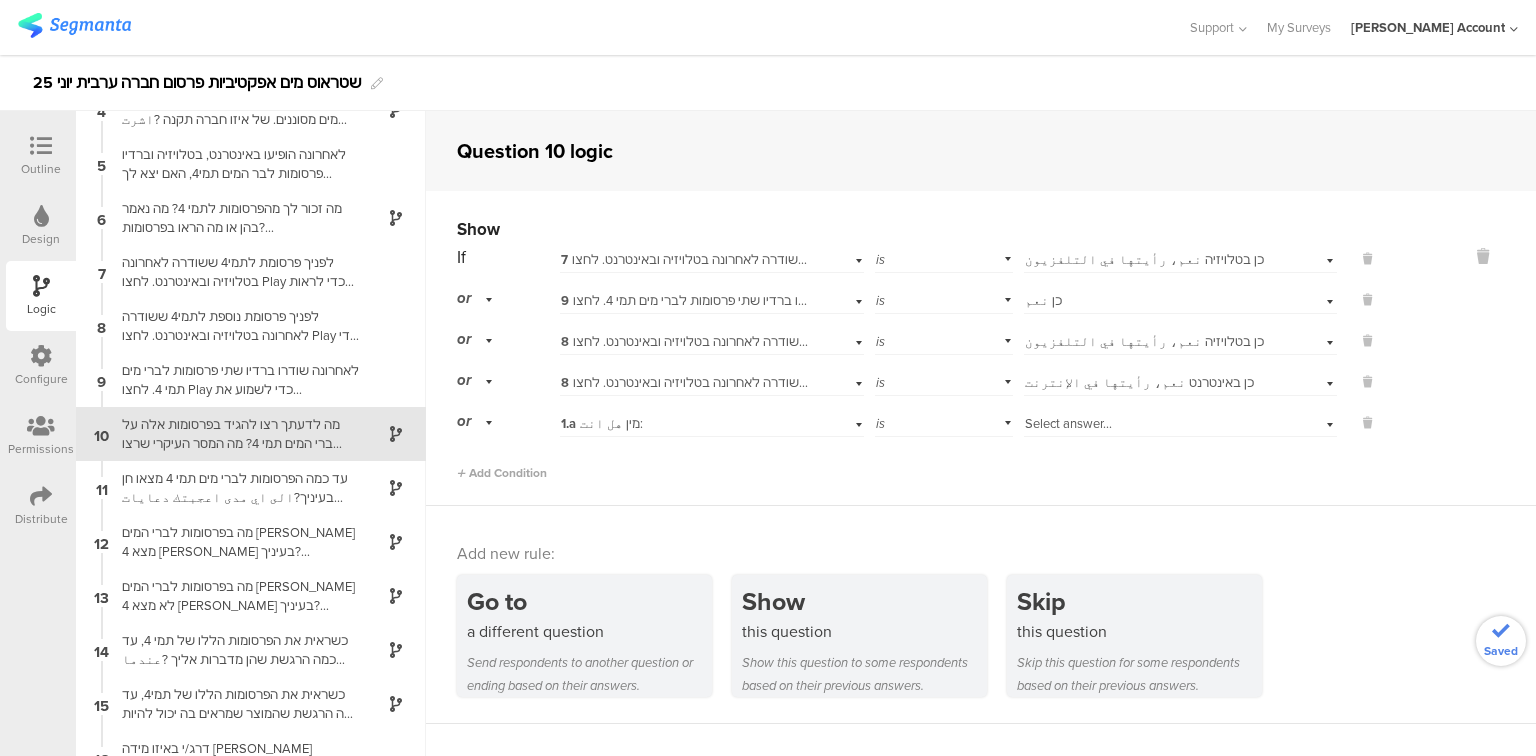 click on "1.a  מין هل انت:" at bounding box center [602, 423] 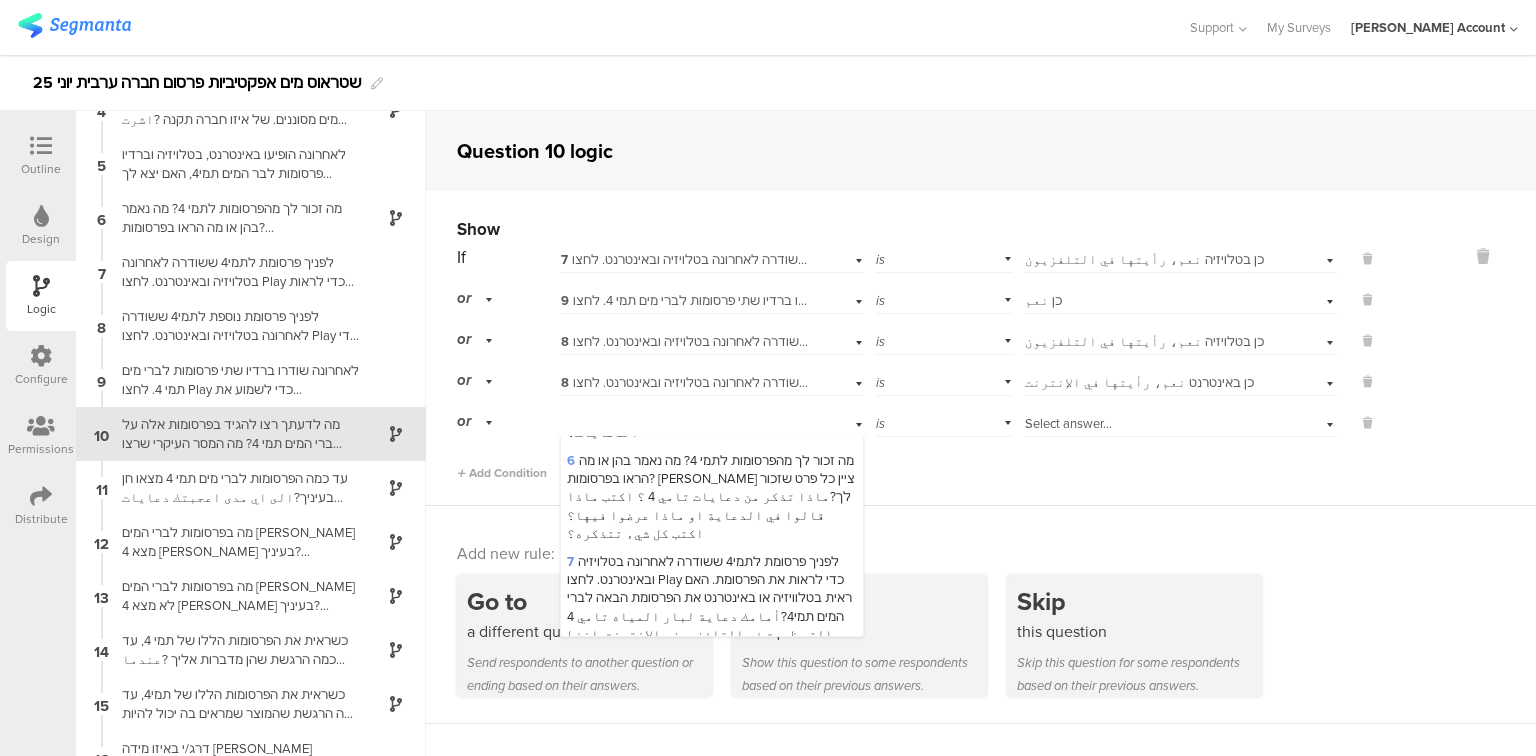 scroll, scrollTop: 640, scrollLeft: 0, axis: vertical 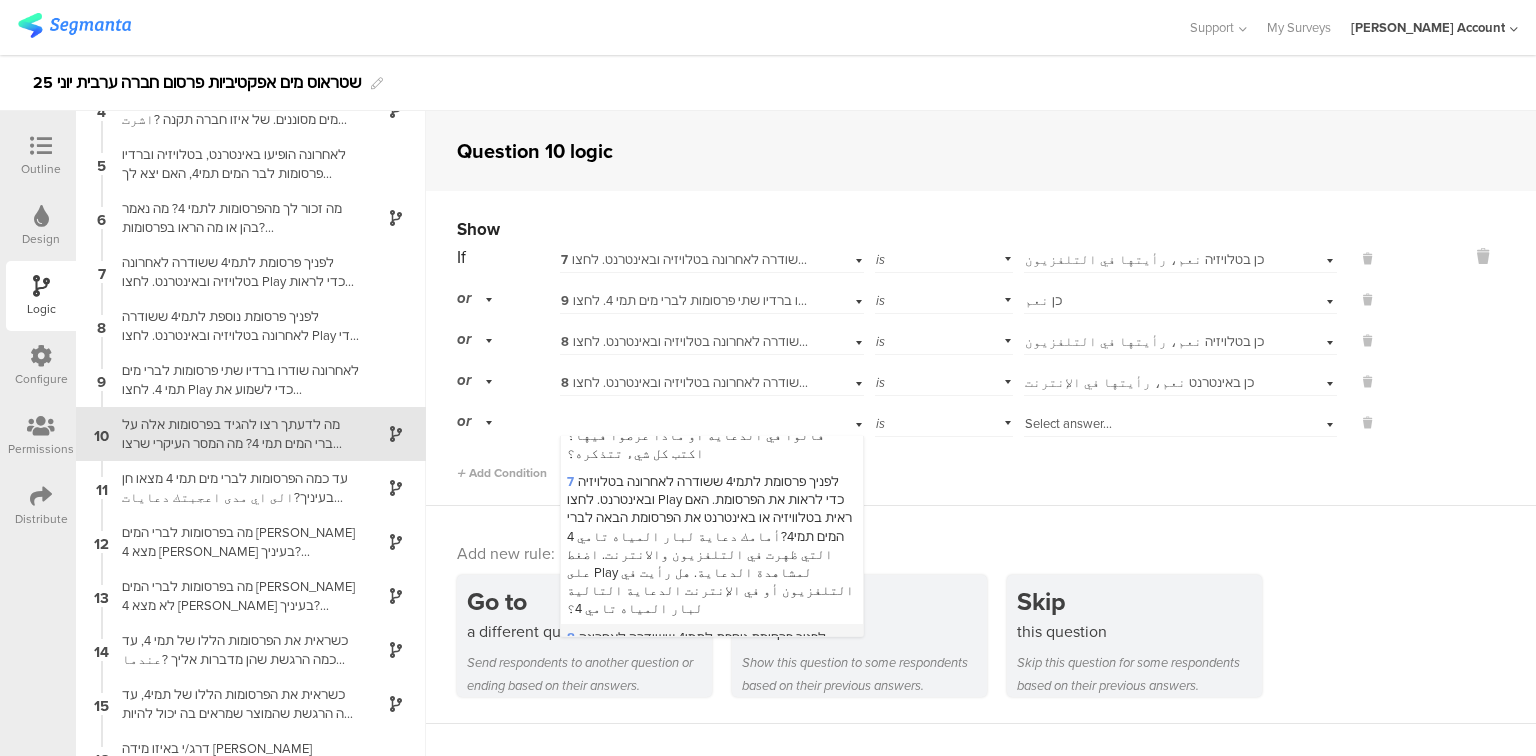 click on "8  לפניך פרסומת נוספת לתמי4 ששודרה לאחרונה בטלויזיה ובאינטרנט. לחצו Play כדי לראות את הפרסומת. האם ראית בטלוויזיה או באינטרנט את הפרסומת הבאה לברי המים תמי4?امامك دعاية لبار المياه تامي 4 التي ظهرت في التلفزيون والانترنت.  اضغط على Play لمشاهدة الدعاية. هل رأيت في التلفزيون أو في الإنترنت الدعاية التالية لبار المياه تامي 4؟" at bounding box center [709, 710] 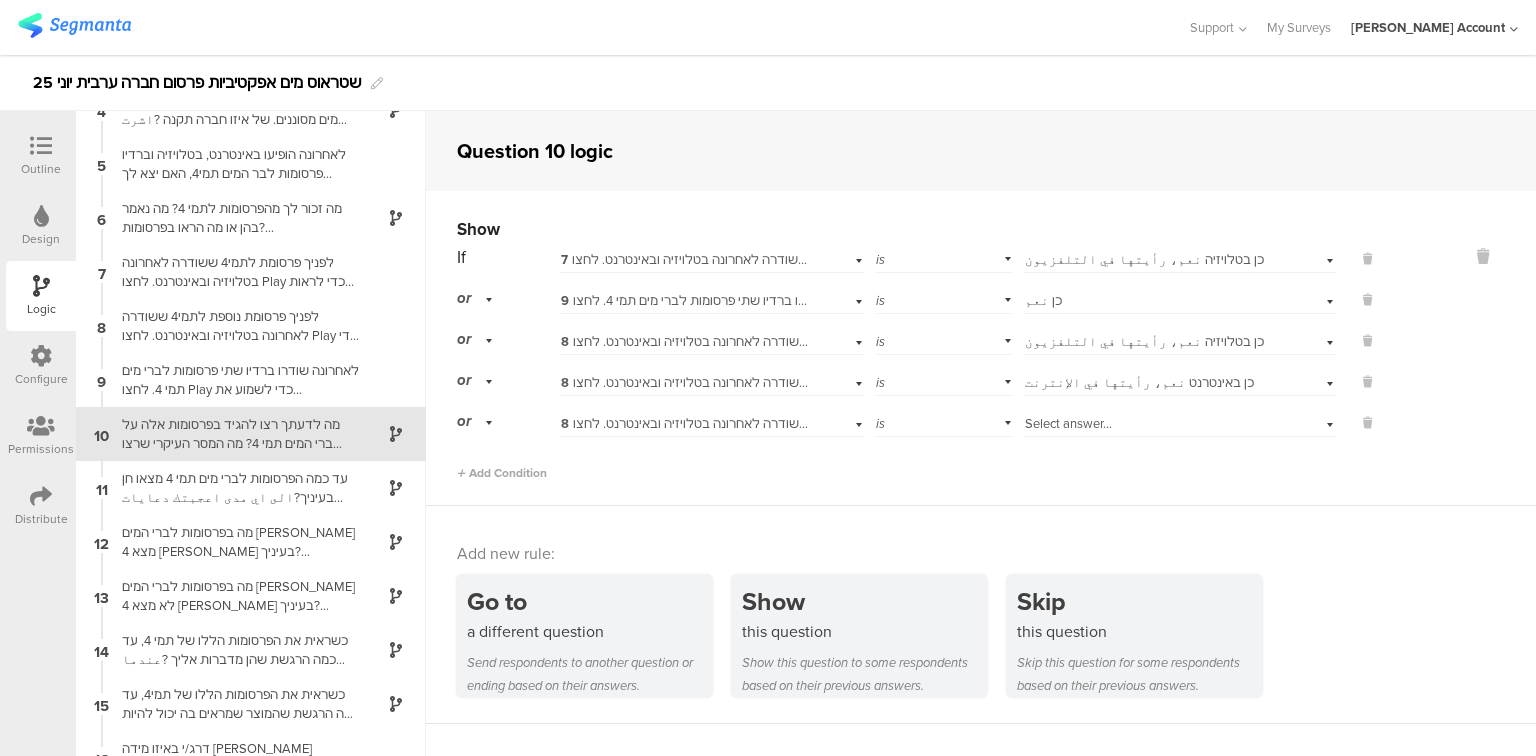 click on "Select answer..." at bounding box center [1068, 423] 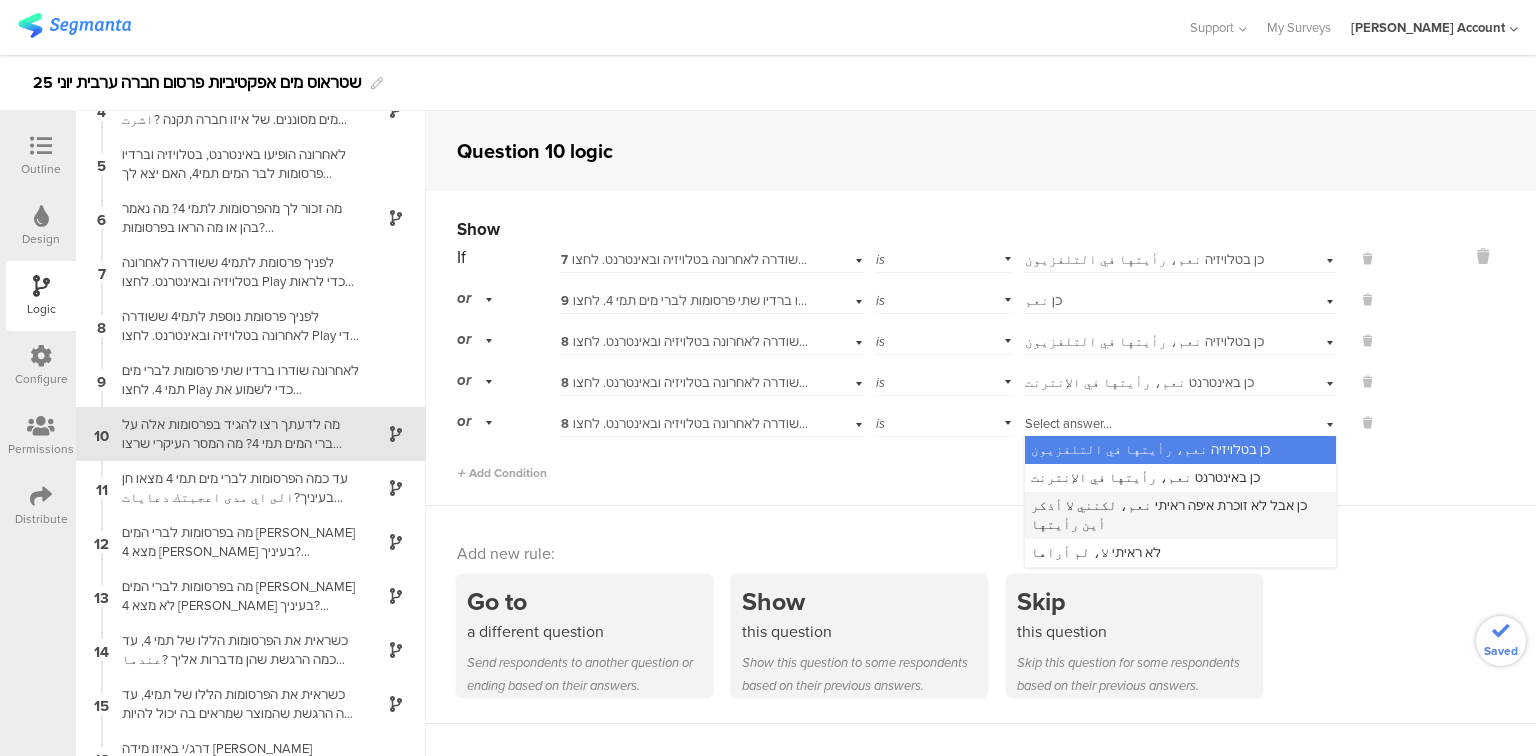 click on "כן אבל לא זוכרת איפה ראיתי نعم،  لكنني لا أذكر أين رأيتها" at bounding box center (1169, 514) 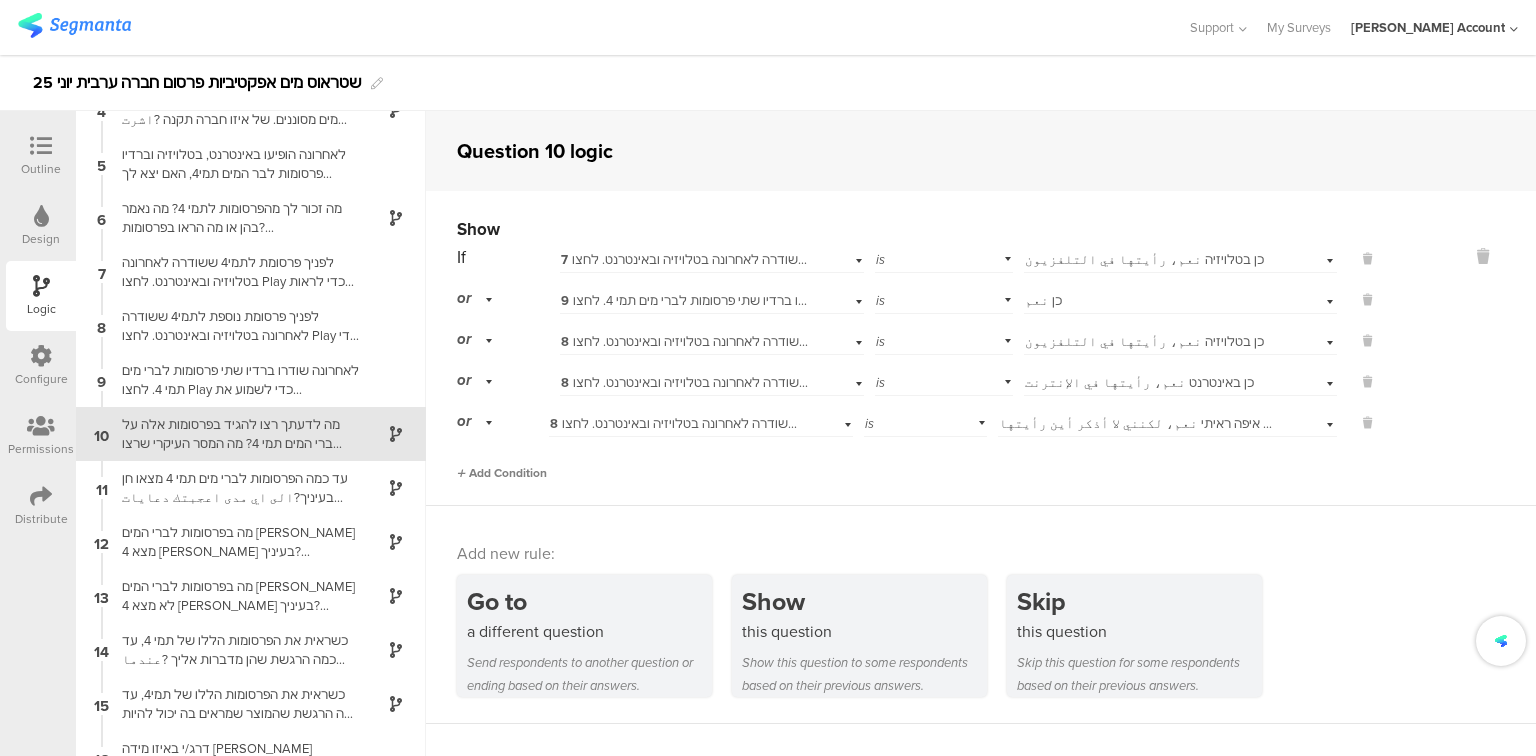 click on "Add Condition" at bounding box center (502, 473) 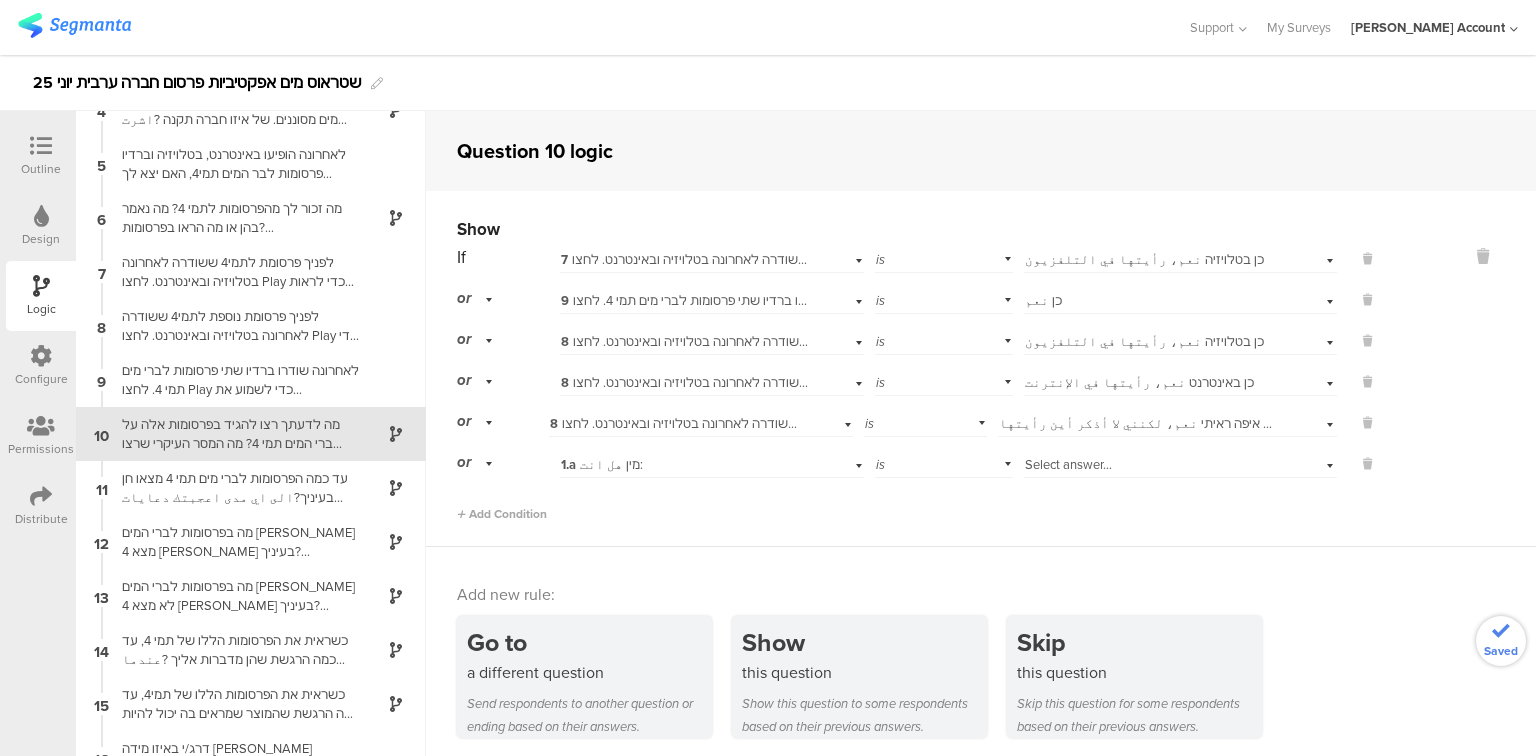 click on "1.a  מין هل انت:" at bounding box center [602, 464] 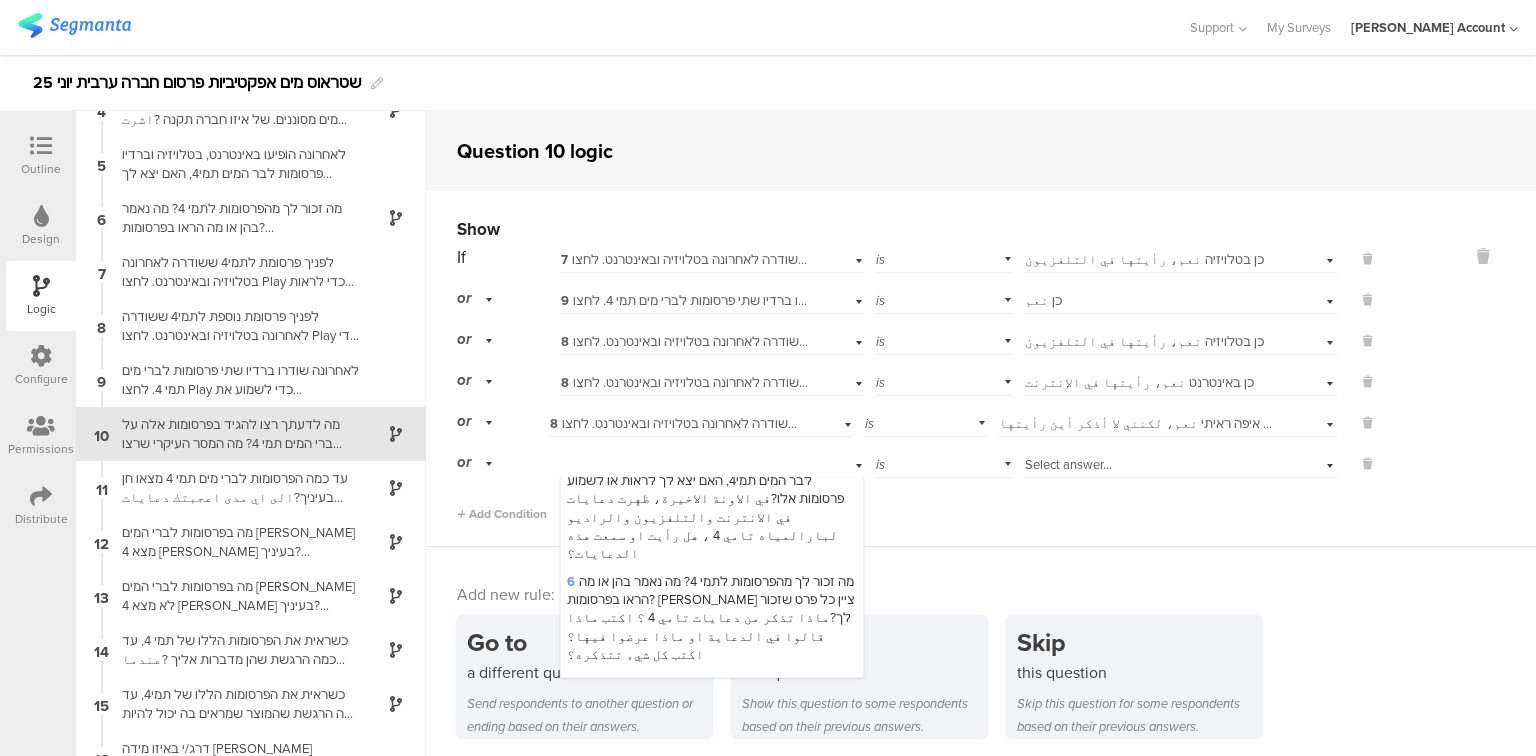 scroll, scrollTop: 560, scrollLeft: 0, axis: vertical 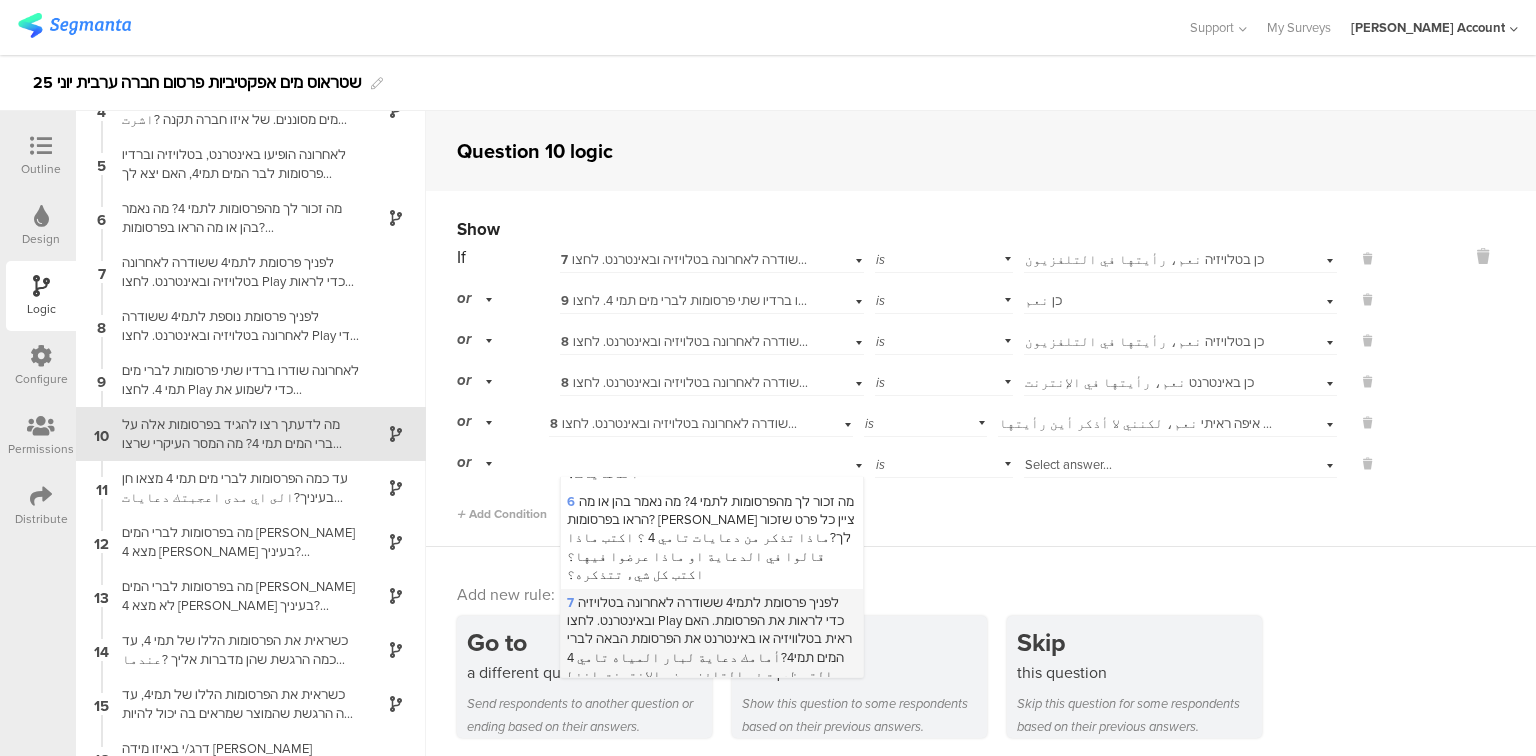 click on "7  לפניך פרסומת לתמי4 ששודרה לאחרונה בטלויזיה ובאינטרנט. לחצו Play כדי לראות את הפרסומת. האם ראית בטלוויזיה או באינטרנט את הפרסומת הבאה לברי המים תמי4?أمامك دعاية لبار المياه تامي 4 التي ظهرت في التلفزيون والانترنت.  اضغط على Play لمشاهدة الدعاية. هل رأيت في التلفزيون أو في الإنترنت الدعاية التالية لبار المياه تامي 4؟" at bounding box center [710, 666] 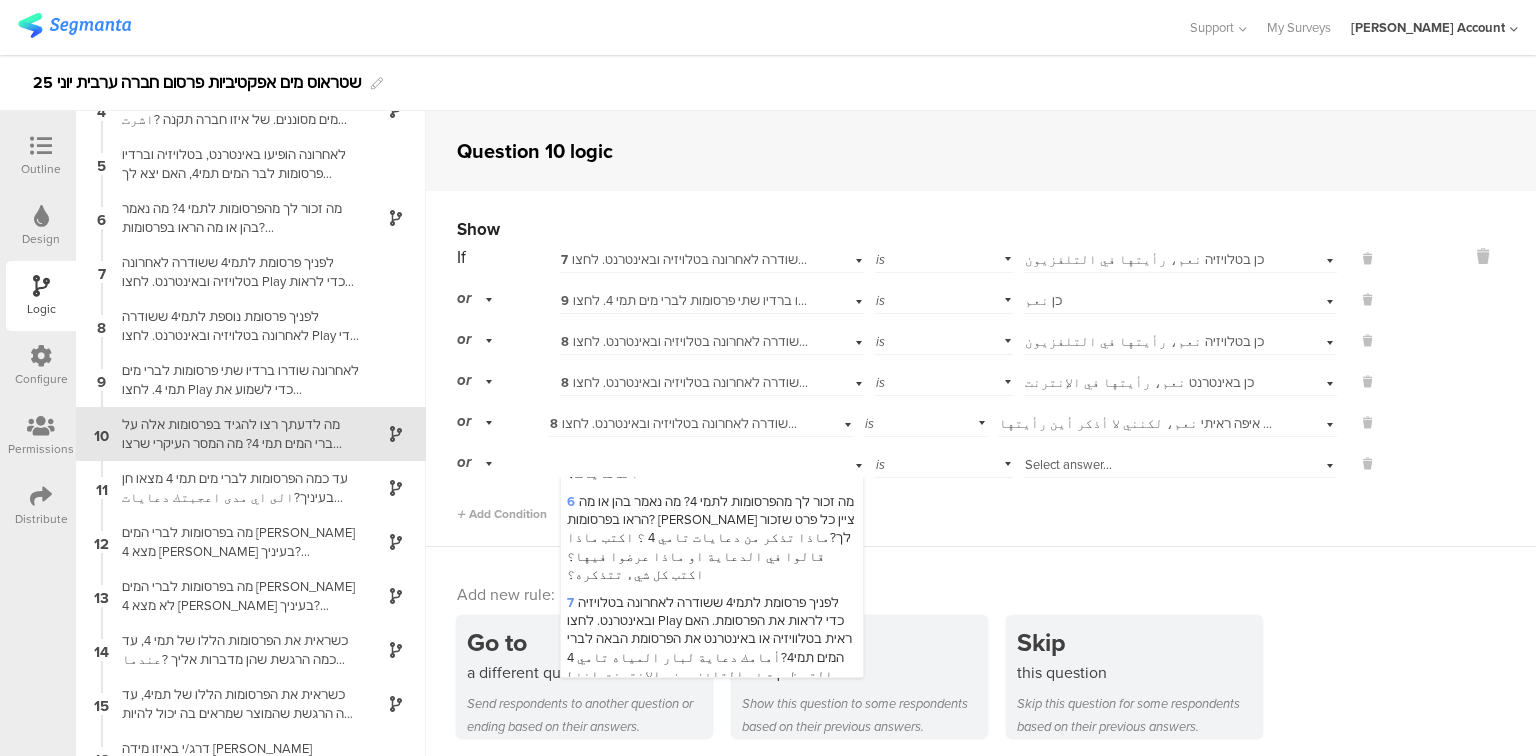 scroll, scrollTop: 0, scrollLeft: 0, axis: both 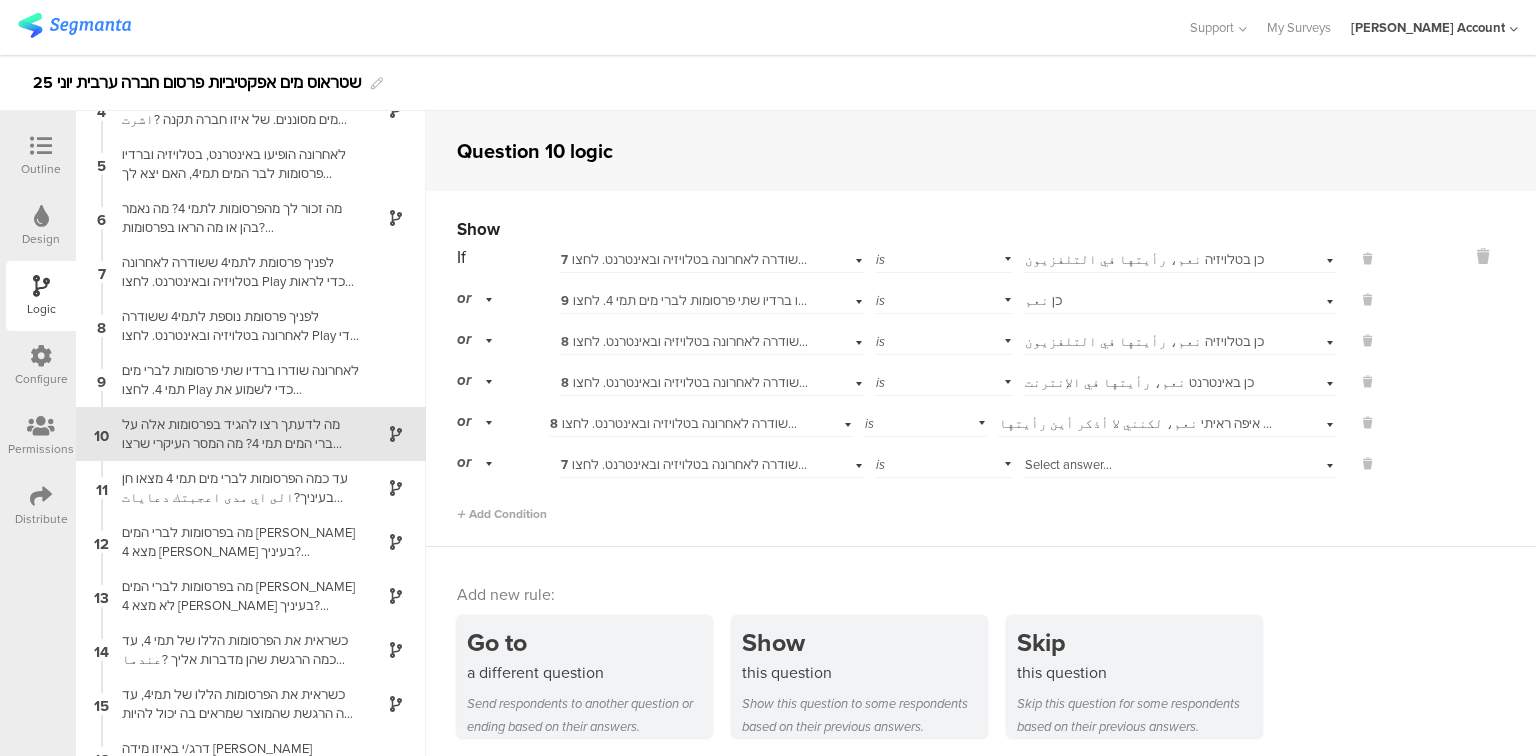 click on "Select answer..." at bounding box center (1068, 464) 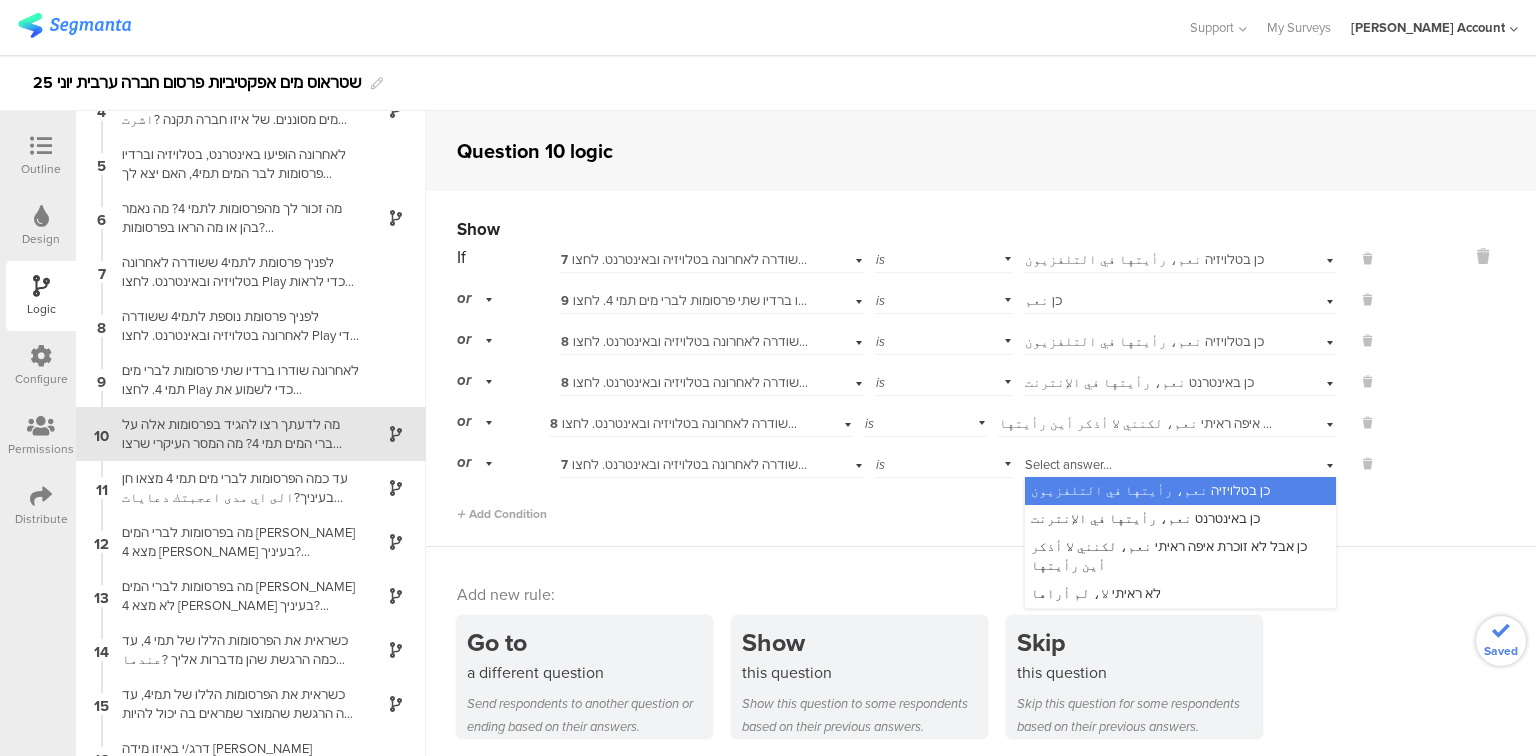 click on "כן בטלויזיה نعم،  رأيتها في التلفزيون" at bounding box center [1150, 490] 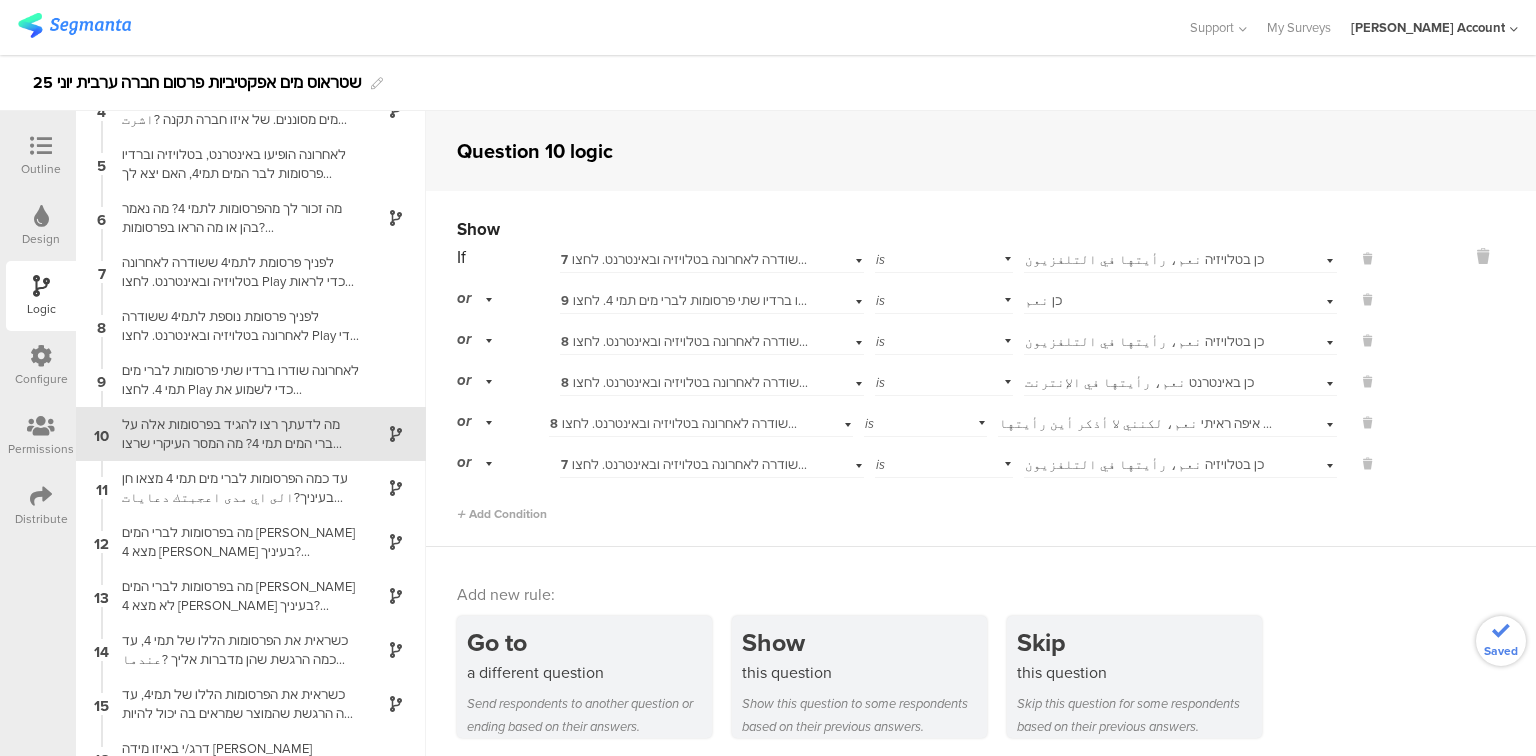 click on "כן בטלויזיה نعم،  رأيتها في التلفزيون" at bounding box center (1144, 464) 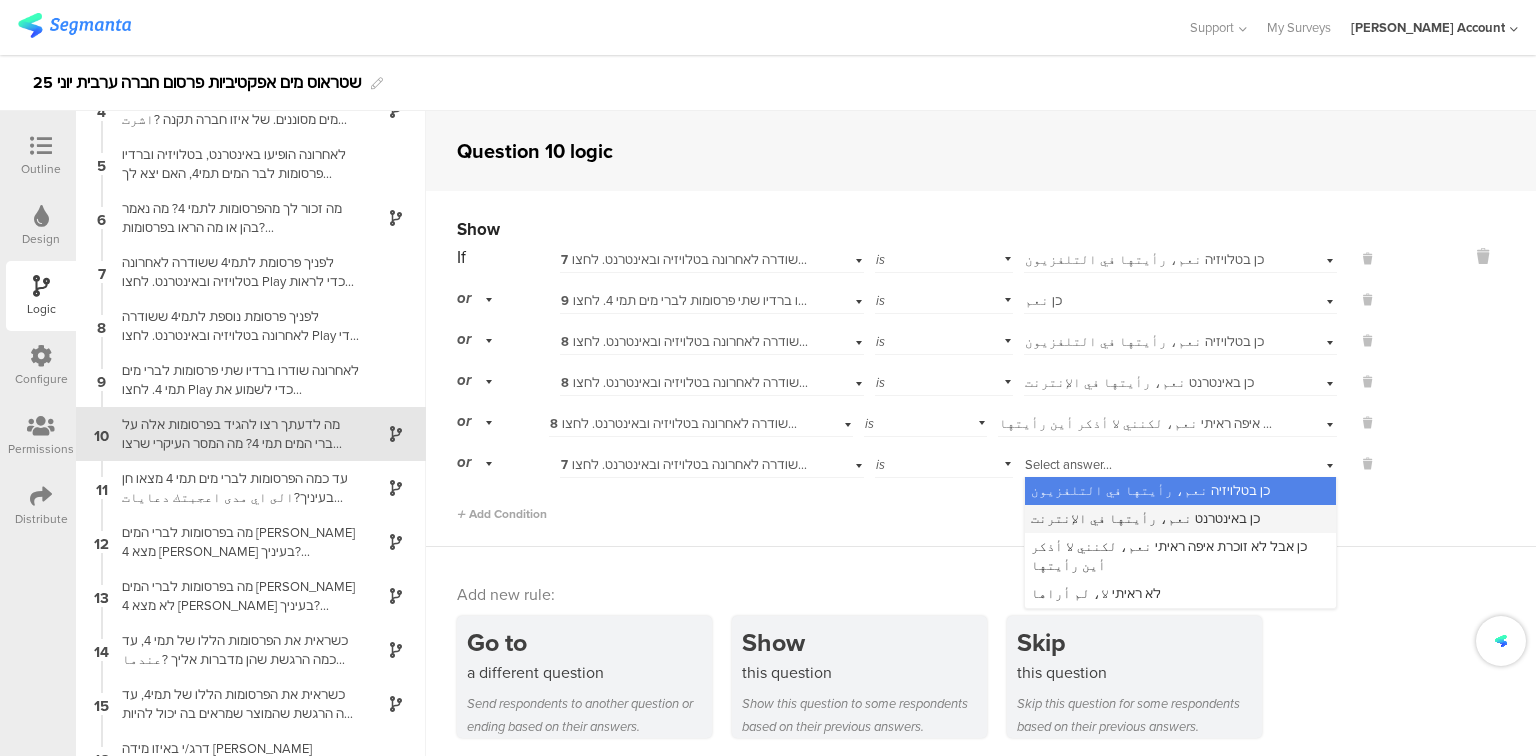 click on "כן באינטרנט نعم،  رأيتها في الإنترنت" at bounding box center [1145, 518] 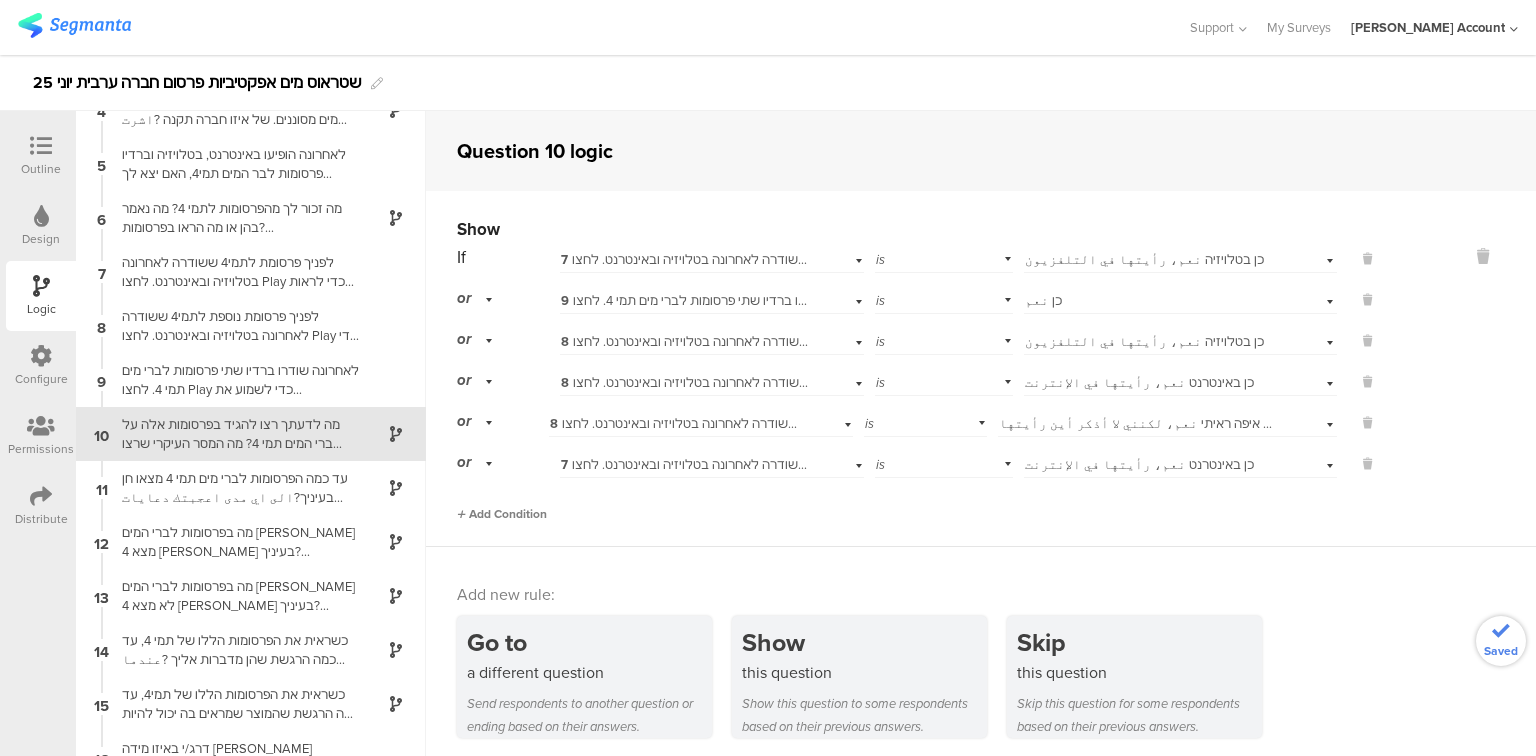 click on "Add Condition" at bounding box center [502, 514] 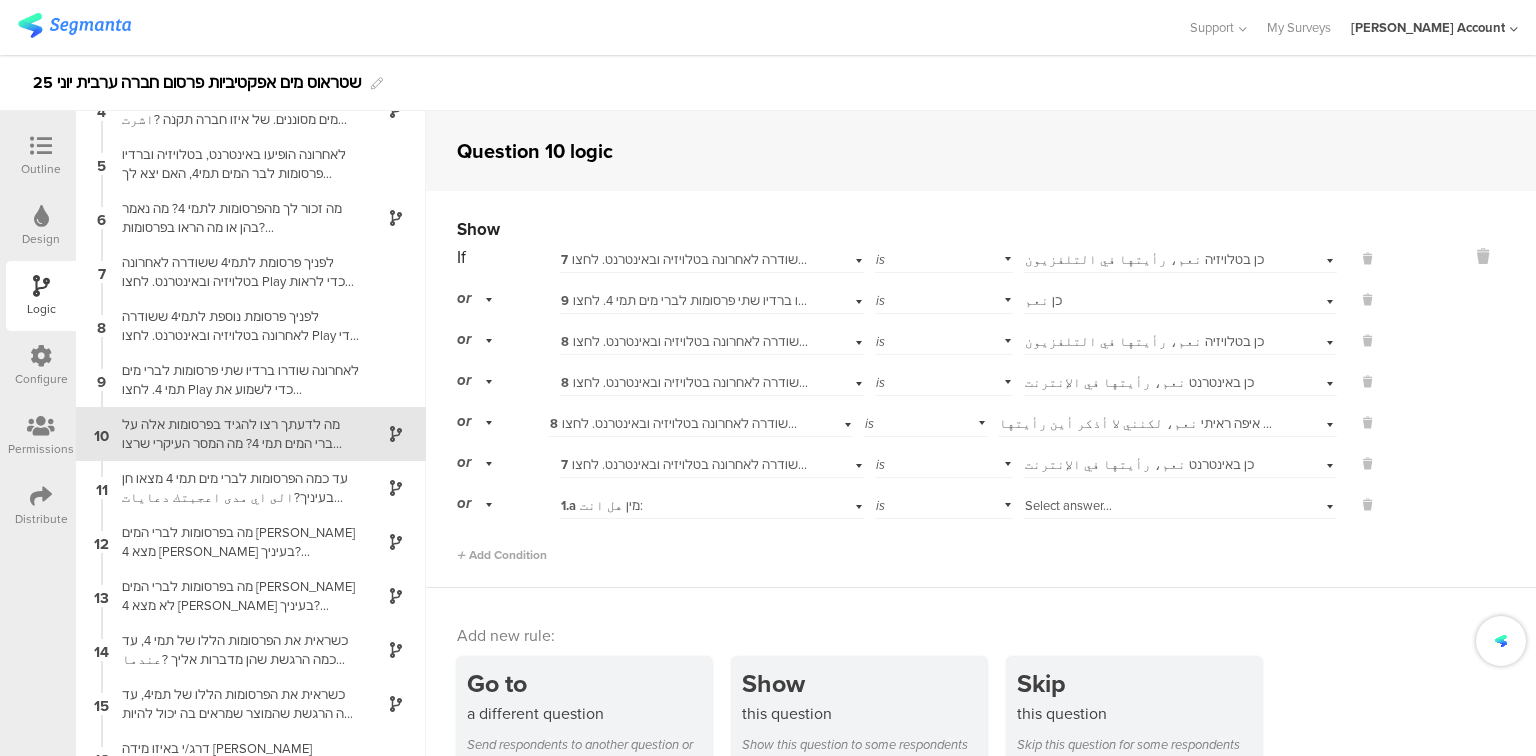 click on "1.a  מין هل انت:" at bounding box center [712, 503] 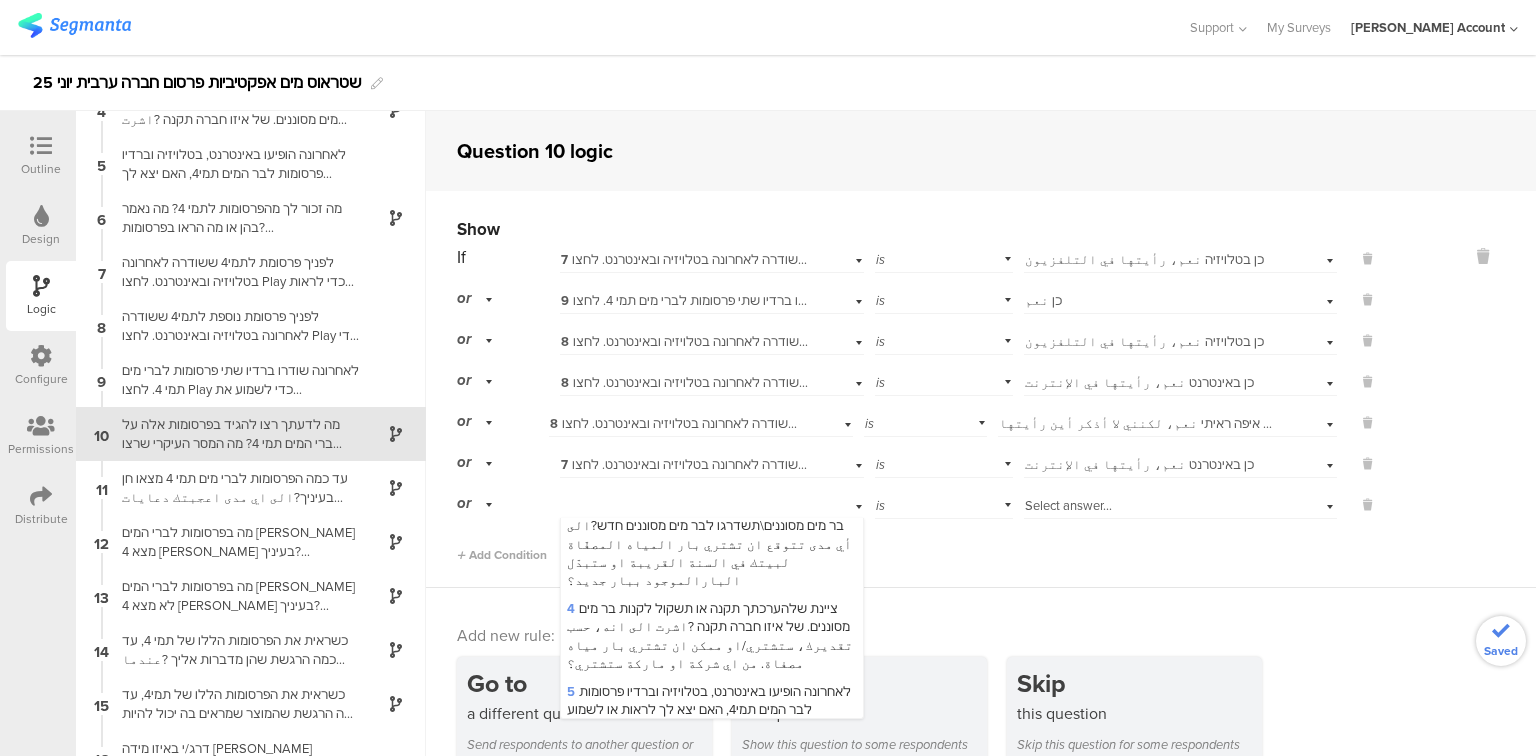 scroll, scrollTop: 480, scrollLeft: 0, axis: vertical 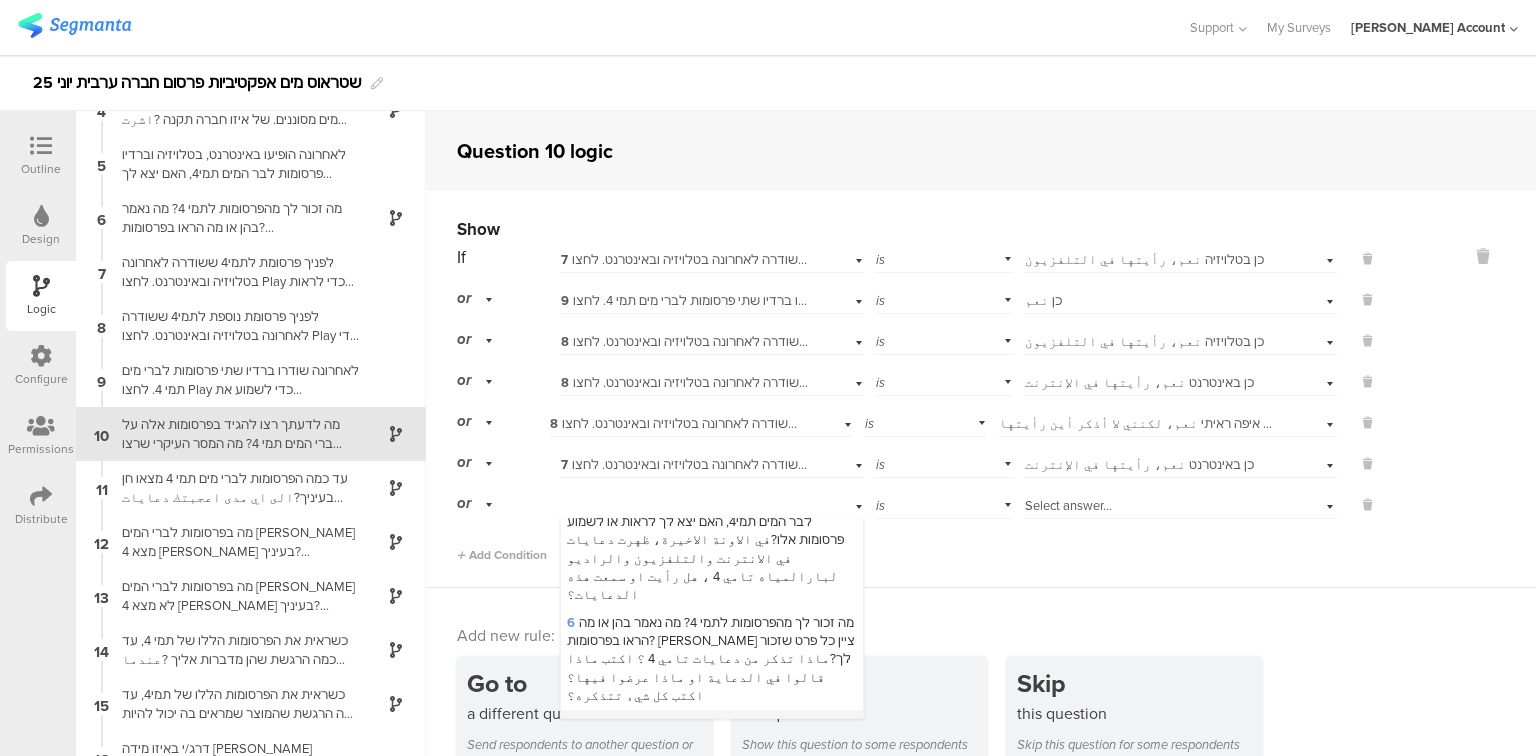 click on "7  לפניך פרסומת לתמי4 ששודרה לאחרונה בטלויזיה ובאינטרנט. לחצו Play כדי לראות את הפרסומת. האם ראית בטלוויזיה או באינטרנט את הפרסומת הבאה לברי המים תמי4?أمامك دعاية لبار المياه تامي 4 التي ظهرت في التلفزيون والانترنت.  اضغط على Play لمشاهدة الدعاية. هل رأيت في التلفزيون أو في الإنترنت الدعاية التالية لبار المياه تامي 4؟" at bounding box center (710, 787) 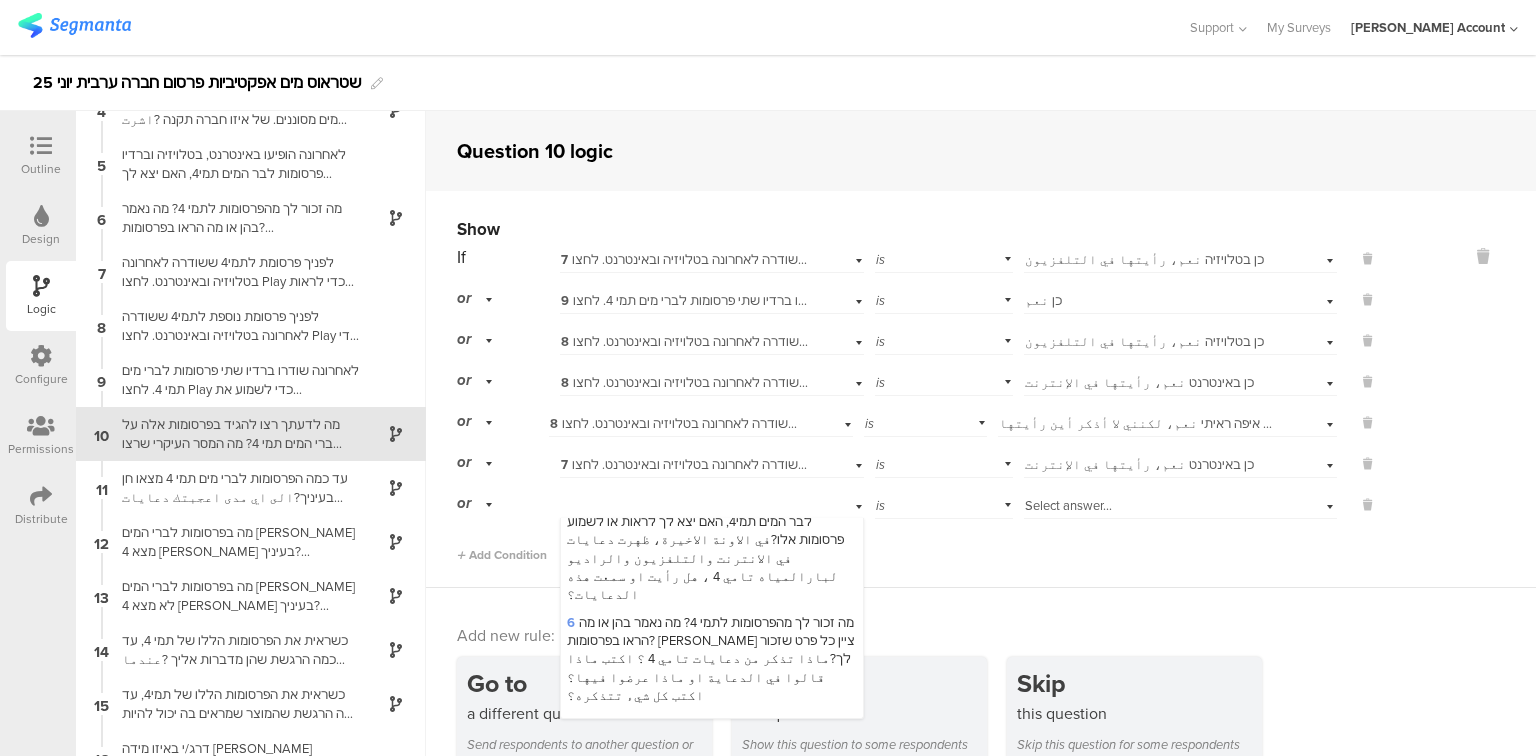 scroll, scrollTop: 0, scrollLeft: 0, axis: both 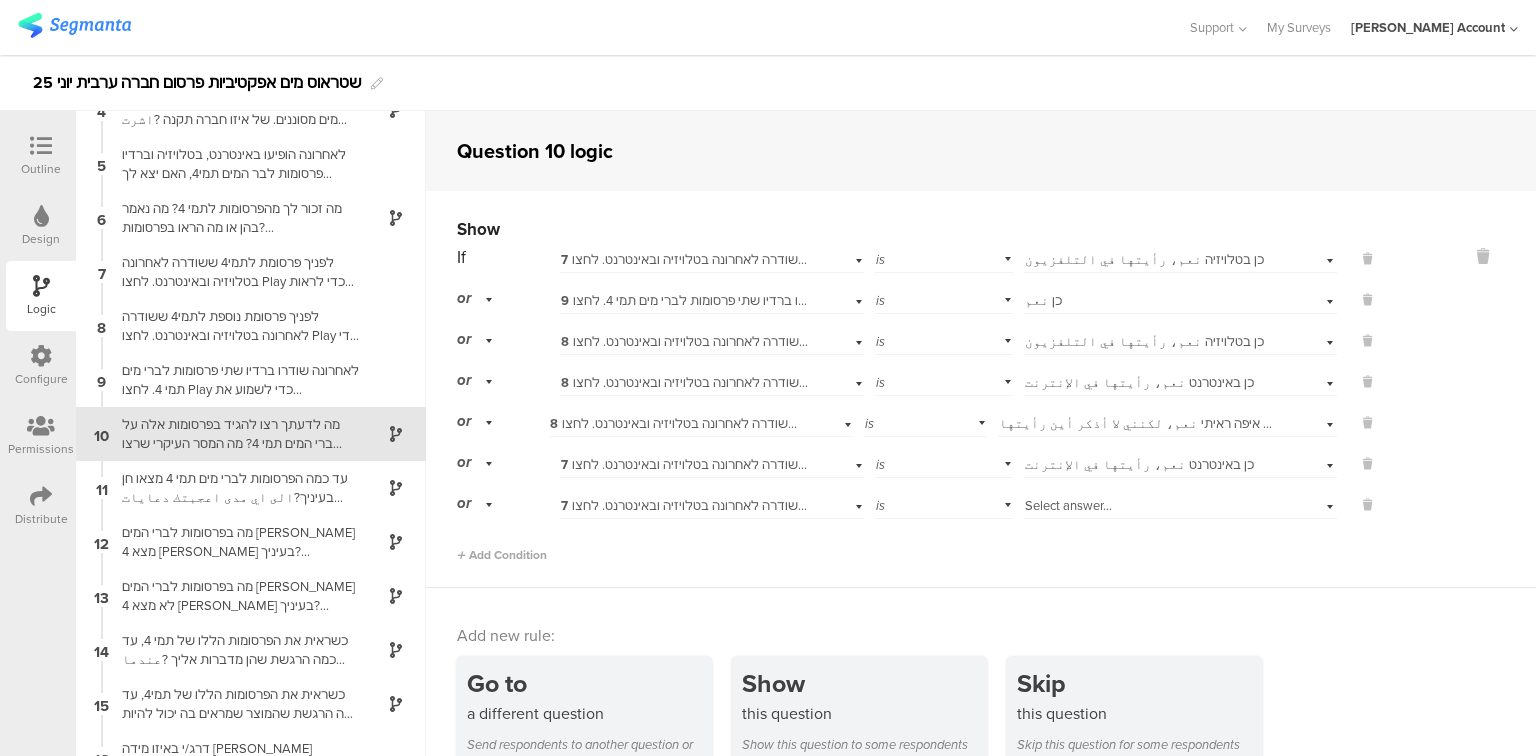 click on "Select answer..." at bounding box center (1068, 505) 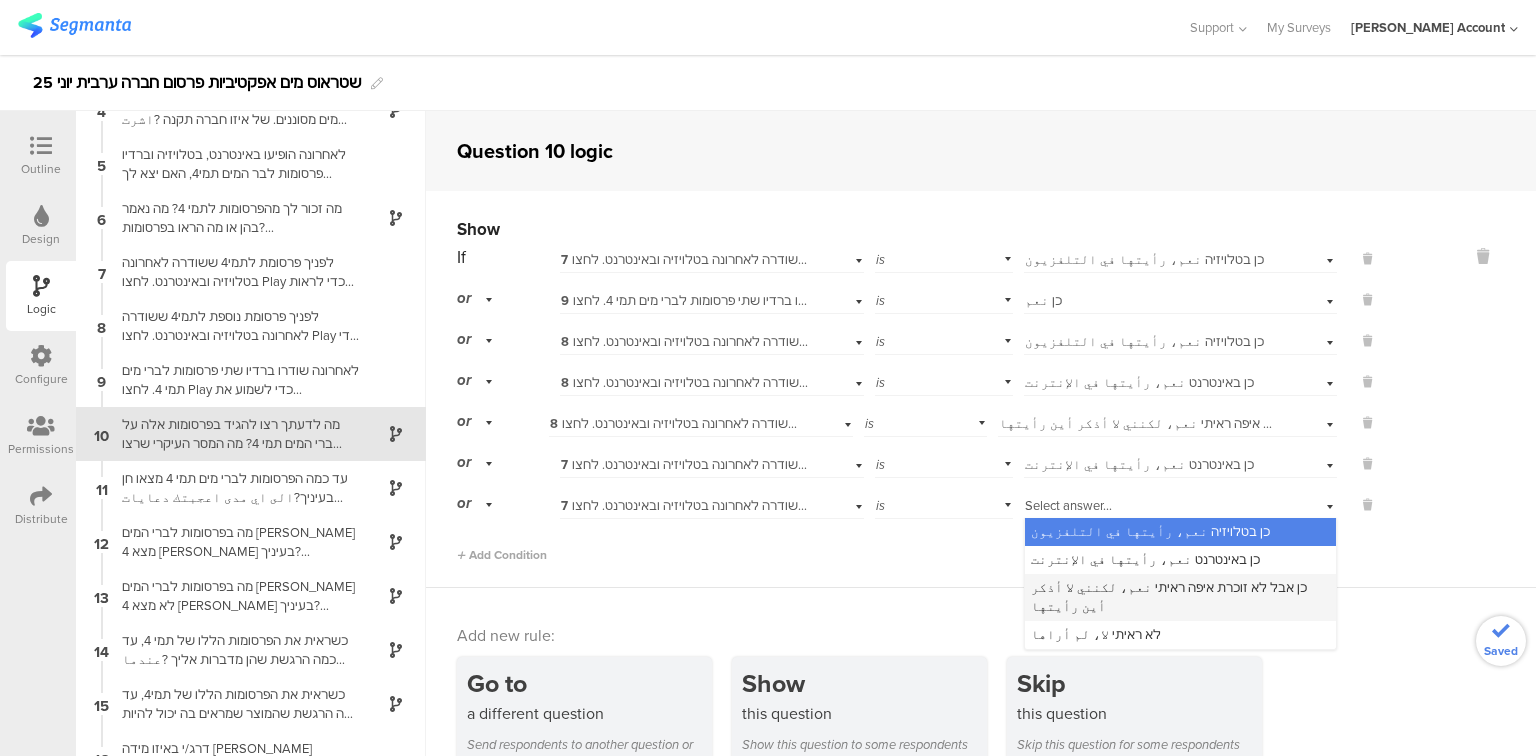 click on "כן אבל לא זוכרת איפה ראיתי نعم،  لكنني لا أذكر أين رأيتها" at bounding box center (1169, 596) 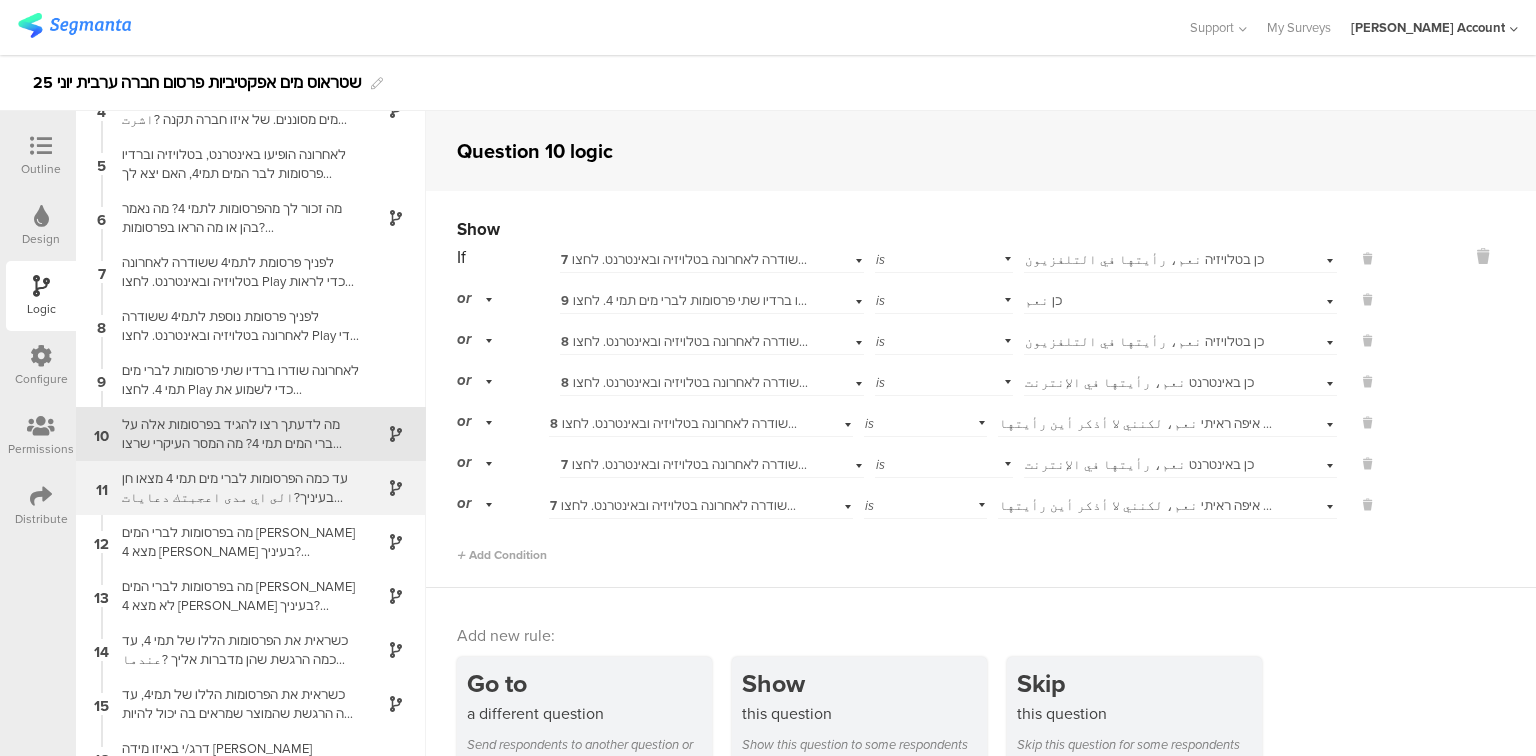 click on "עד כמה הפרסומות לברי מים תמי 4 מצאו חן בעיניך?الى اي مدى اعجبتك دعايات بار المياه تامي 4 ؟" at bounding box center (235, 488) 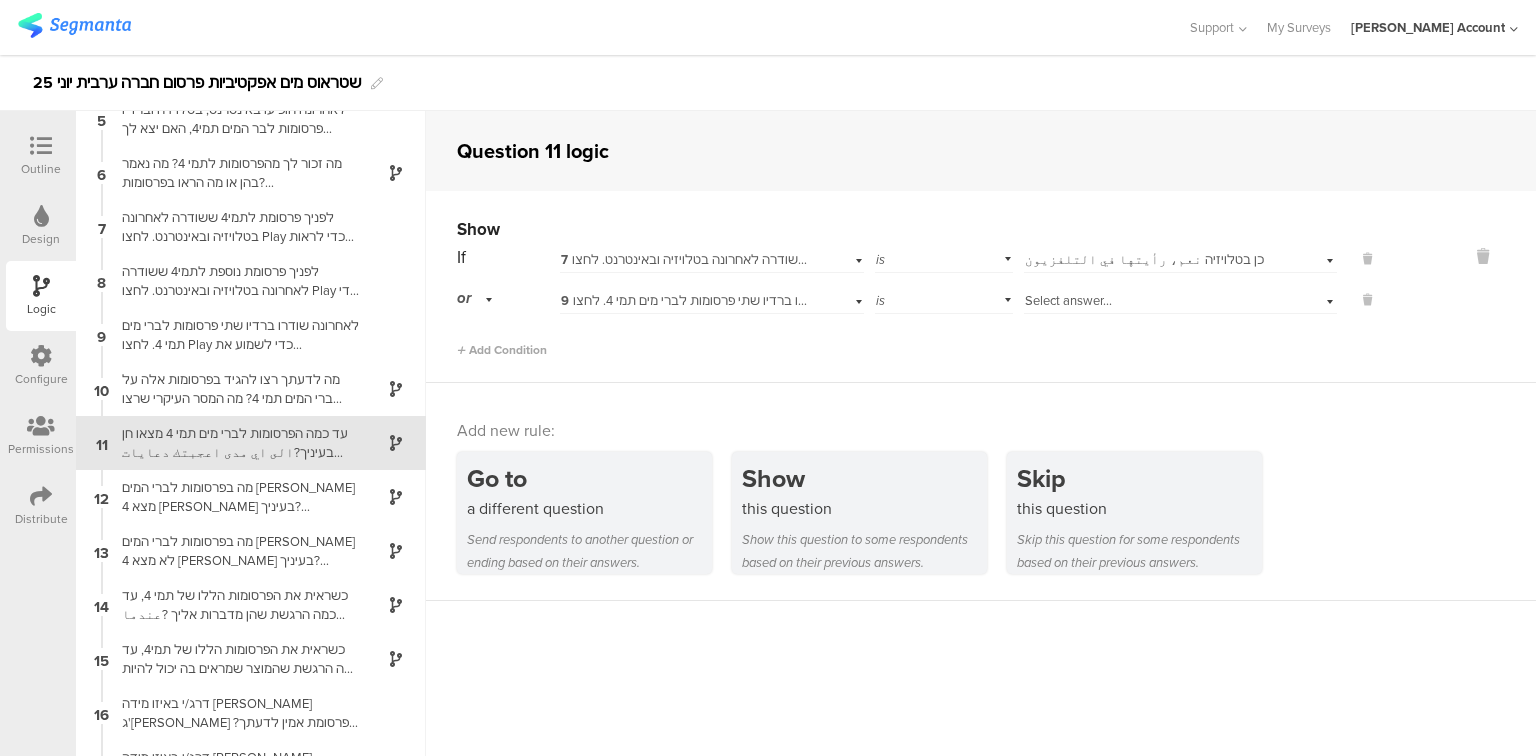 scroll, scrollTop: 244, scrollLeft: 0, axis: vertical 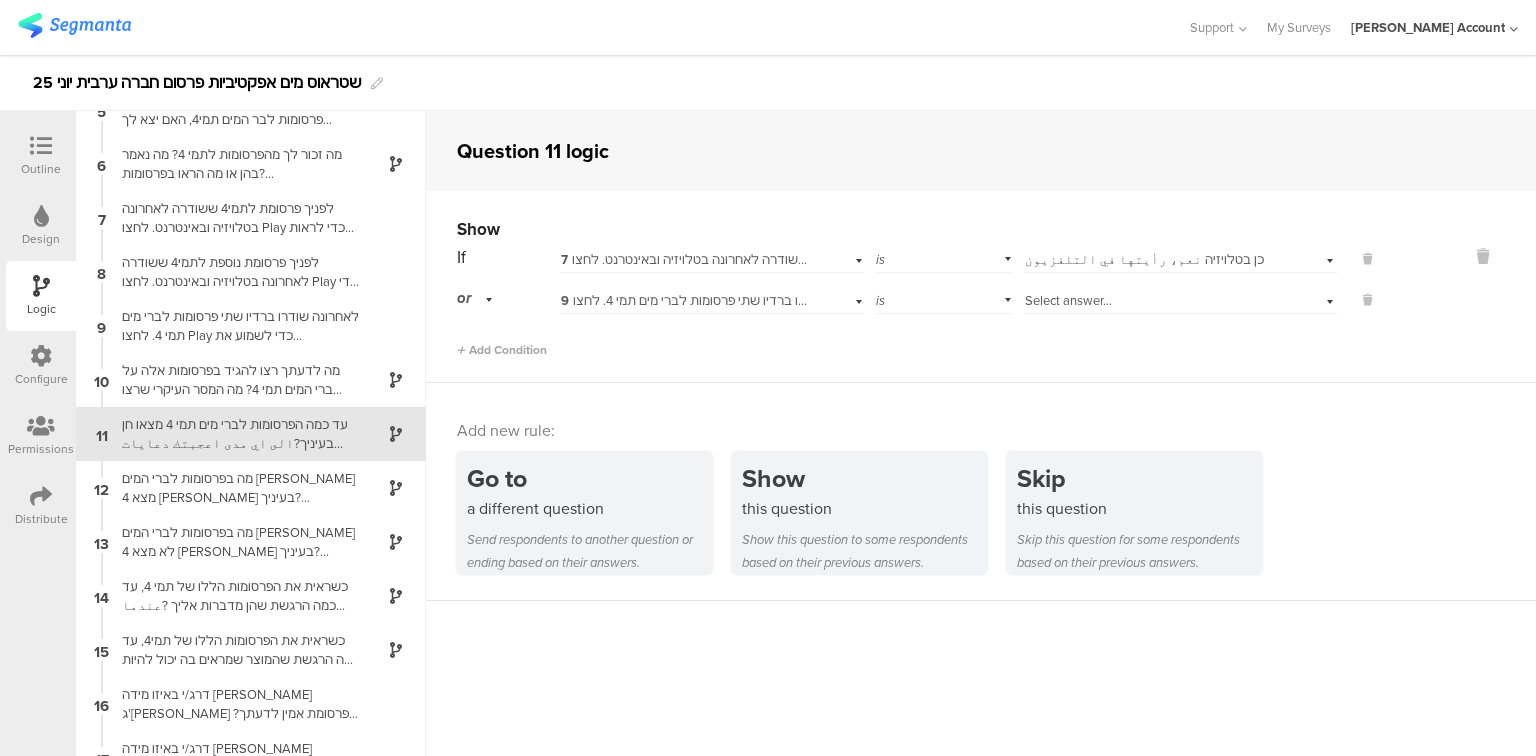 click on "9  לאחרונה שודרו ברדיו שתי פרסומות לברי מים תמי 4. לחצו Play כדי לשמוע את הפרסומתהאם שמעת לאחרונה ברדיו את אחת מהפרסומות האלה לברי המים תמי4?في الآونة الأخيرة ظهرت دعاية في الراديو لبار المياه تامي 4، إضغط Play لتستمع لدعاية الراديو. هل سمعت في الراديو مؤخّراً واحدة من هذه الدعايات لبار المياه تامي 4؟" at bounding box center (1542, 300) 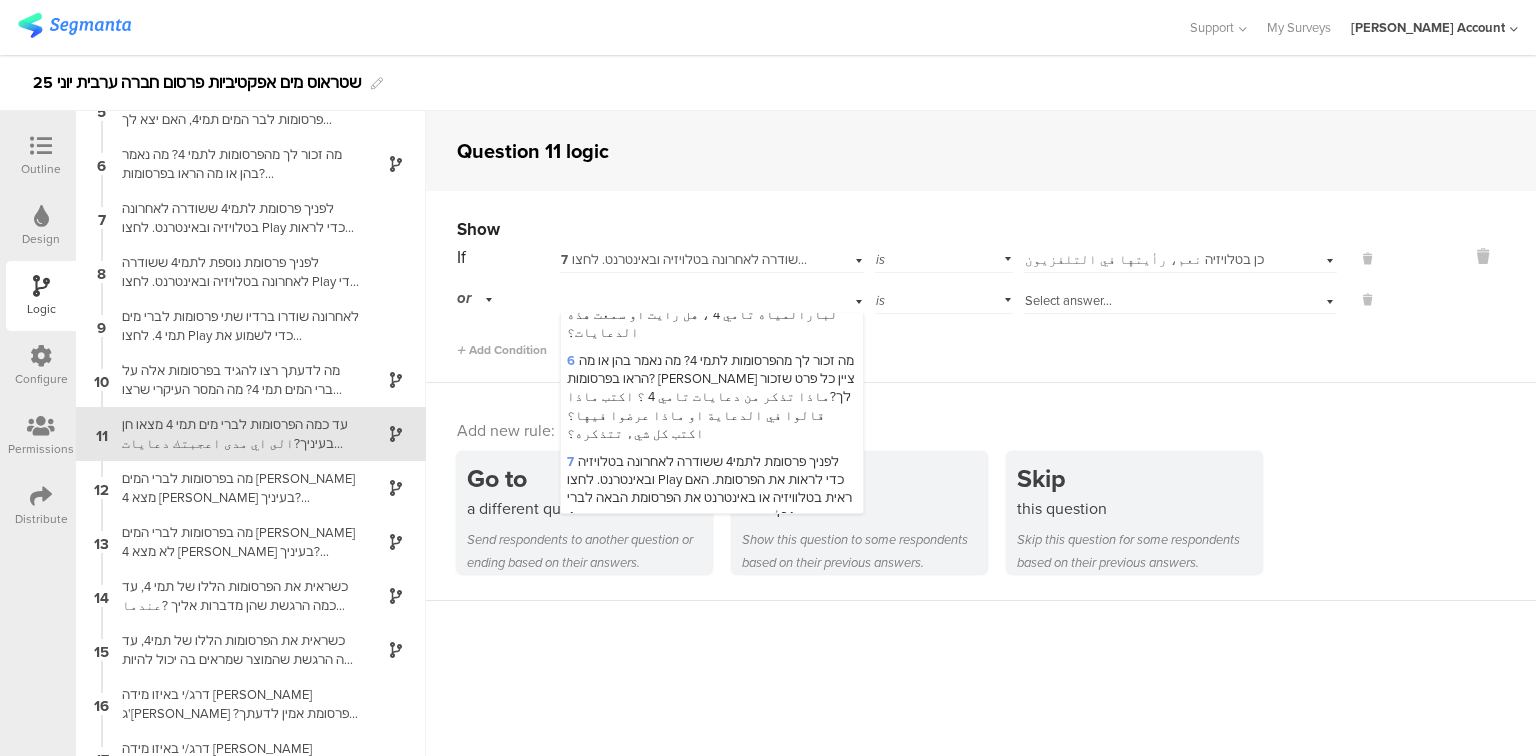 scroll, scrollTop: 560, scrollLeft: 0, axis: vertical 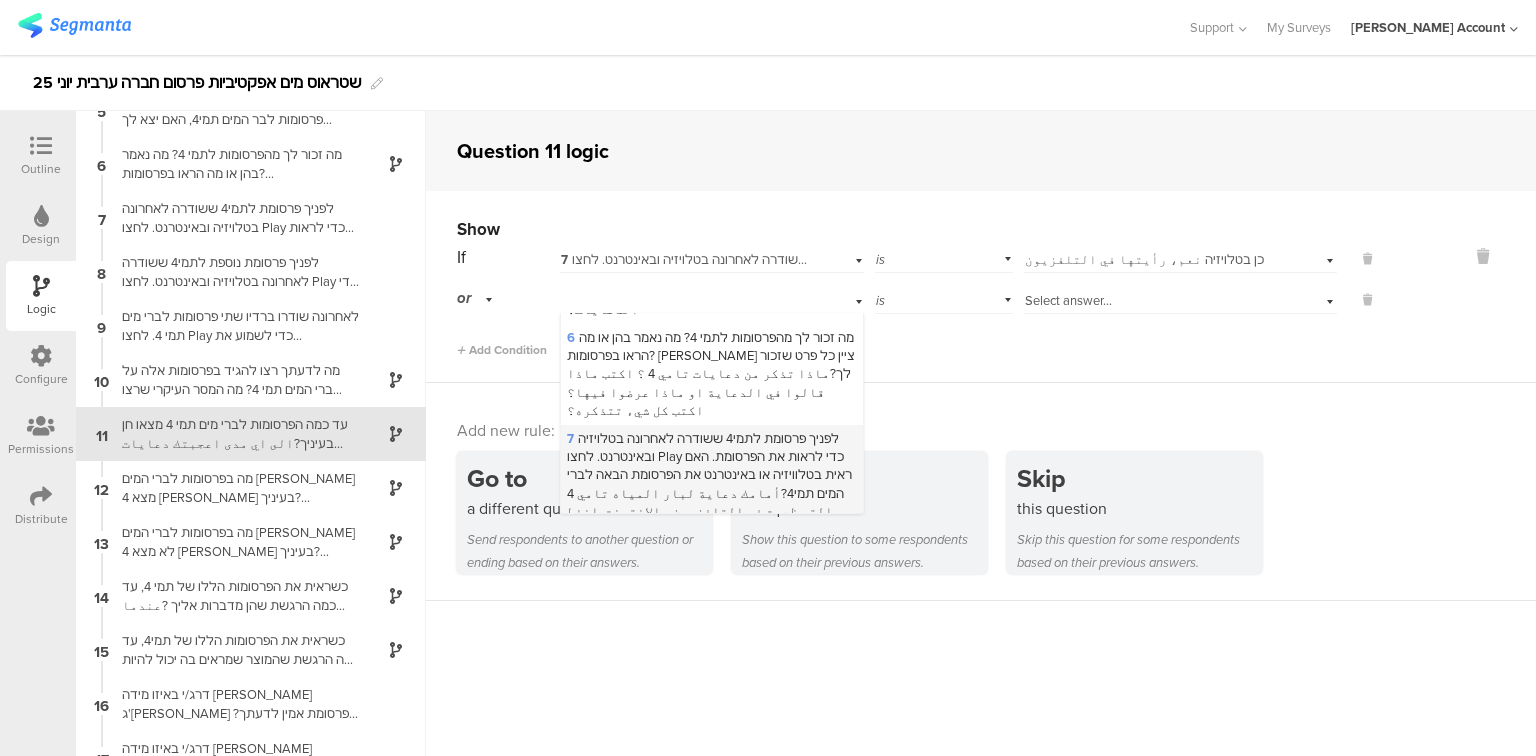 click on "7  לפניך פרסומת לתמי4 ששודרה לאחרונה בטלויזיה ובאינטרנט. לחצו Play כדי לראות את הפרסומת. האם ראית בטלוויזיה או באינטרנט את הפרסומת הבאה לברי המים תמי4?أمامك دعاية لبار المياه تامي 4 التي ظهرت في التلفزيون والانترنت.  اضغط على Play لمشاهدة الدعاية. هل رأيت في التلفزيون أو في الإنترنت الدعاية التالية لبار المياه تامي 4؟" at bounding box center (710, 502) 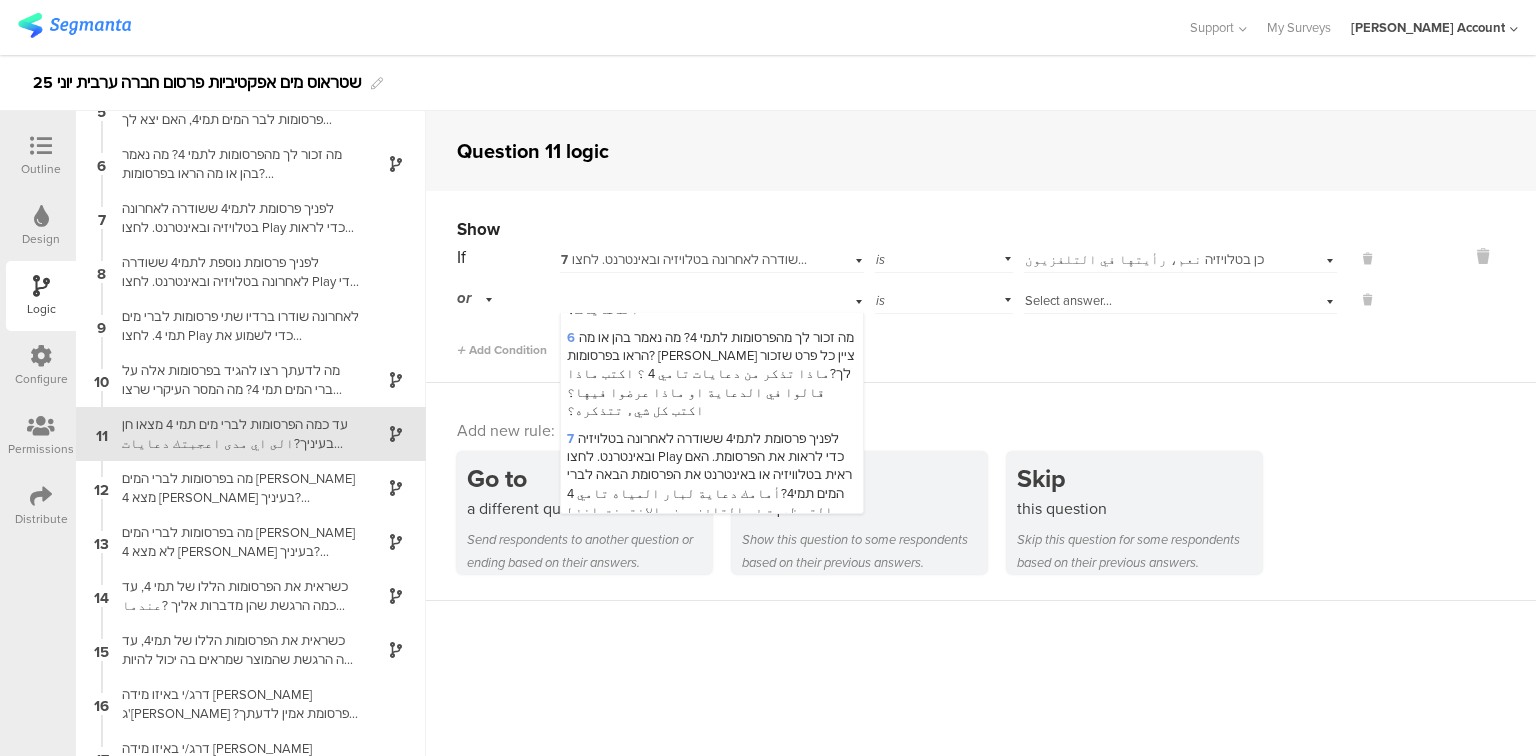 scroll, scrollTop: 0, scrollLeft: 0, axis: both 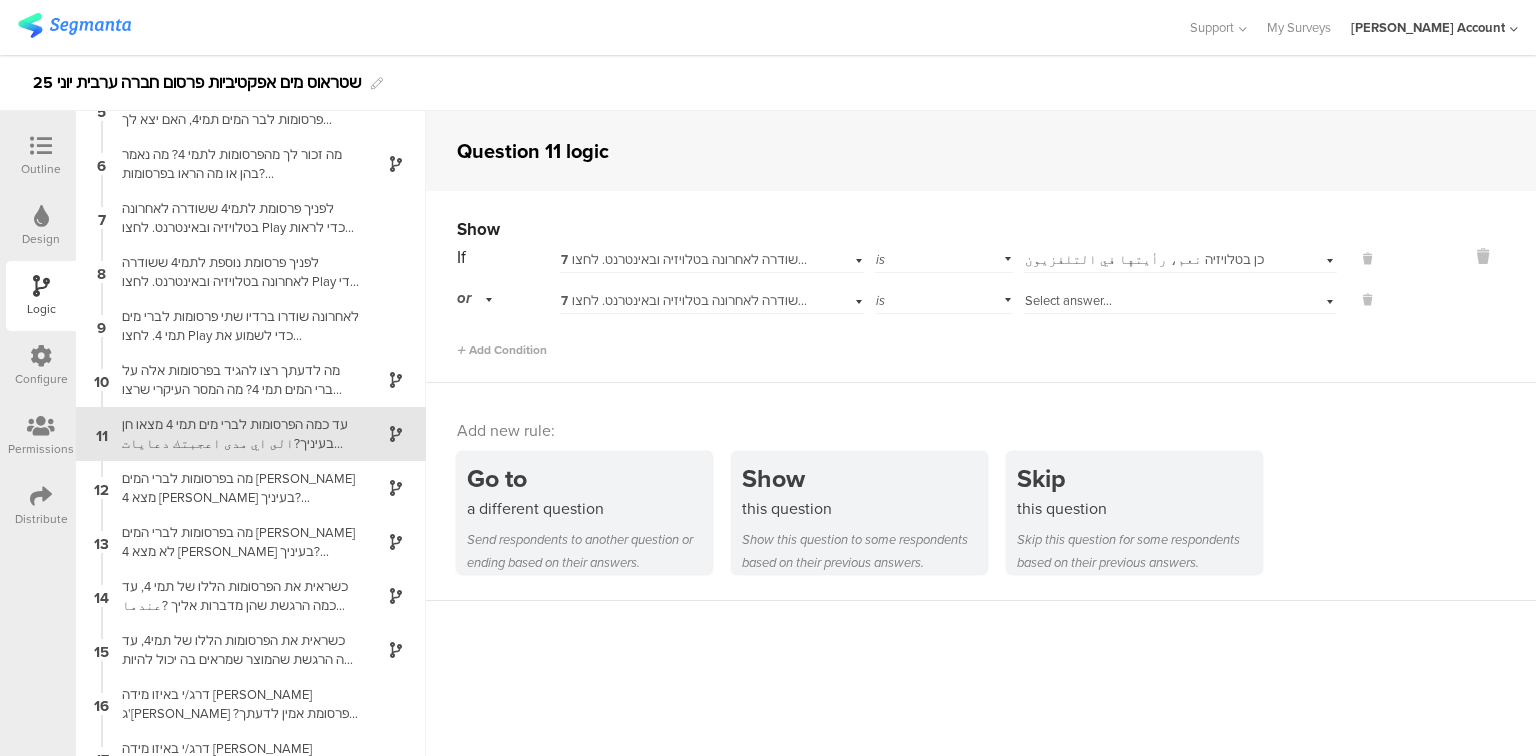 click on "Select answer..." at bounding box center [1068, 300] 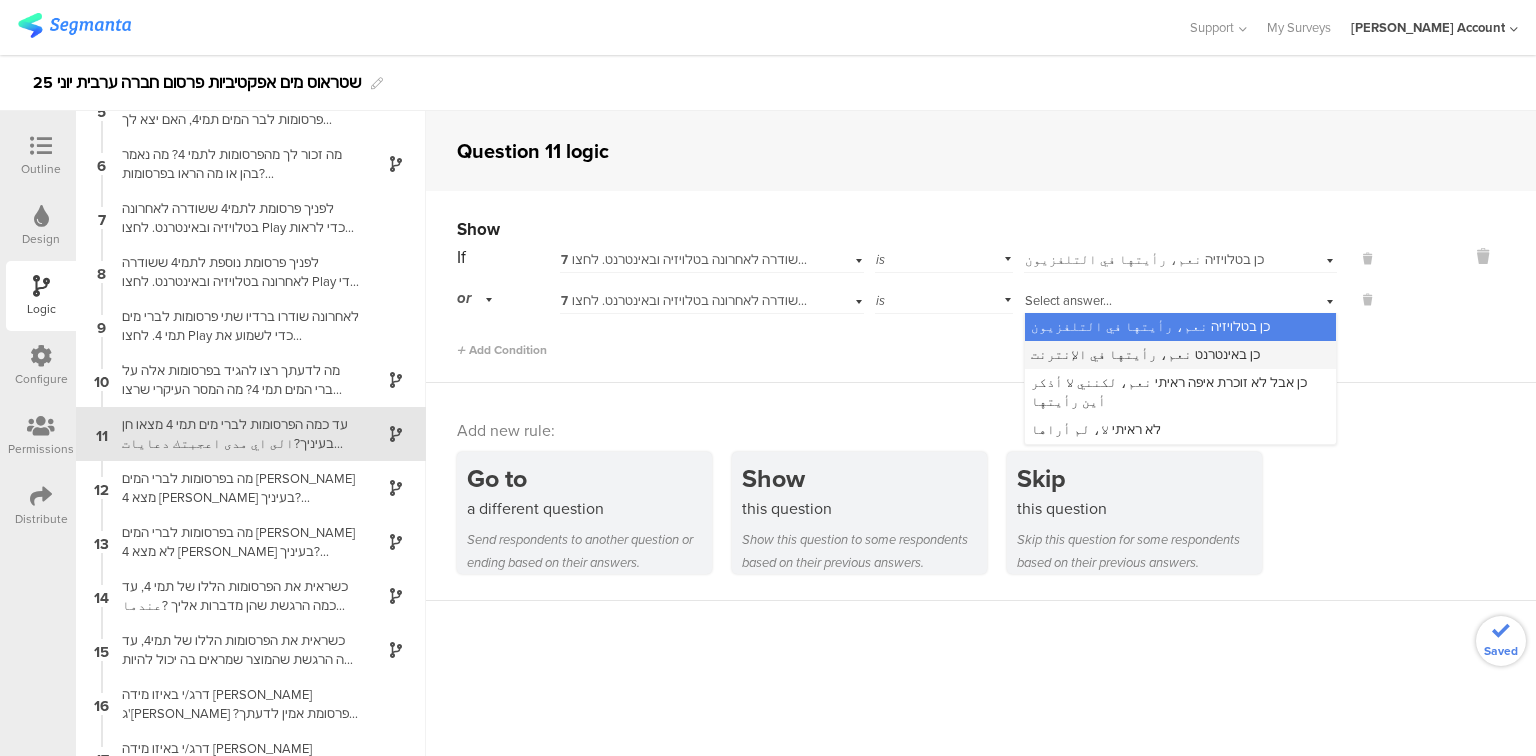 click on "כן באינטרנט نعم،  رأيتها في الإنترنت" at bounding box center [1145, 354] 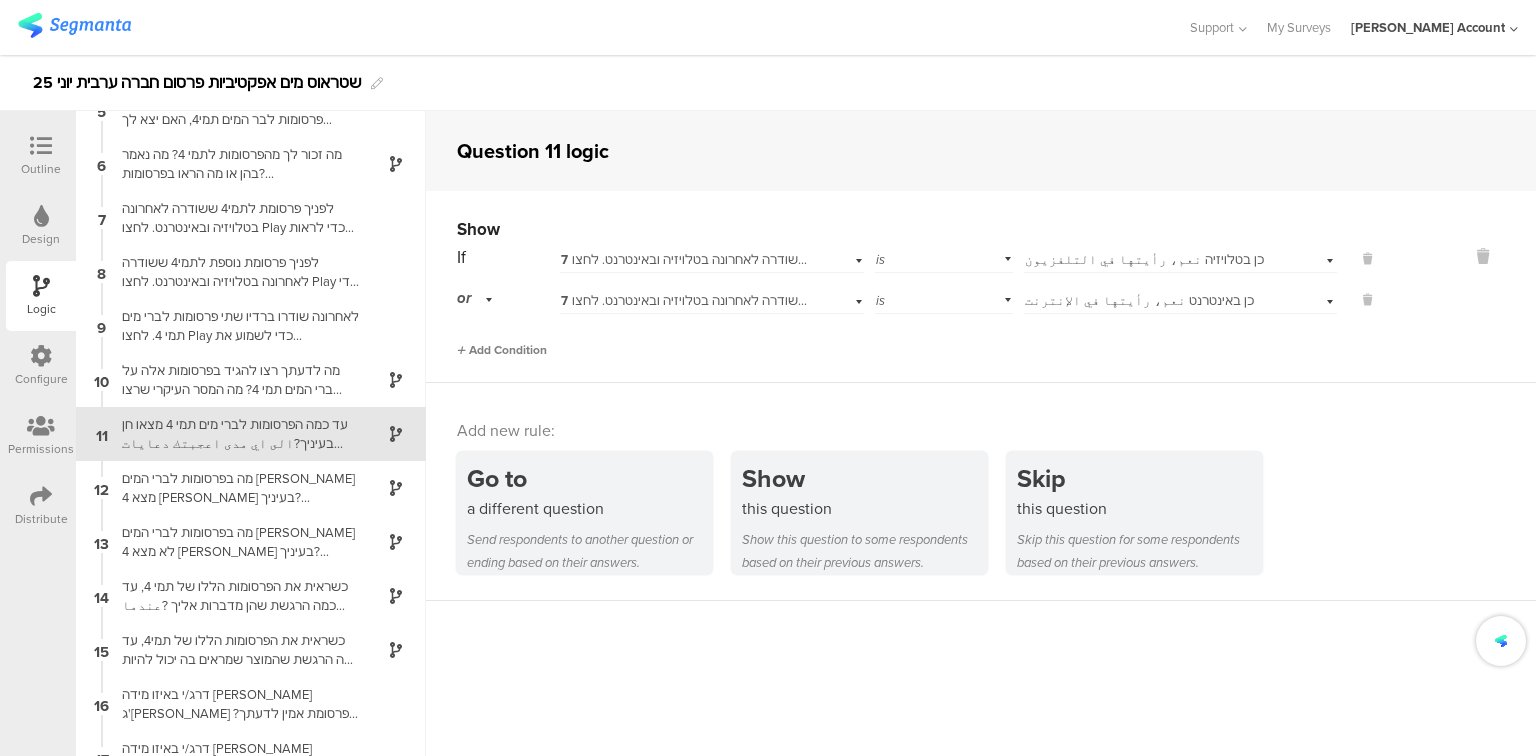 click on "Add Condition" at bounding box center [502, 350] 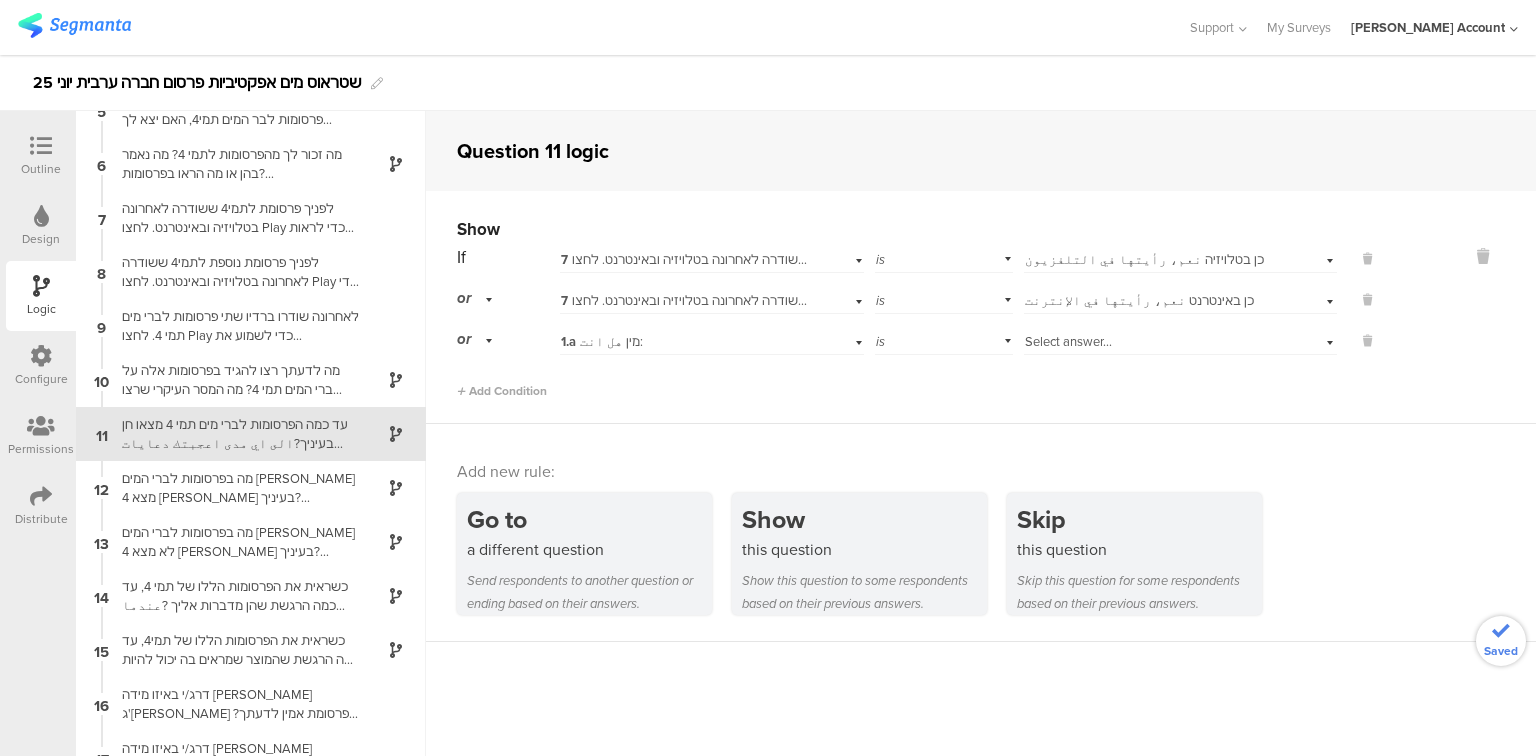 click on "1.a  מין هل انت:" at bounding box center (712, 339) 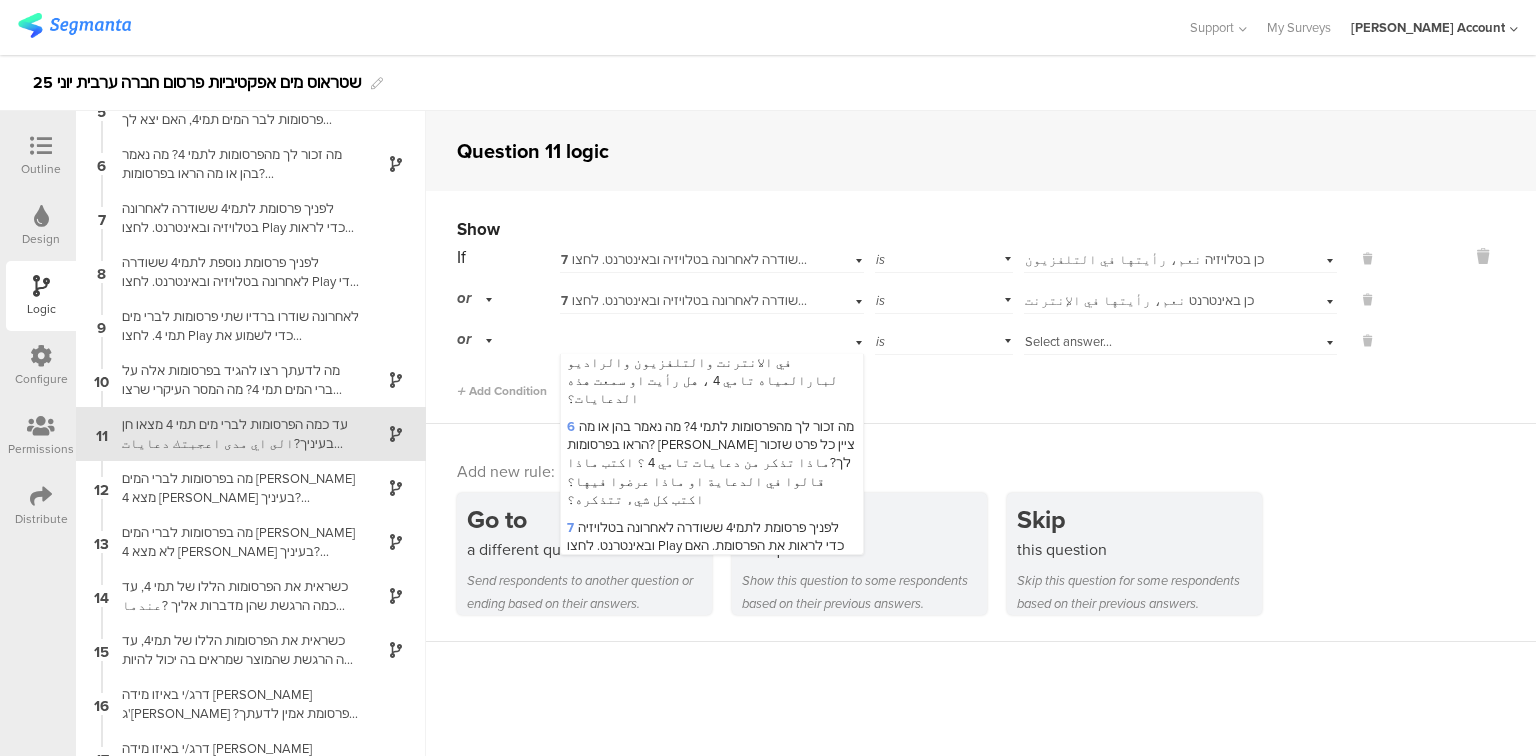 scroll, scrollTop: 560, scrollLeft: 0, axis: vertical 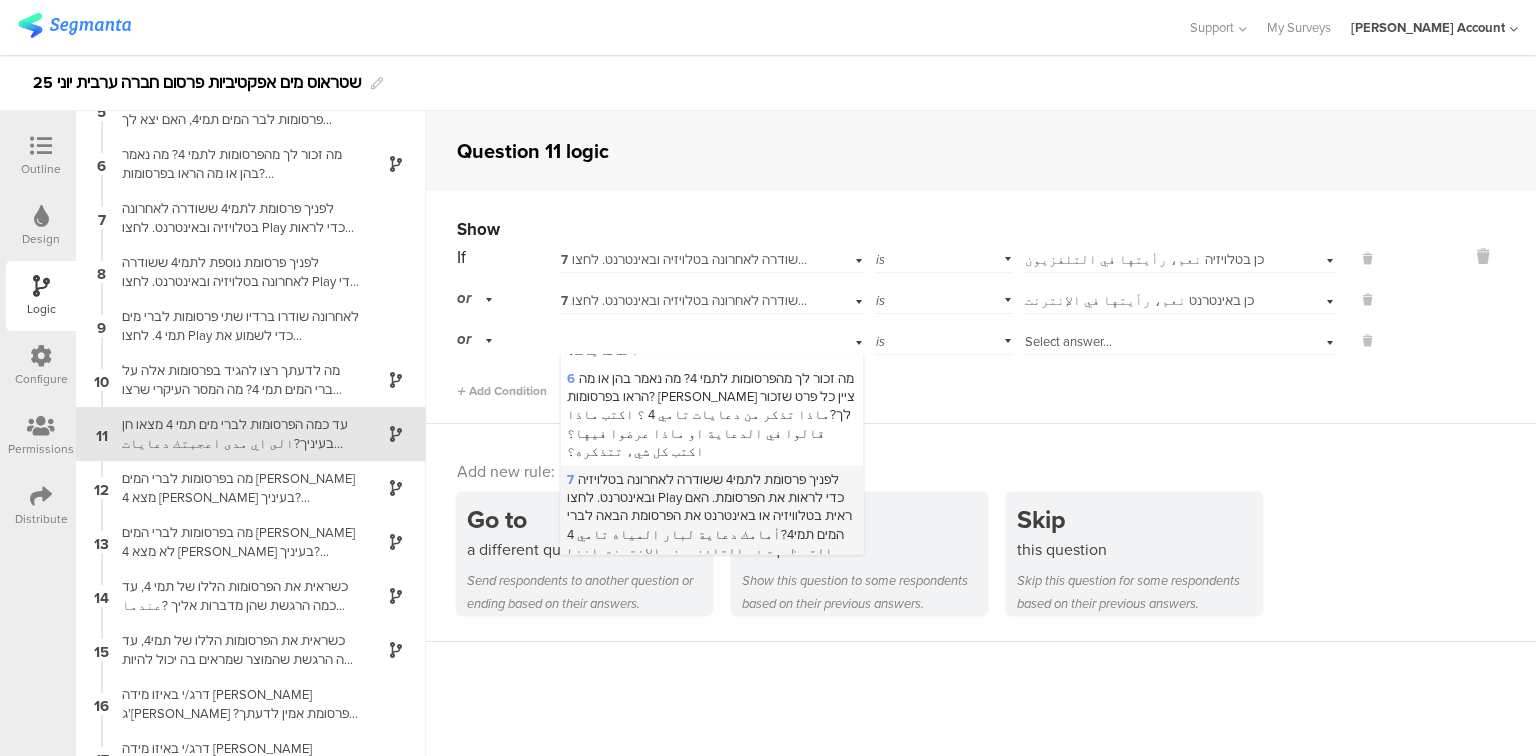 click on "7  לפניך פרסומת לתמי4 ששודרה לאחרונה בטלויזיה ובאינטרנט. לחצו Play כדי לראות את הפרסומת. האם ראית בטלוויזיה או באינטרנט את הפרסומת הבאה לברי המים תמי4?أمامك دعاية لبار المياه تامي 4 التي ظهرت في التلفزيون والانترنت.  اضغط على Play لمشاهدة الدعاية. هل رأيت في التلفزيون أو في الإنترنت الدعاية التالية لبار المياه تامي 4؟" at bounding box center [710, 543] 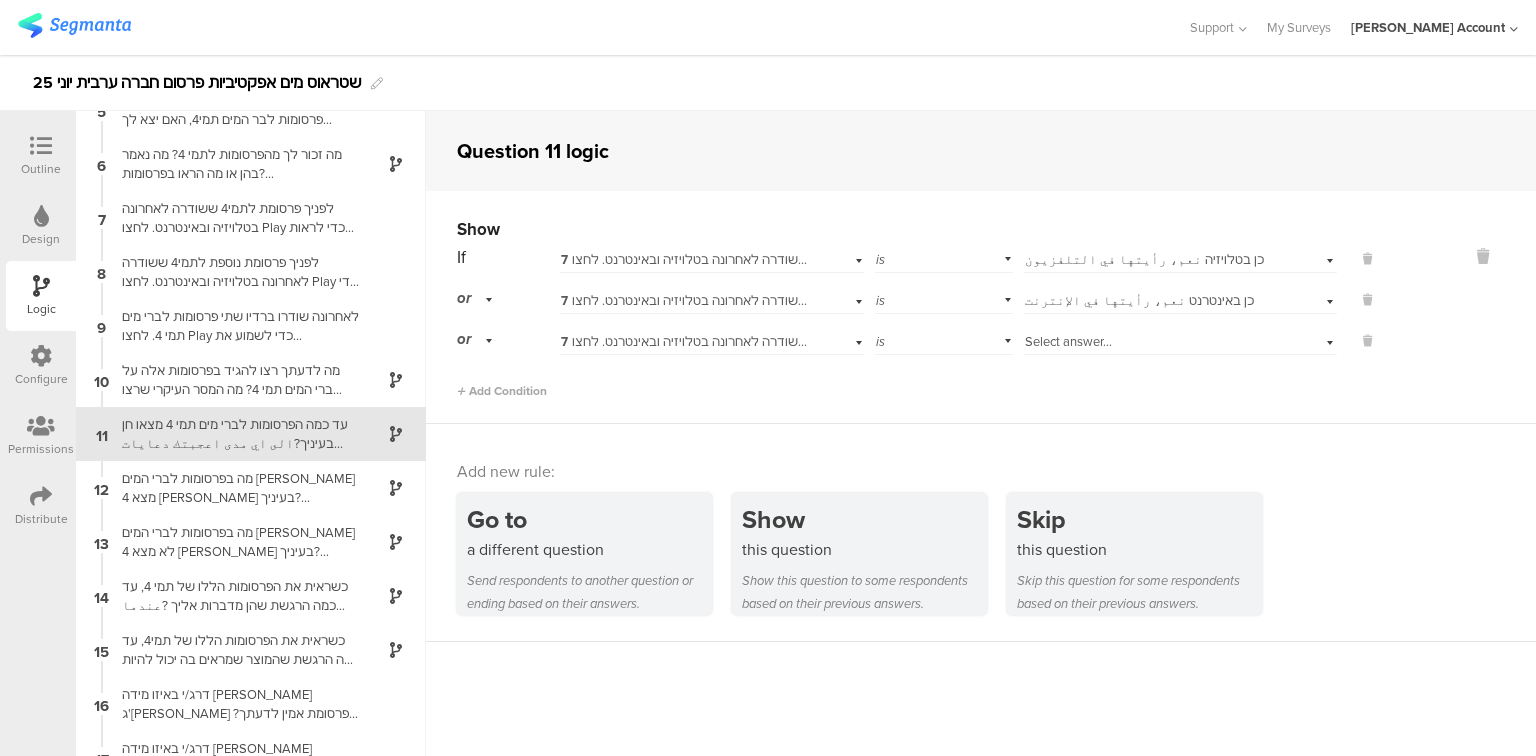 click on "Select answer..." at bounding box center (1068, 341) 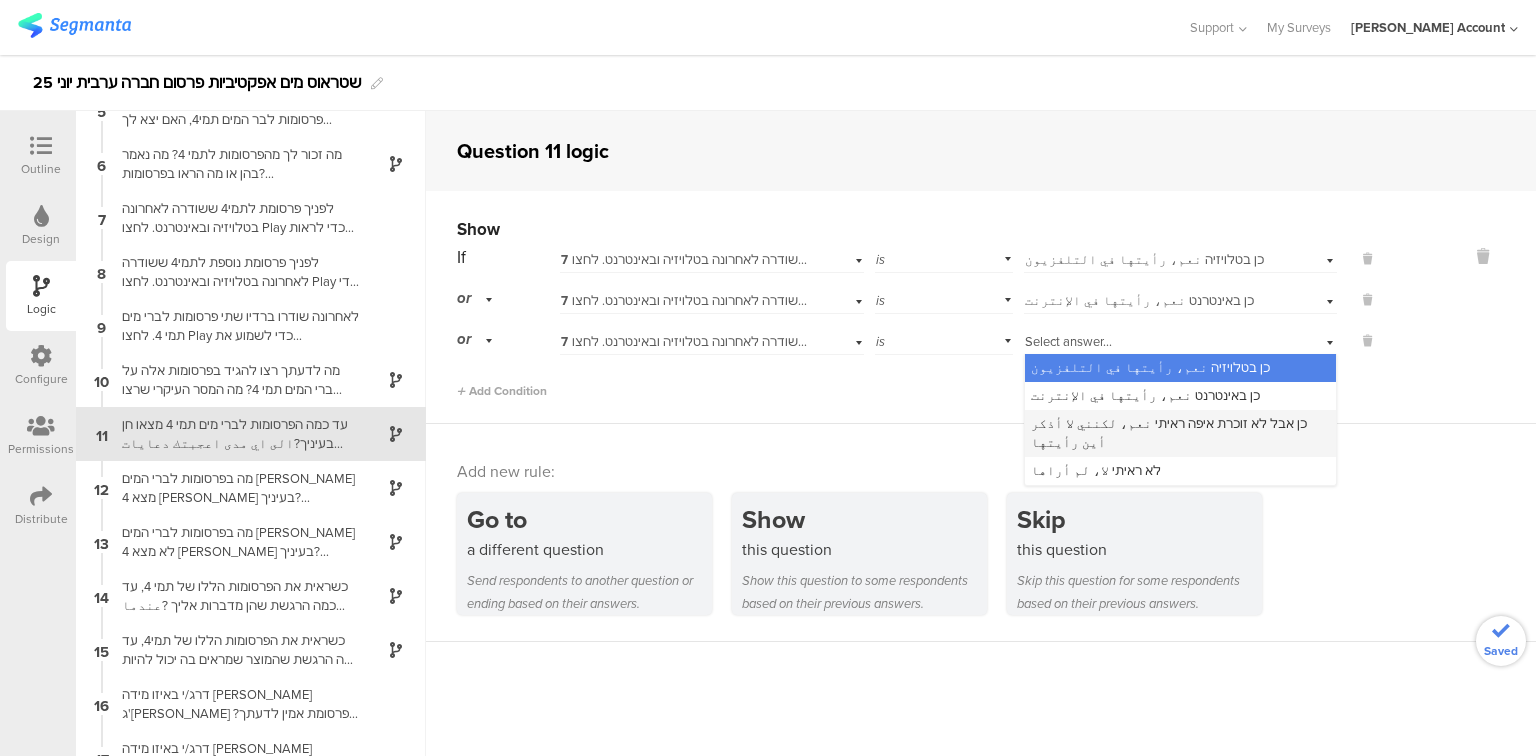 click on "כן אבל לא זוכרת איפה ראיתי نعم،  لكنني لا أذكر أين رأيتها" at bounding box center [1169, 432] 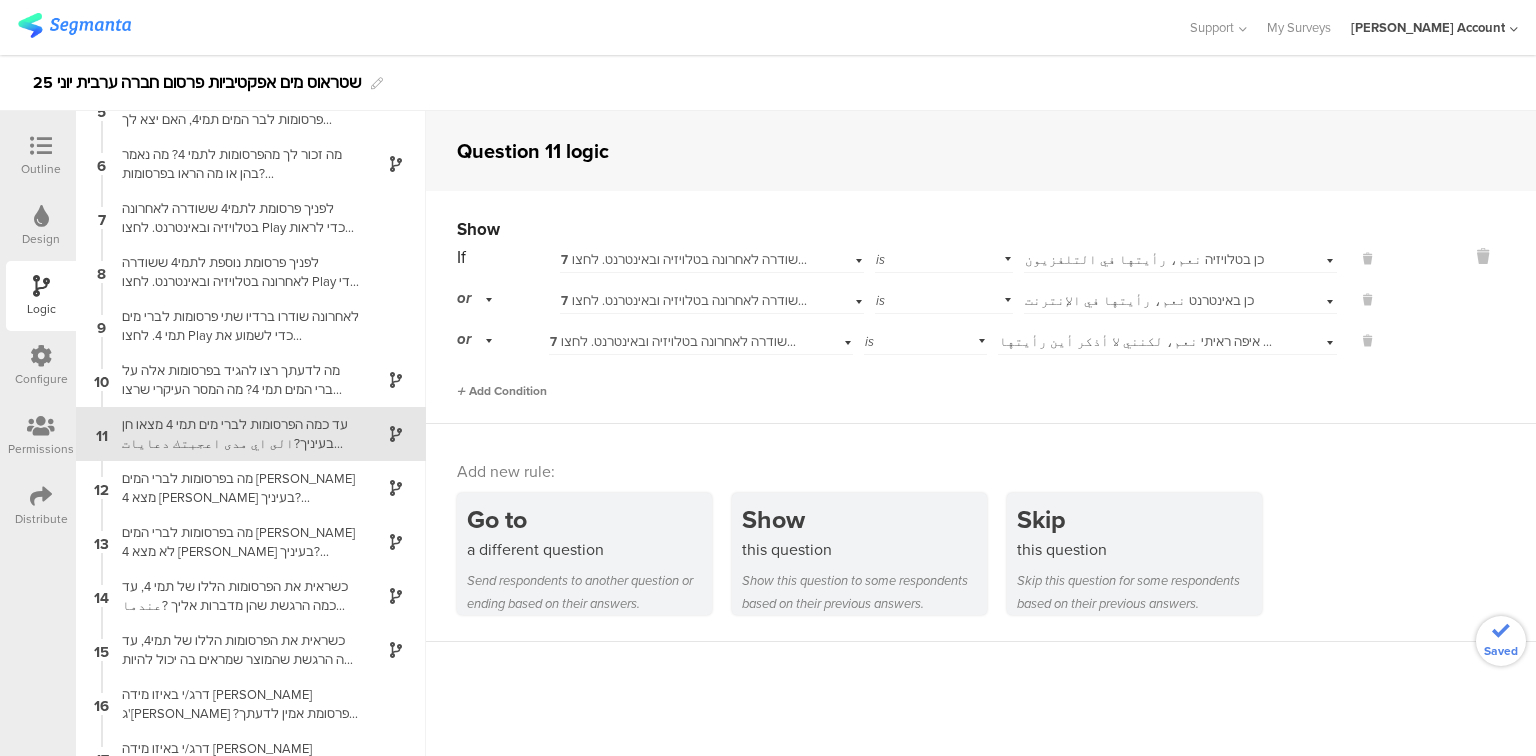 click on "Add Condition" at bounding box center (502, 391) 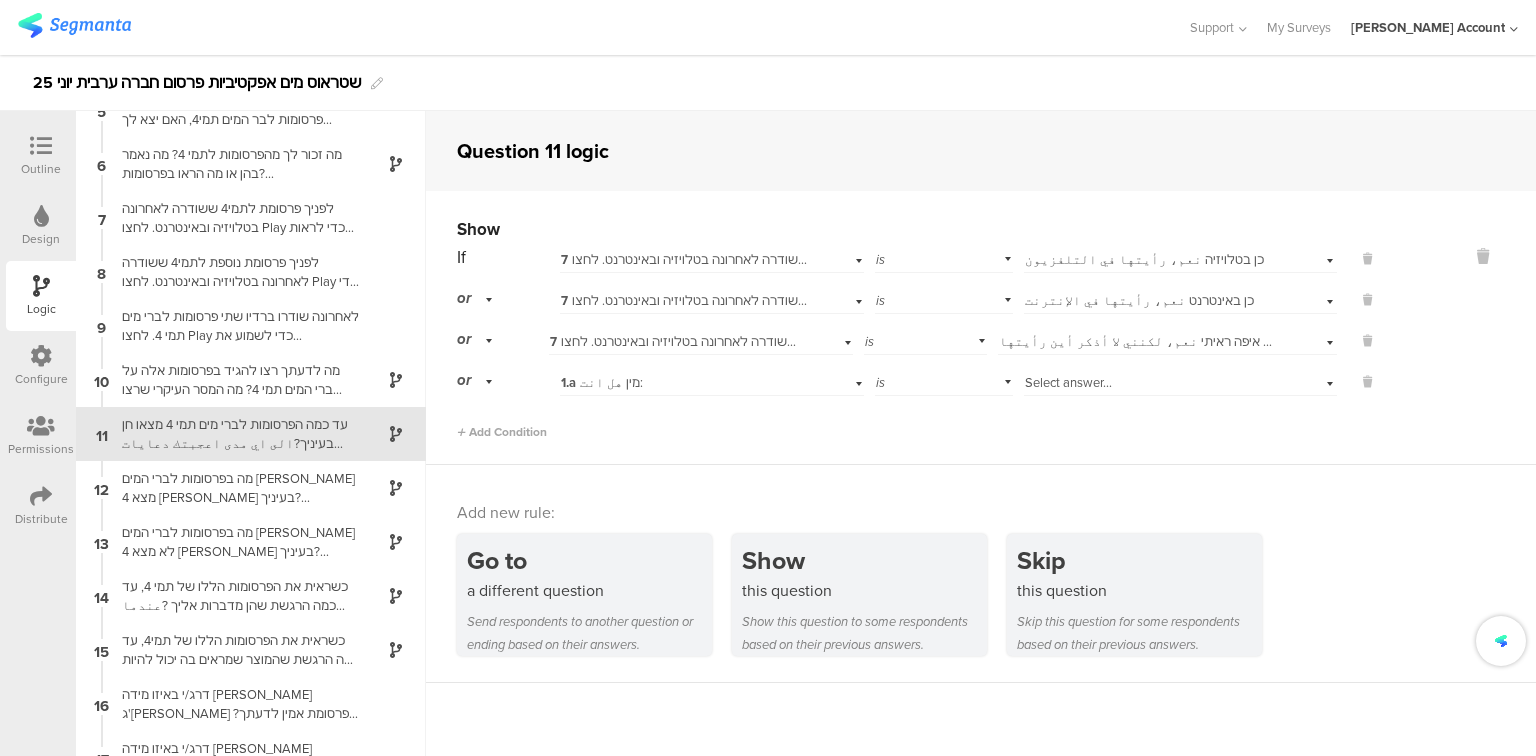 click on "1.a  מין هل انت:" at bounding box center [602, 382] 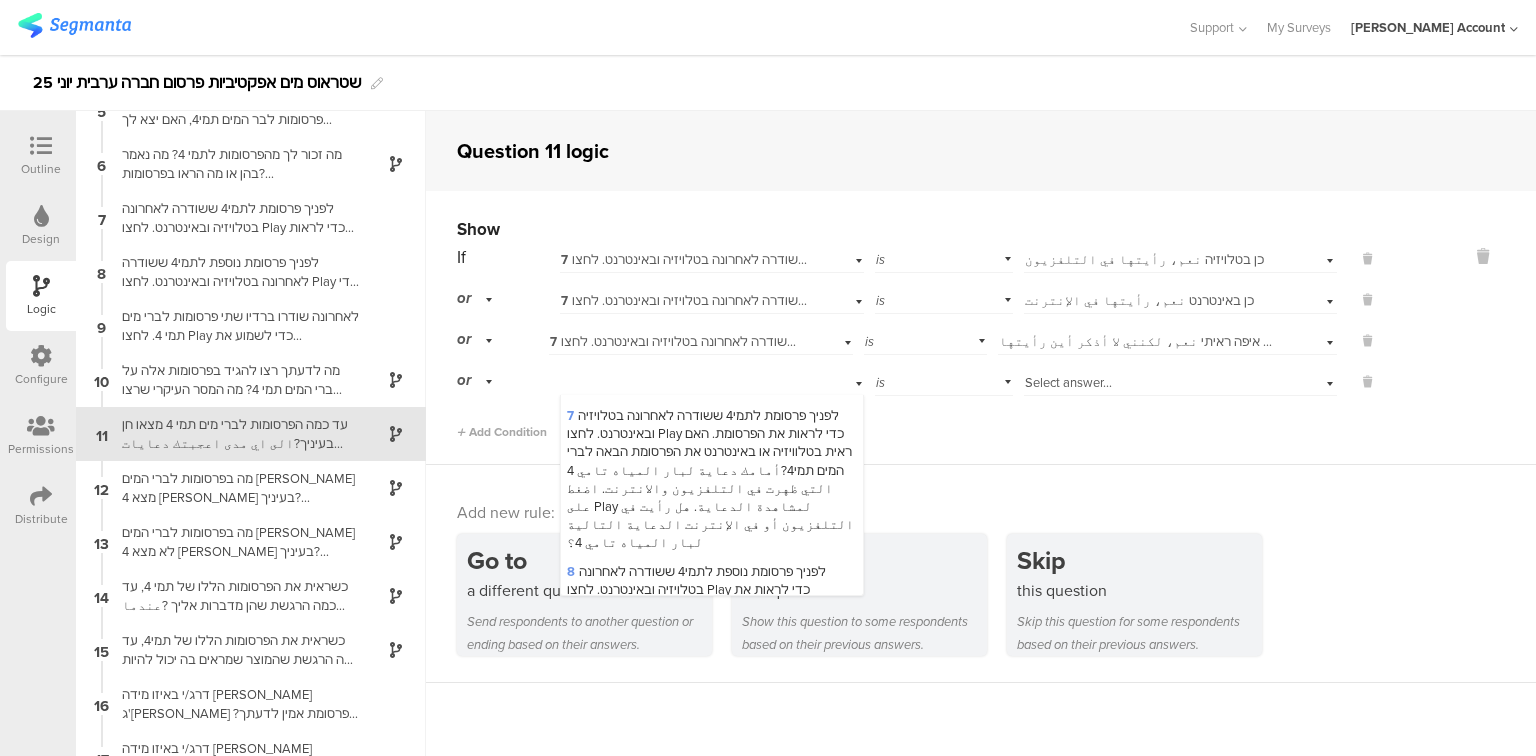 scroll, scrollTop: 720, scrollLeft: 0, axis: vertical 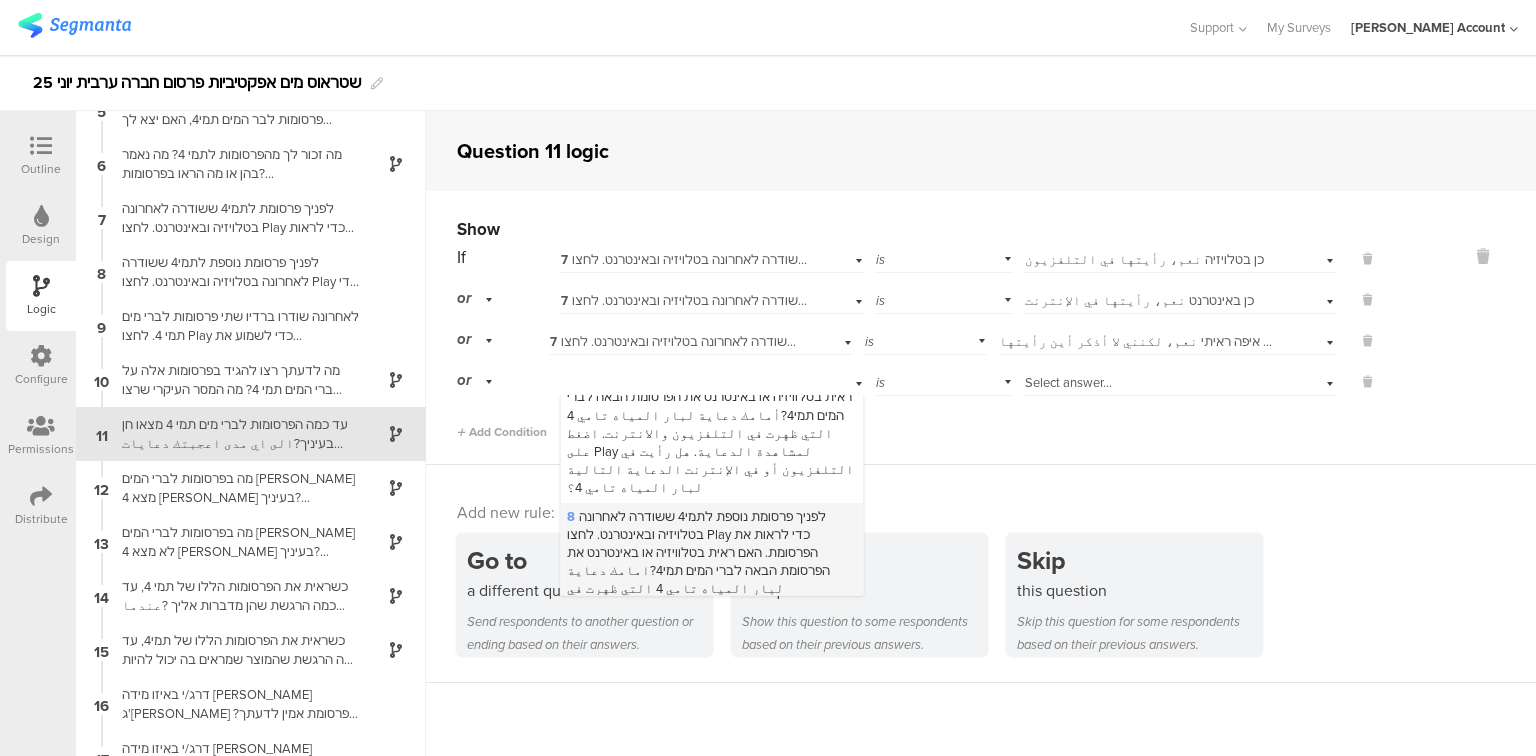 click on "8  לפניך פרסומת נוספת לתמי4 ששודרה לאחרונה בטלויזיה ובאינטרנט. לחצו Play כדי לראות את הפרסומת. האם ראית בטלוויזיה או באינטרנט את הפרסומת הבאה לברי המים תמי4?امامك دعاية لبار المياه تامي 4 التي ظهرت في التلفزيون والانترنت.  اضغط على Play لمشاهدة الدعاية. هل رأيت في التلفزيون أو في الإنترنت الدعاية التالية لبار المياه تامي 4؟" at bounding box center (709, 589) 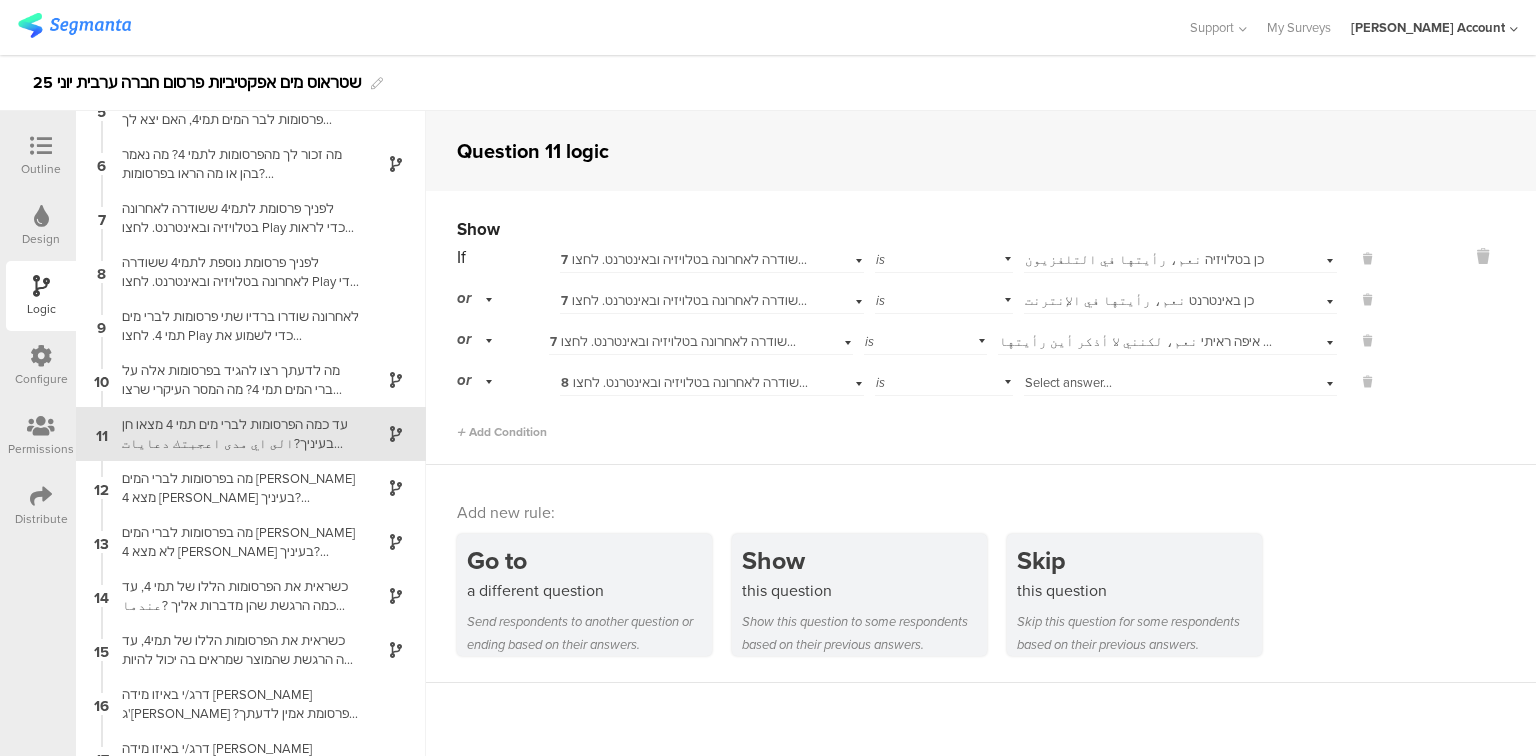 scroll, scrollTop: 0, scrollLeft: 0, axis: both 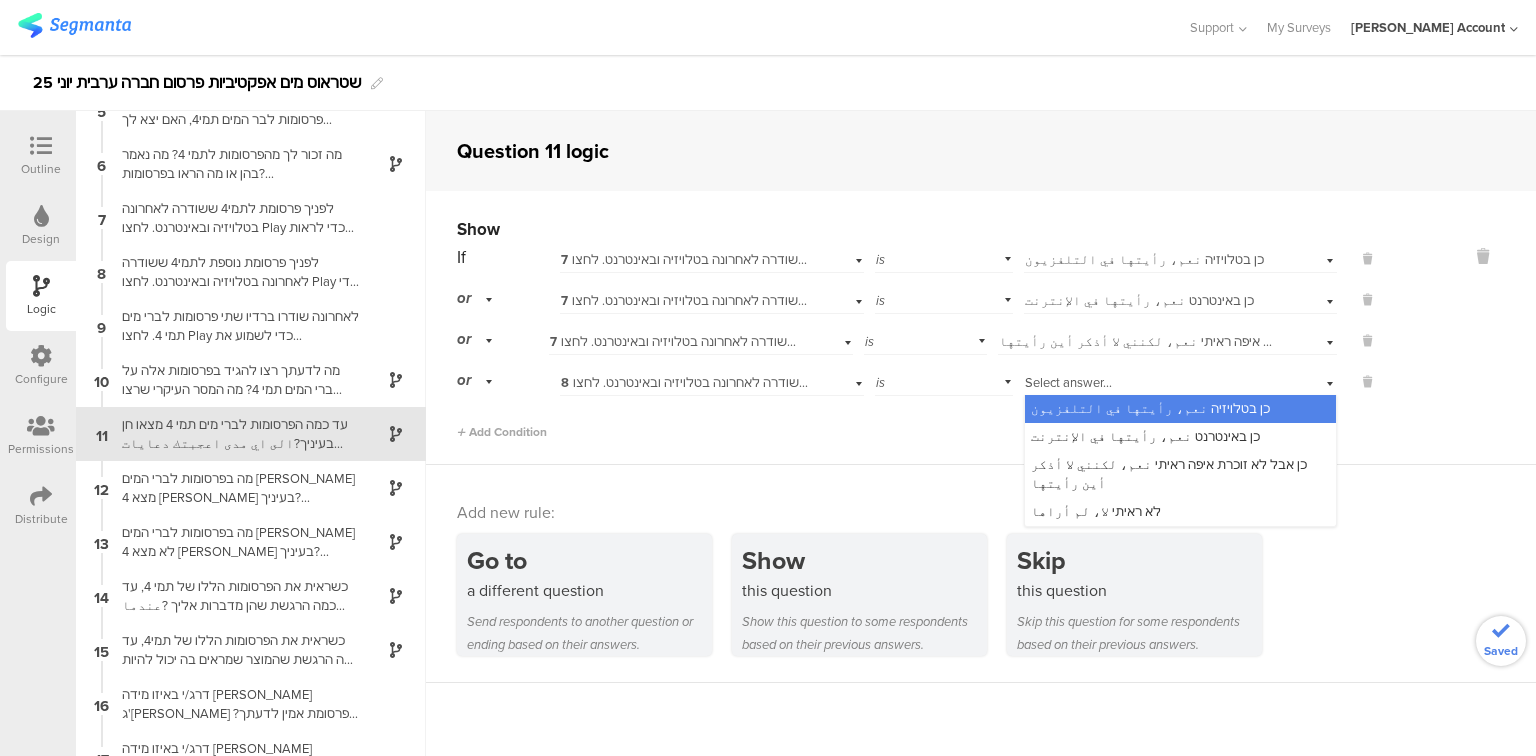 click on "כן בטלויזיה نعم،  رأيتها في التلفزيون" at bounding box center [1180, 409] 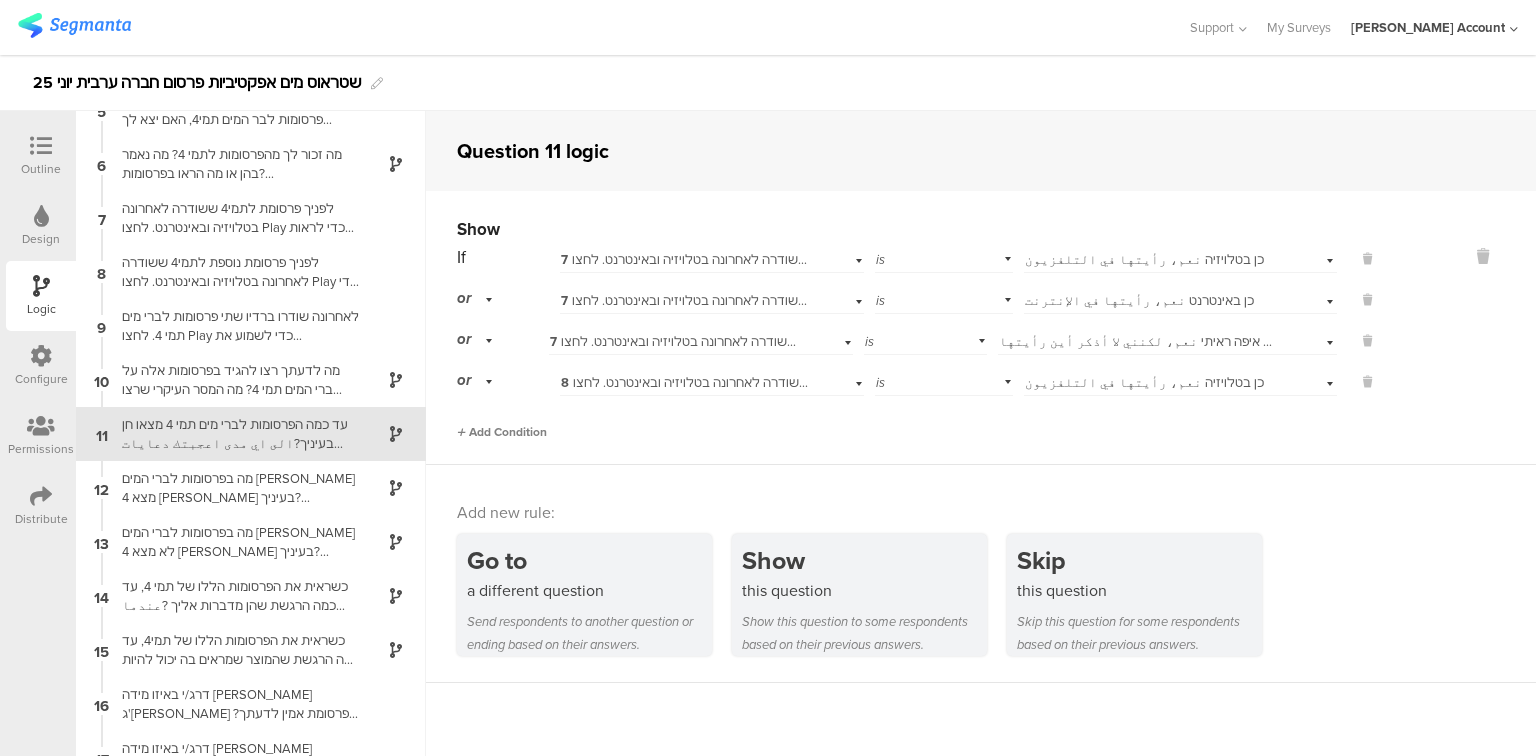 click on "Add Condition" at bounding box center (502, 432) 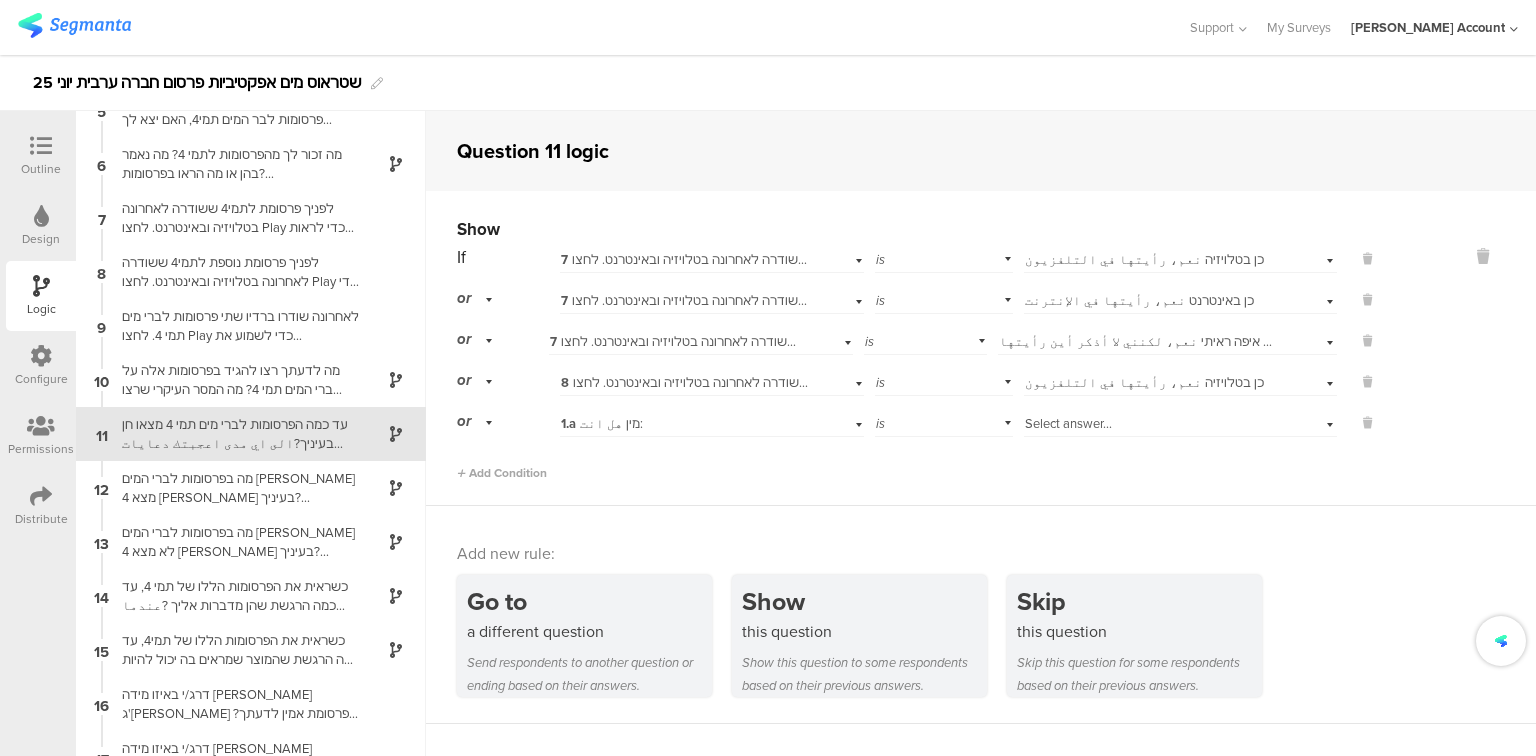 click on "1.a  מין هل انت:" at bounding box center (602, 423) 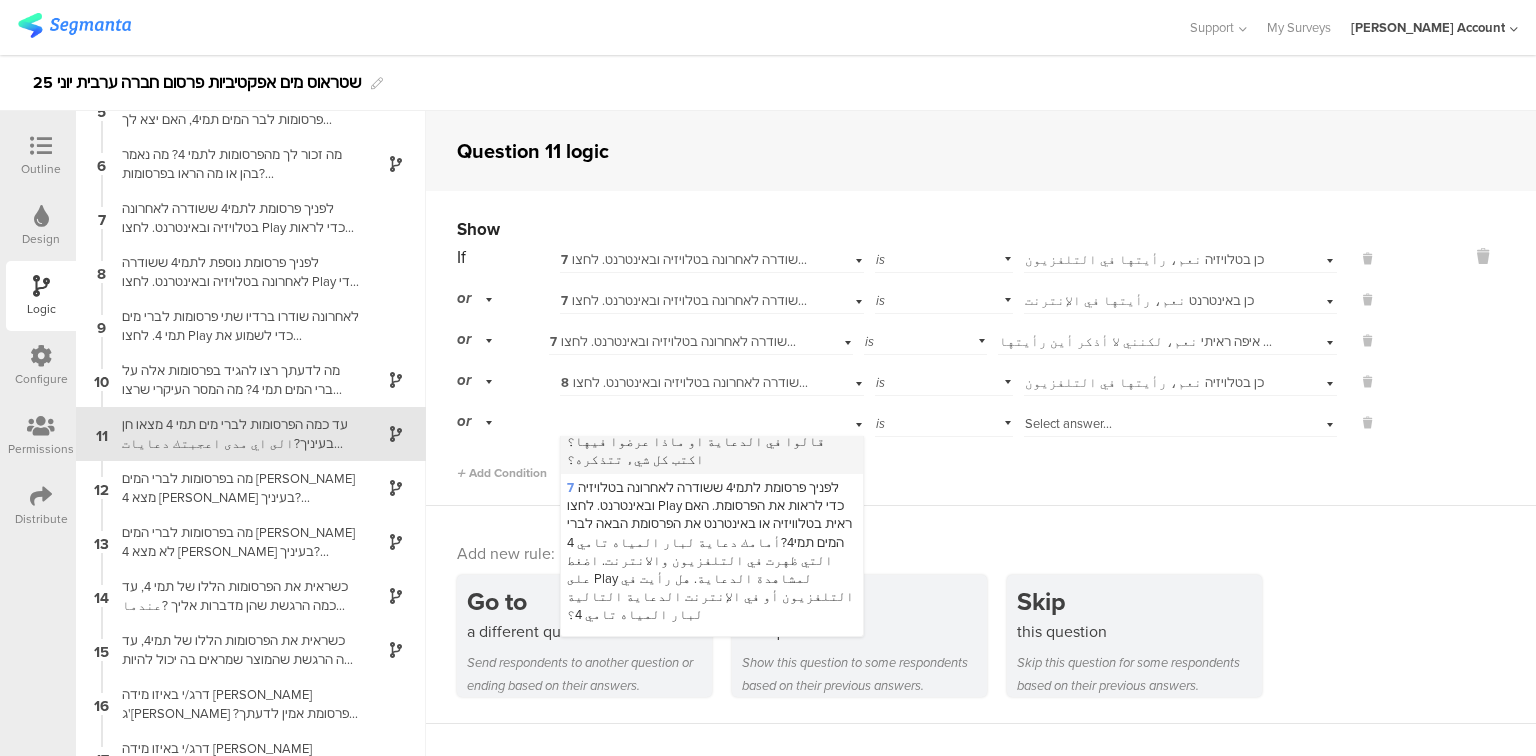 scroll, scrollTop: 640, scrollLeft: 0, axis: vertical 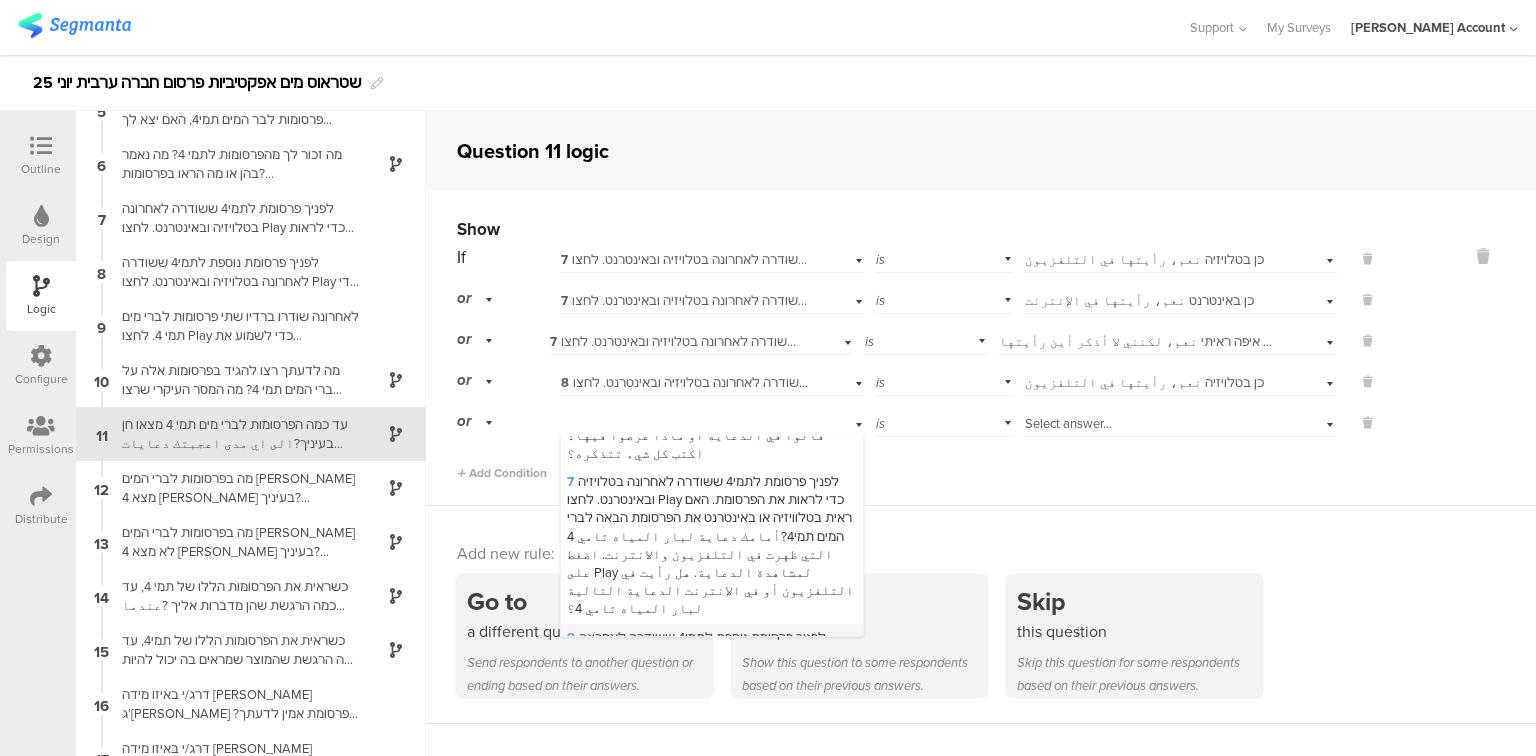 click on "8  לפניך פרסומת נוספת לתמי4 ששודרה לאחרונה בטלויזיה ובאינטרנט. לחצו Play כדי לראות את הפרסומת. האם ראית בטלוויזיה או באינטרנט את הפרסומת הבאה לברי המים תמי4?امامك دعاية لبار المياه تامي 4 التي ظهرت في التلفزيون والانترنت.  اضغط على Play لمشاهدة الدعاية. هل رأيت في التلفزيون أو في الإنترنت الدعاية التالية لبار المياه تامي 4؟" at bounding box center [709, 710] 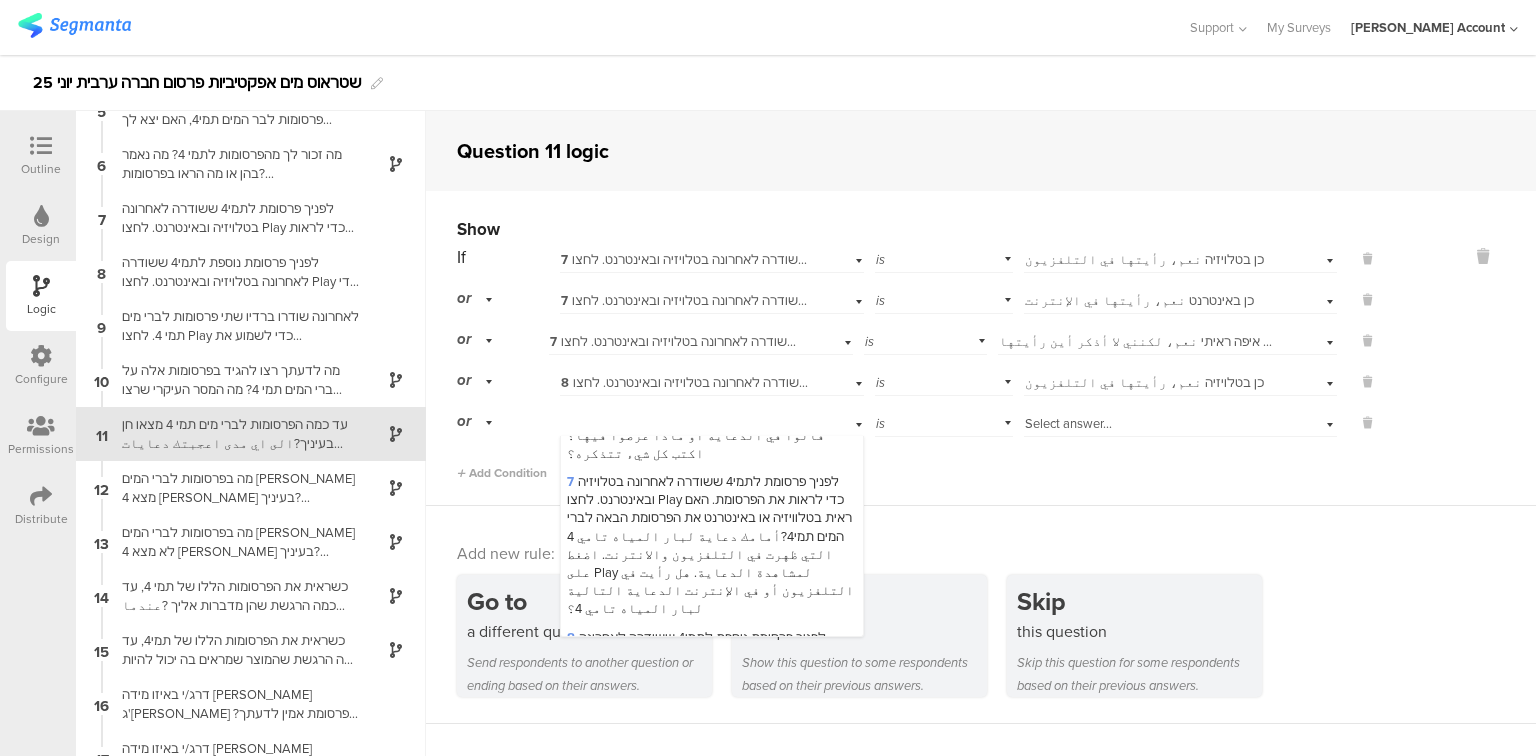 scroll, scrollTop: 0, scrollLeft: 0, axis: both 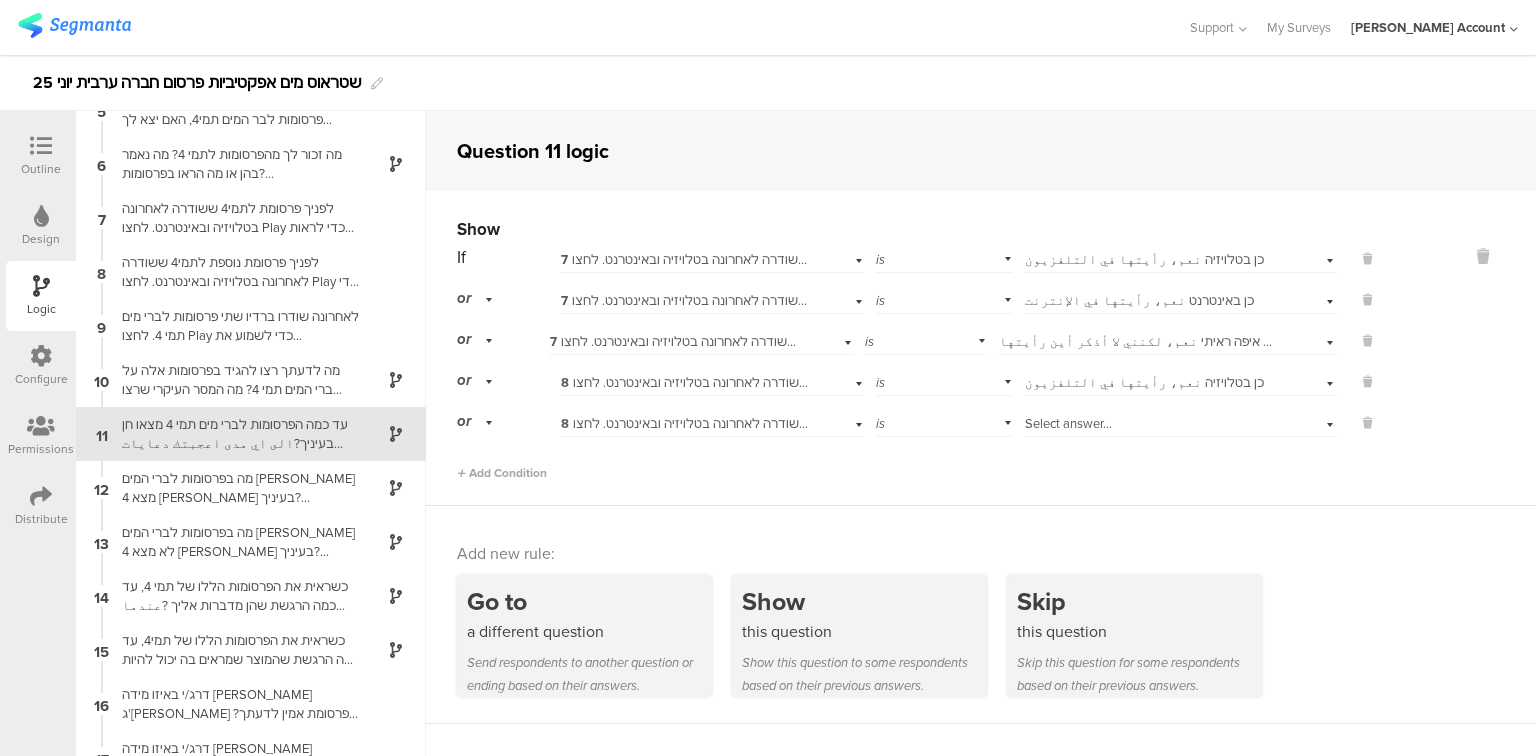 click on "Select answer..." at bounding box center [1068, 423] 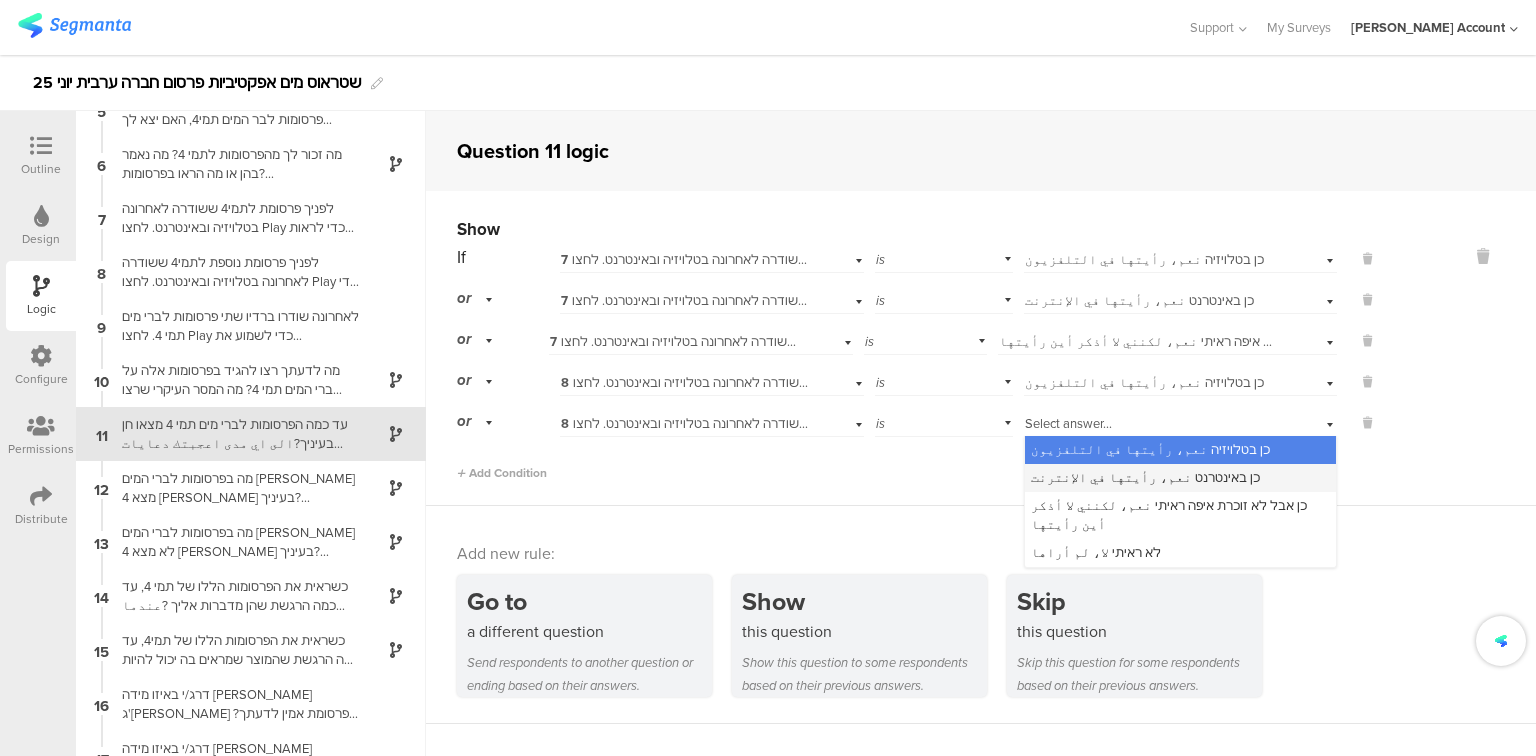 click on "כן באינטרנט نعم،  رأيتها في الإنترنت" at bounding box center [1145, 477] 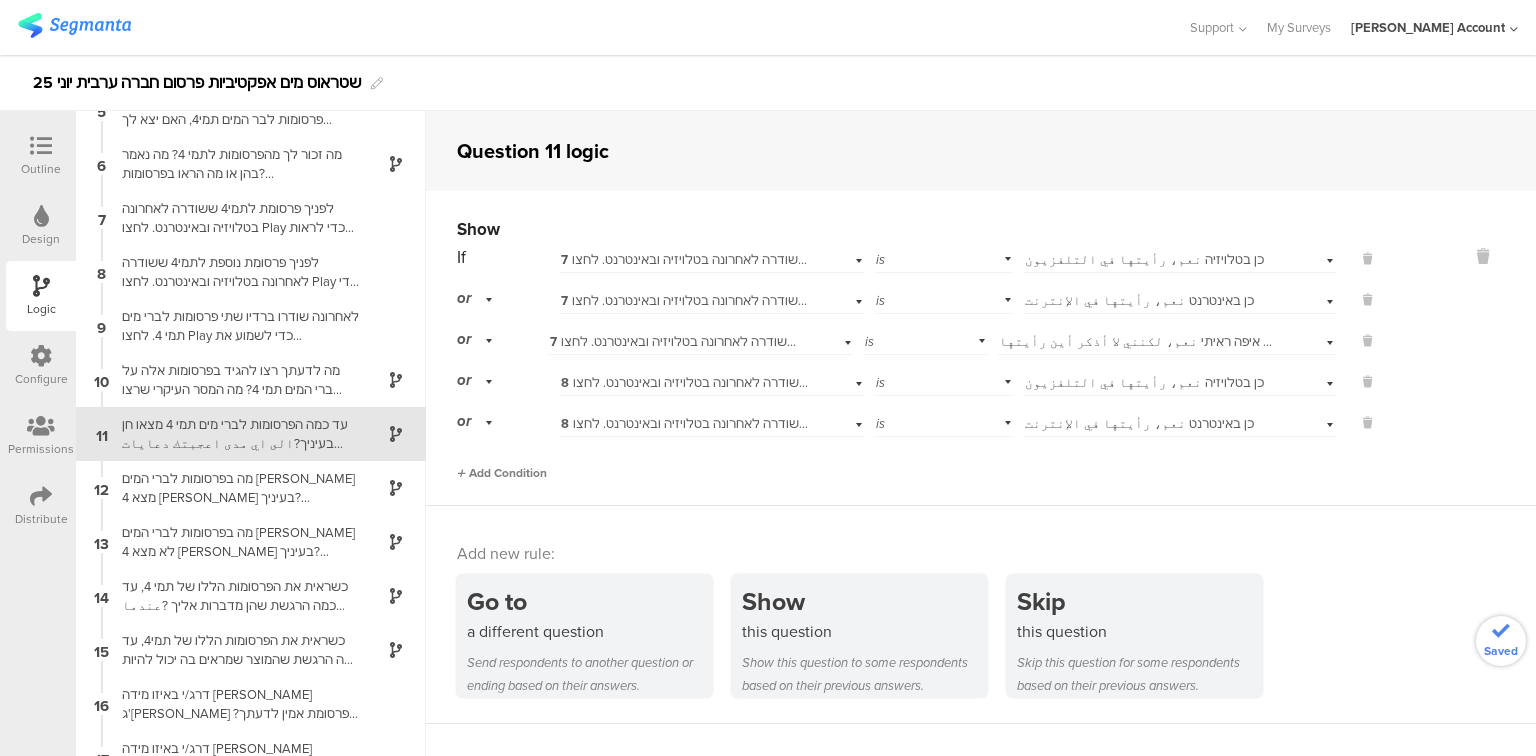 click on "Add Condition" at bounding box center (502, 473) 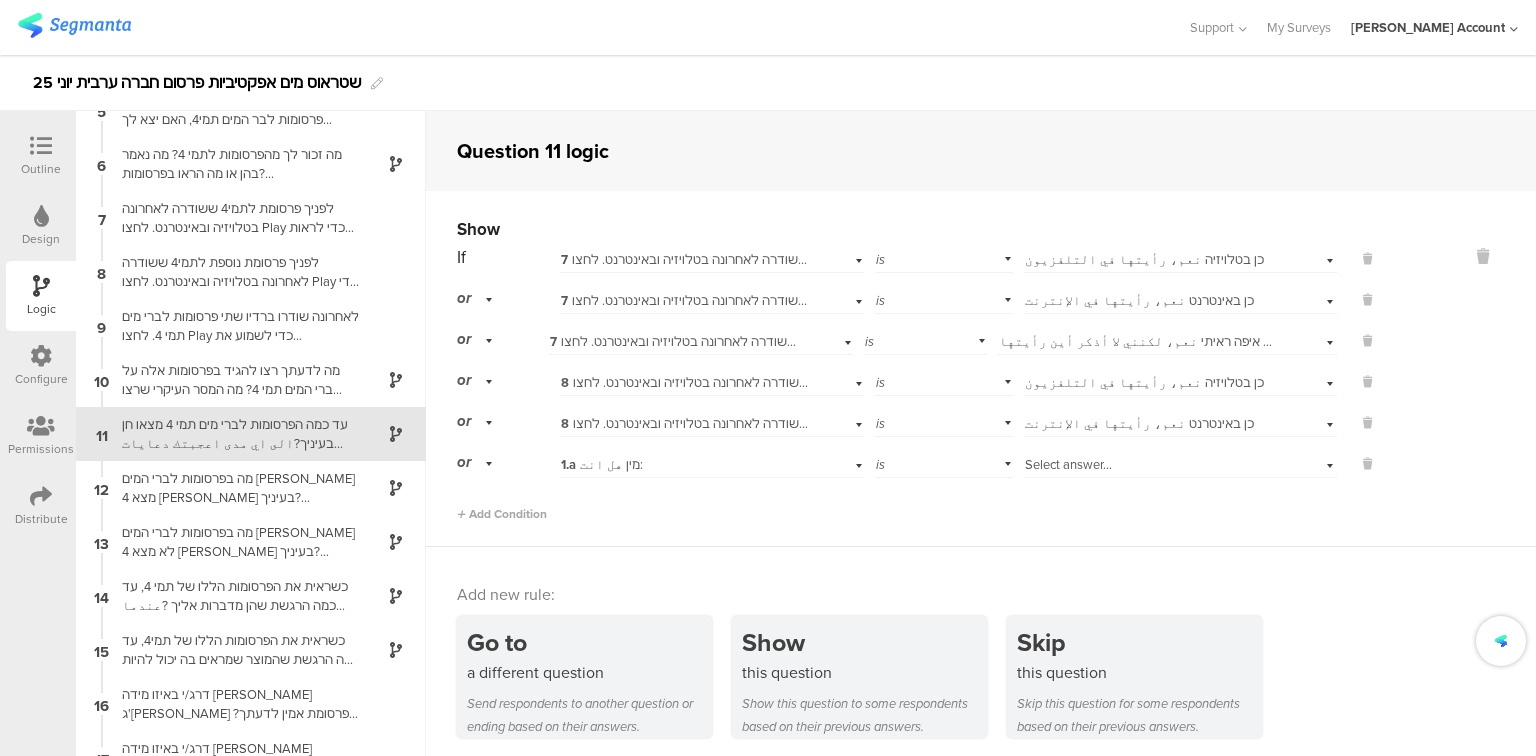 click on "1.a  מין هل انت:" at bounding box center (602, 464) 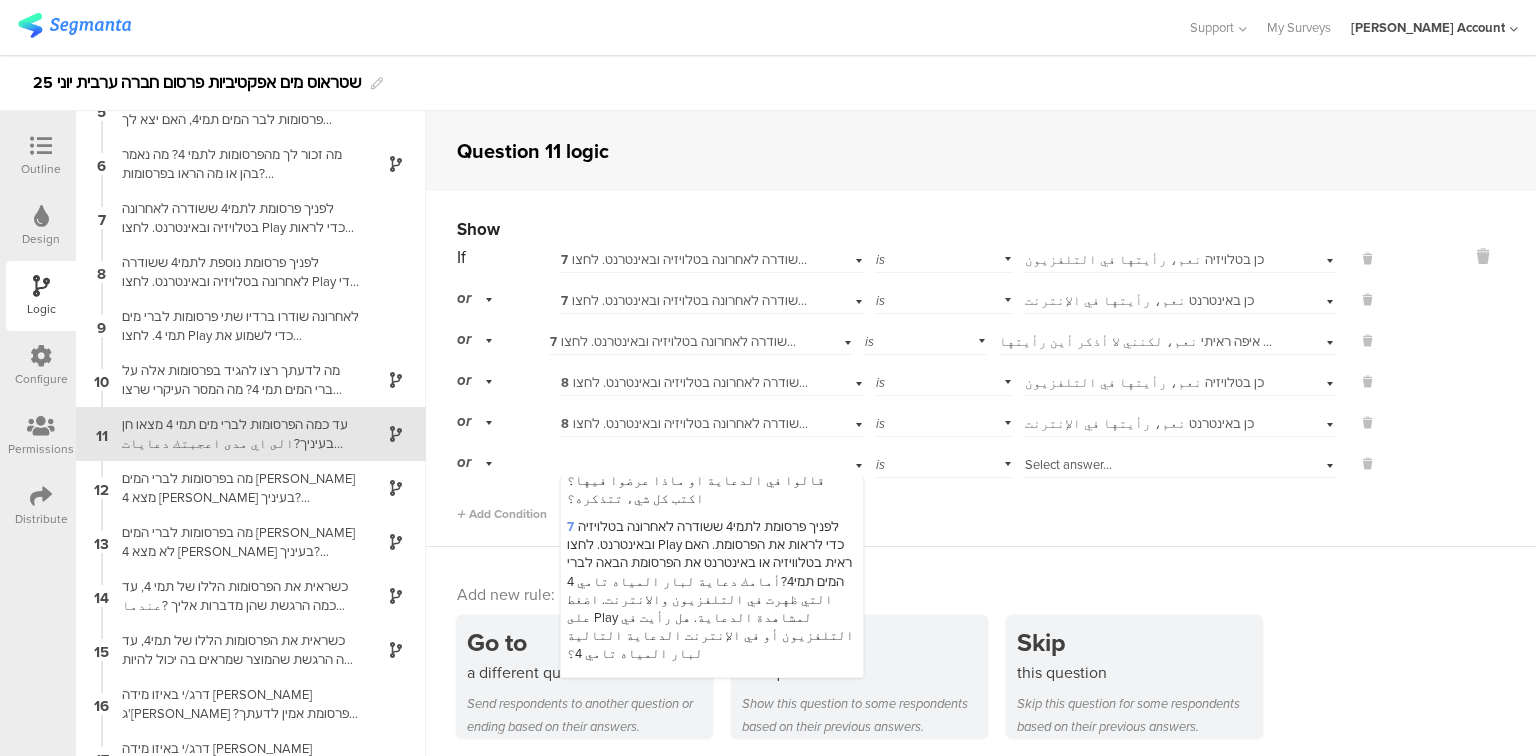 scroll, scrollTop: 640, scrollLeft: 0, axis: vertical 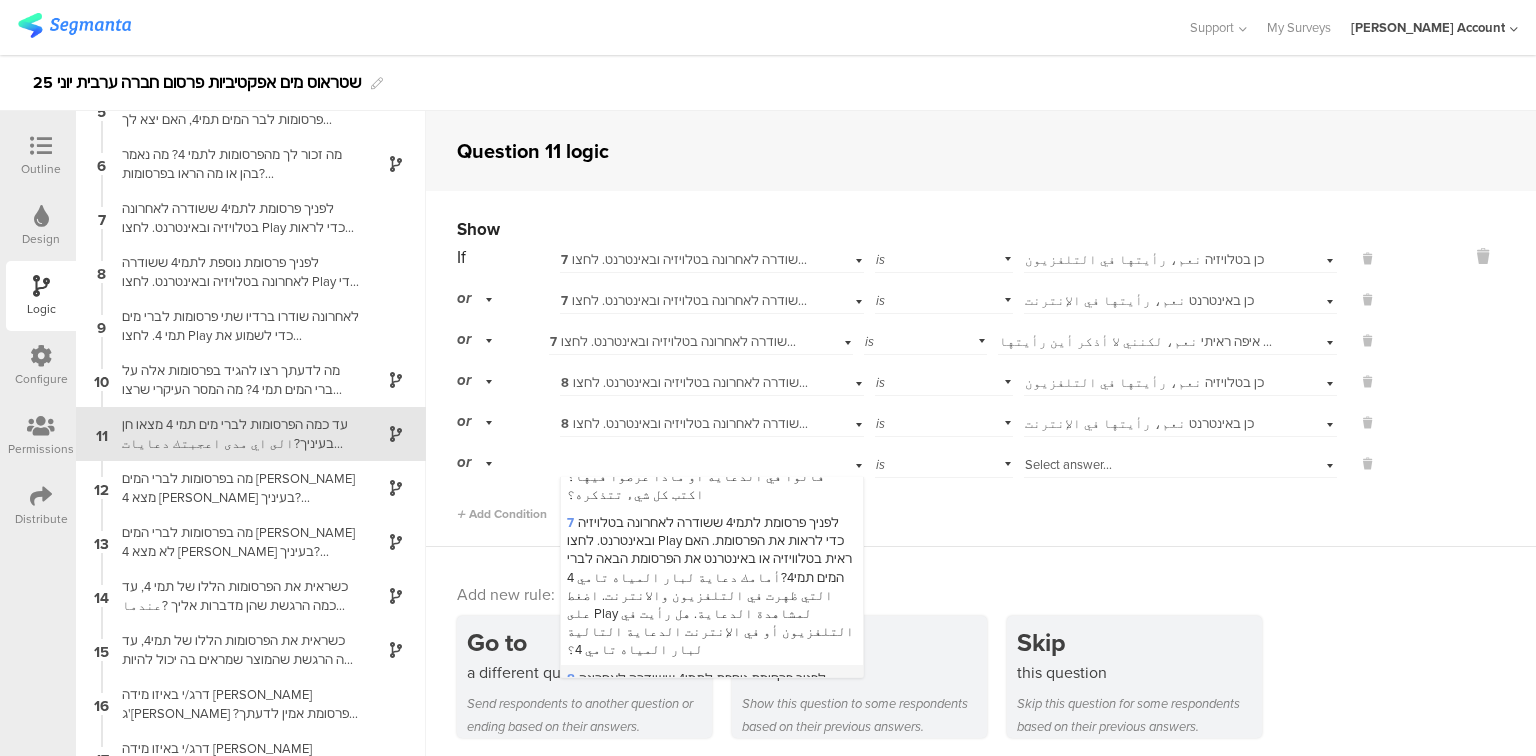 click on "8  לפניך פרסומת נוספת לתמי4 ששודרה לאחרונה בטלויזיה ובאינטרנט. לחצו Play כדי לראות את הפרסומת. האם ראית בטלוויזיה או באינטרנט את הפרסומת הבאה לברי המים תמי4?امامك دعاية لبار المياه تامي 4 التي ظهرت في التلفزيون والانترنت.  اضغط على Play لمشاهدة الدعاية. هل رأيت في التلفزيون أو في الإنترنت الدعاية التالية لبار المياه تامي 4؟" at bounding box center (709, 751) 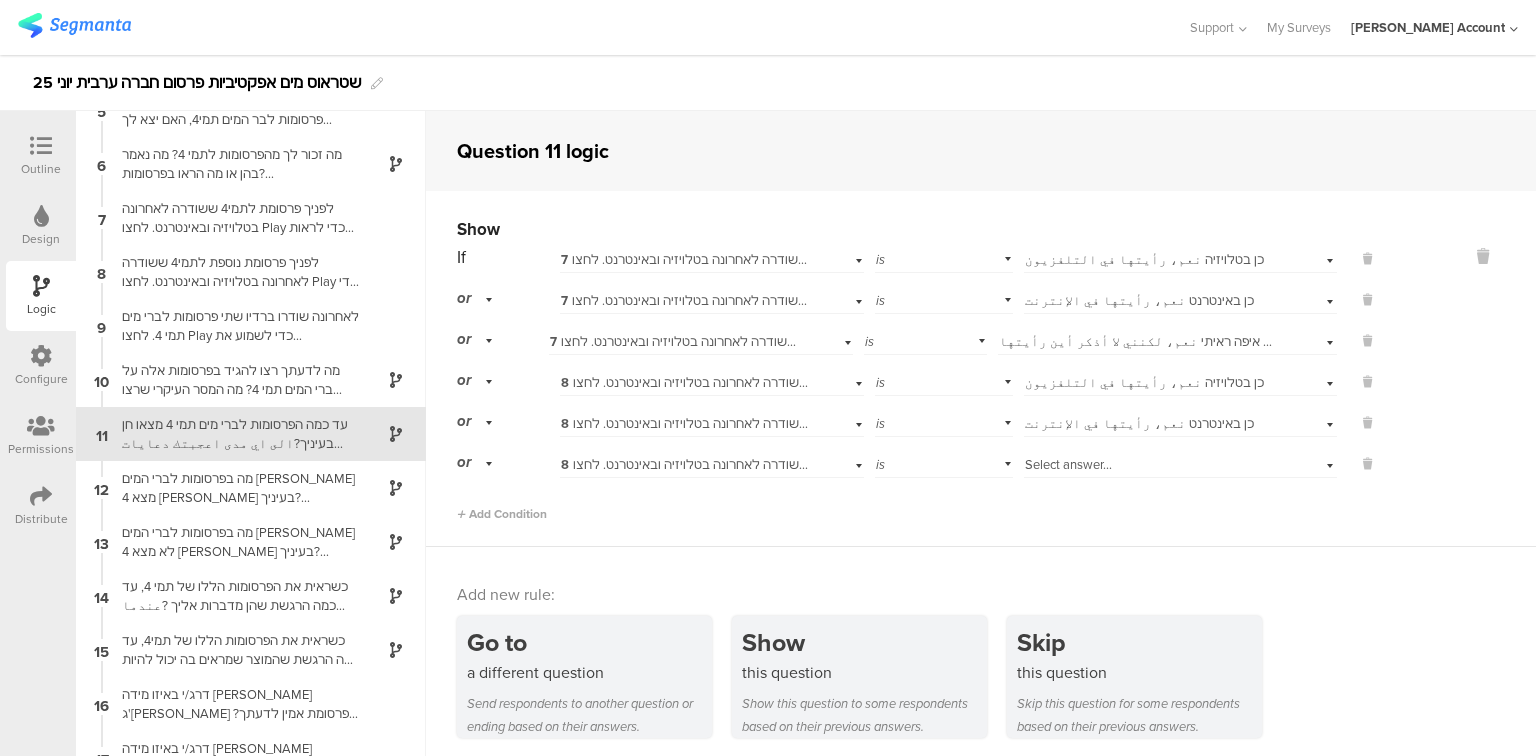 click on "Select answer..." at bounding box center (1154, 465) 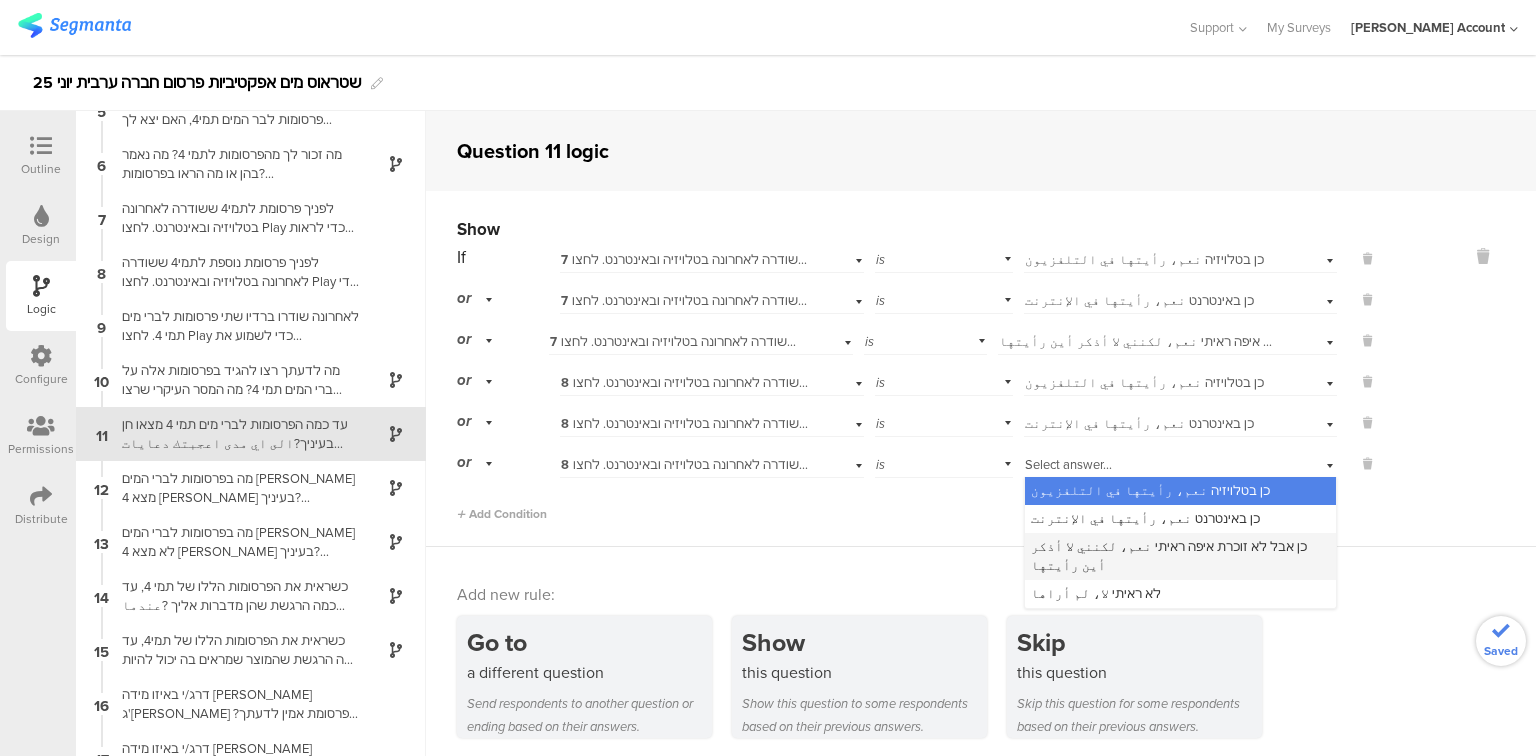 click on "כן אבל לא זוכרת איפה ראיתי نعم،  لكنني لا أذكر أين رأيتها" at bounding box center [1169, 555] 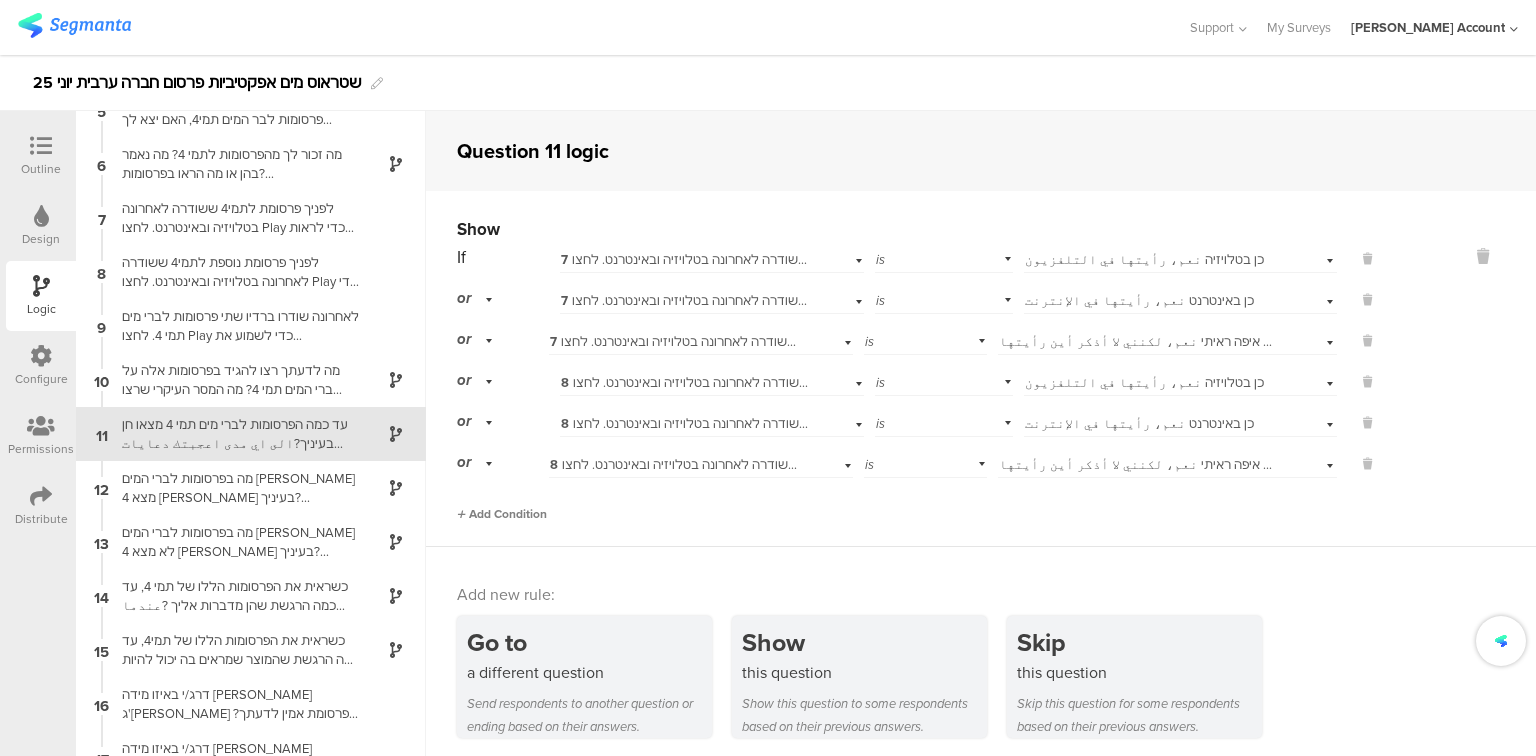 click on "Add Condition" at bounding box center (502, 514) 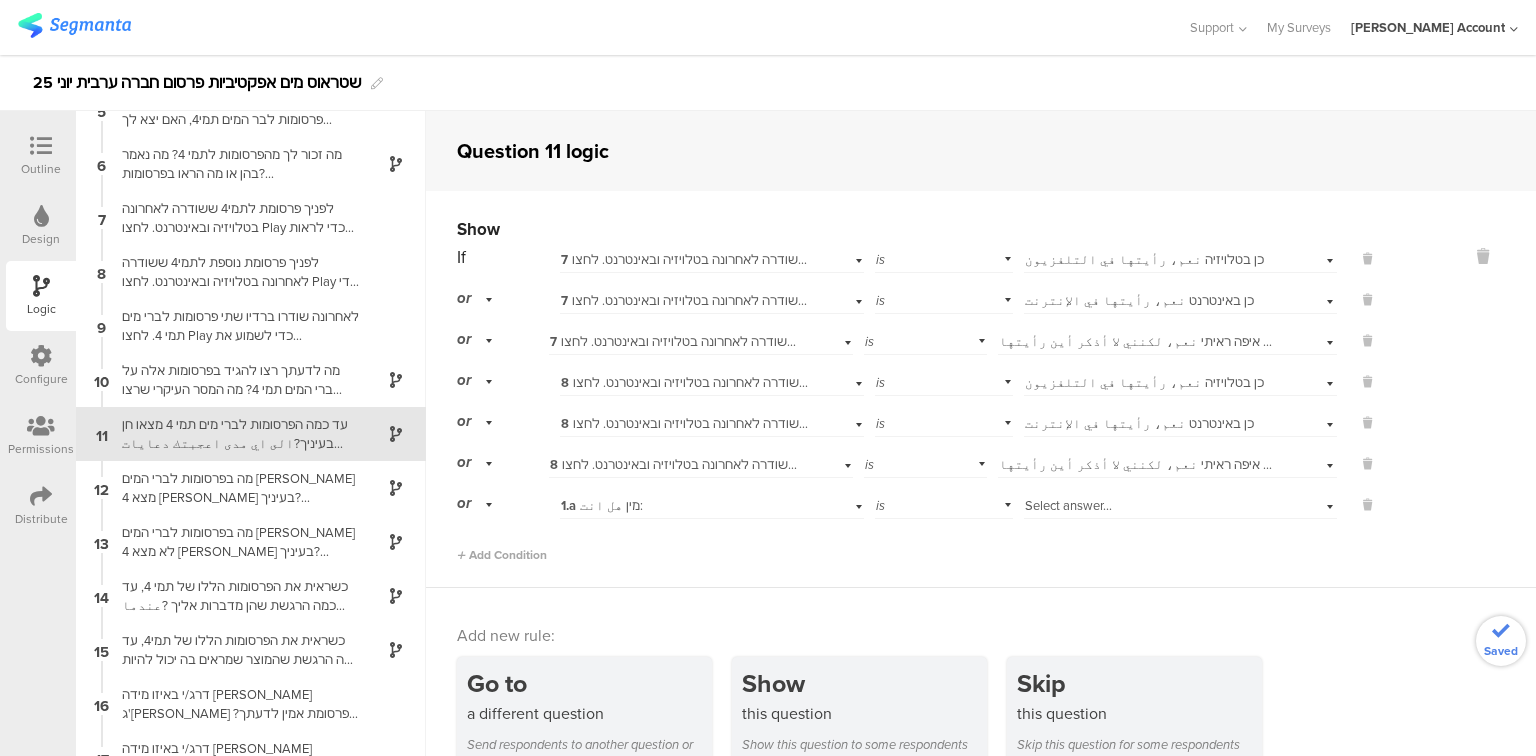 click on "1.a  מין هل انت:" at bounding box center (685, 506) 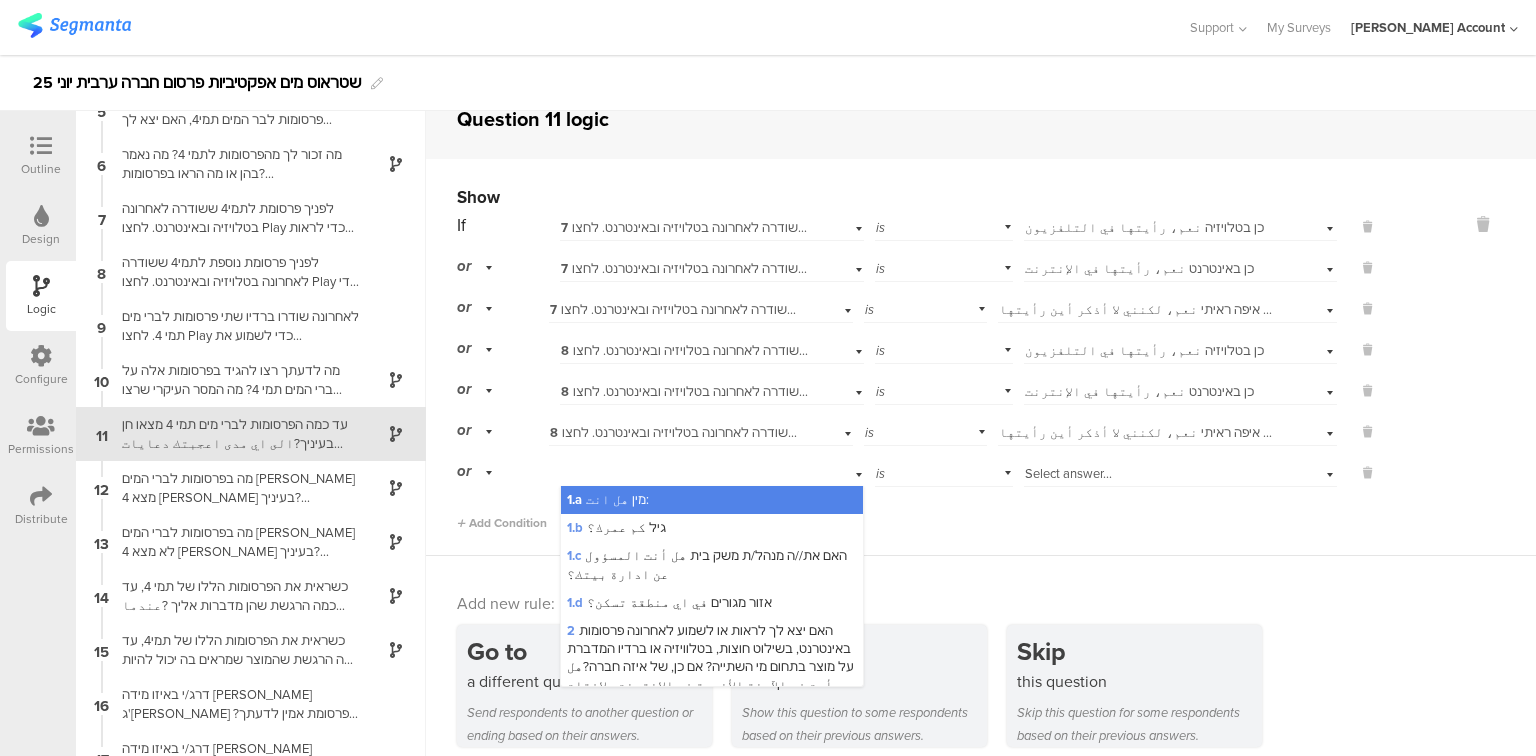 scroll, scrollTop: 49, scrollLeft: 0, axis: vertical 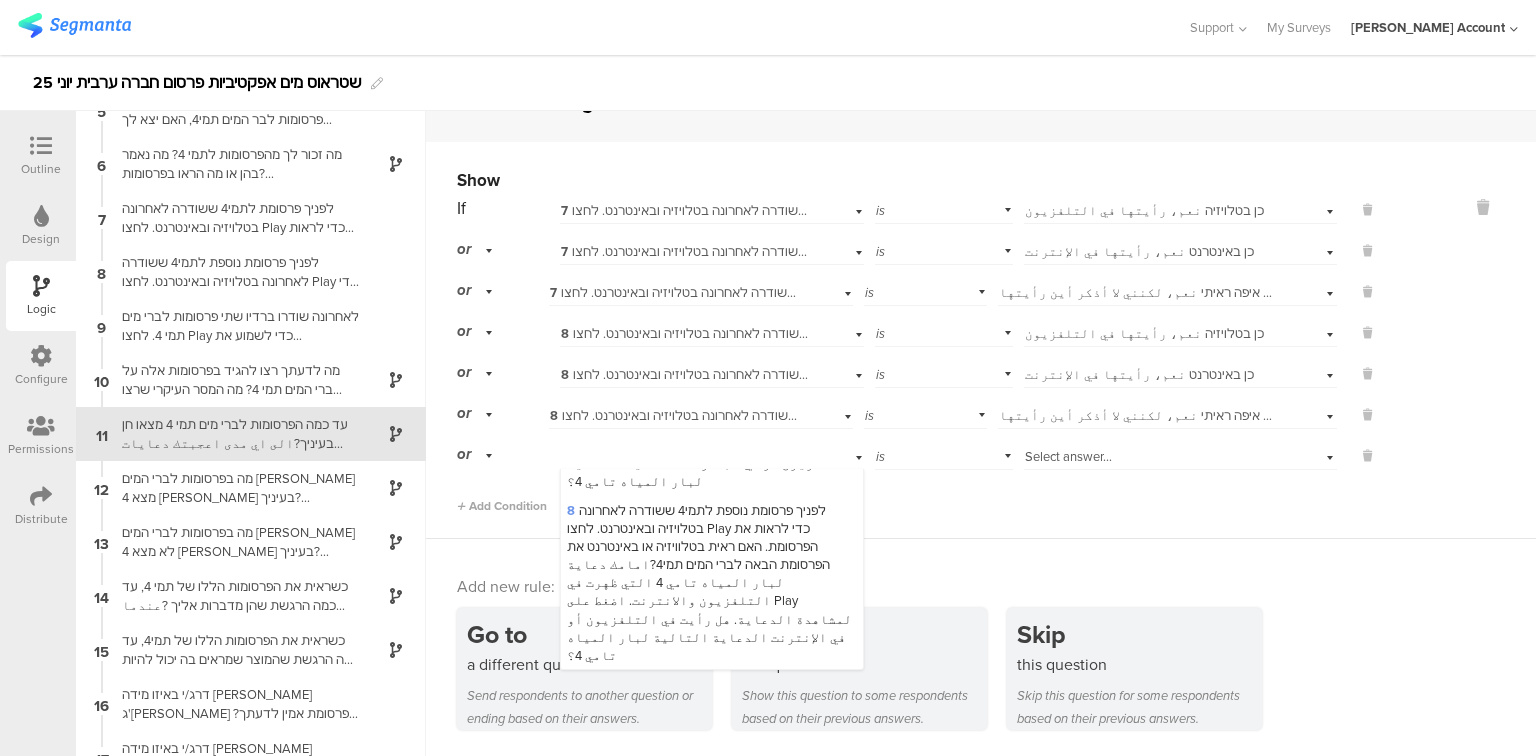 click on "9  לאחרונה שודרו ברדיו שתי פרסומות לברי מים תמי 4. לחצו Play כדי לשמוע את הפרסומתהאם שמעת לאחרונה ברדיו את אחת מהפרסומות האלה לברי המים תמי4?في الآونة الأخيرة ظهرت دعاية في الراديو لبار المياه تامي 4، إضغط Play لتستمع لدعاية الراديو. هل سمعت في الراديو مؤخّراً واحدة من هذه الدعايات لبار المياه تامي 4؟" at bounding box center [709, 747] 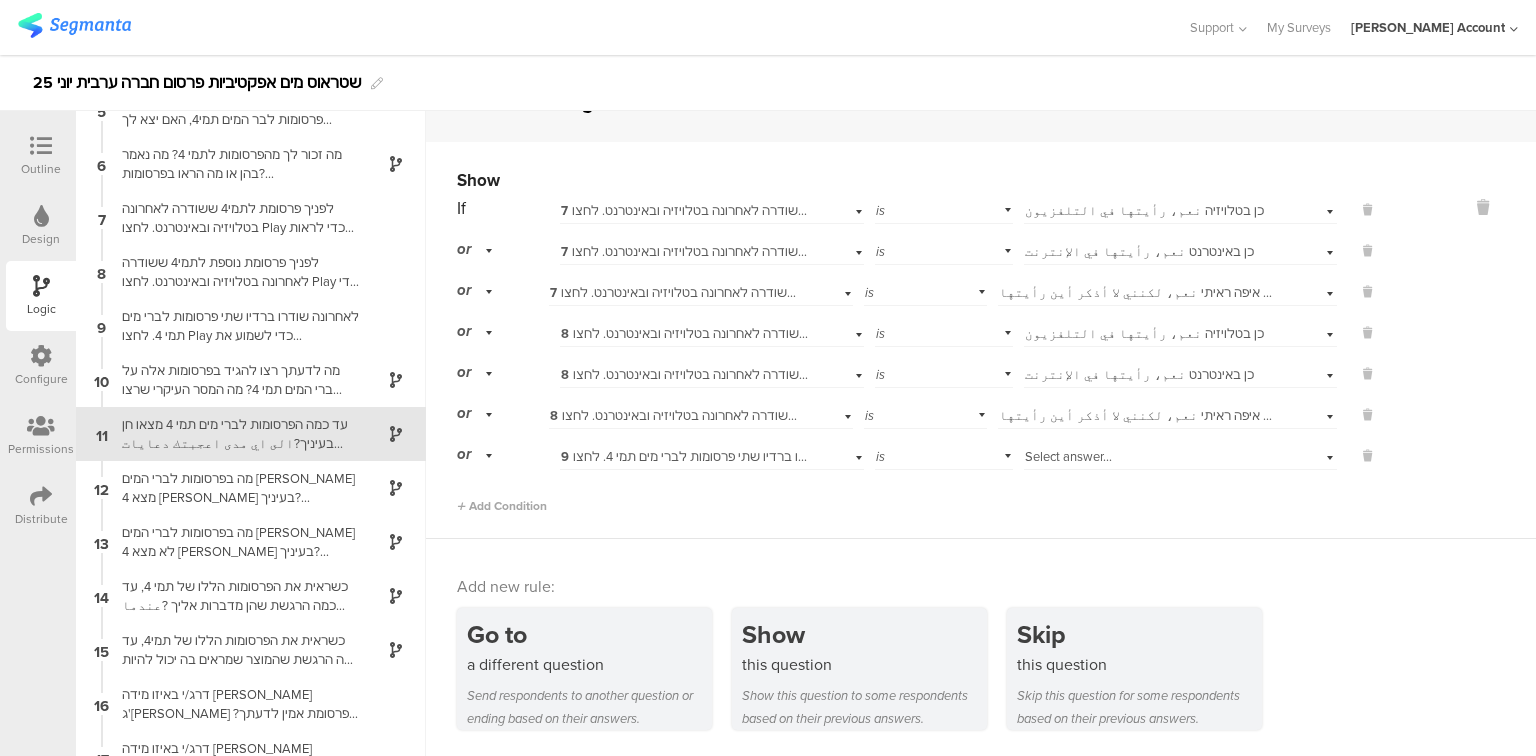 click on "Select answer..." at bounding box center [1068, 456] 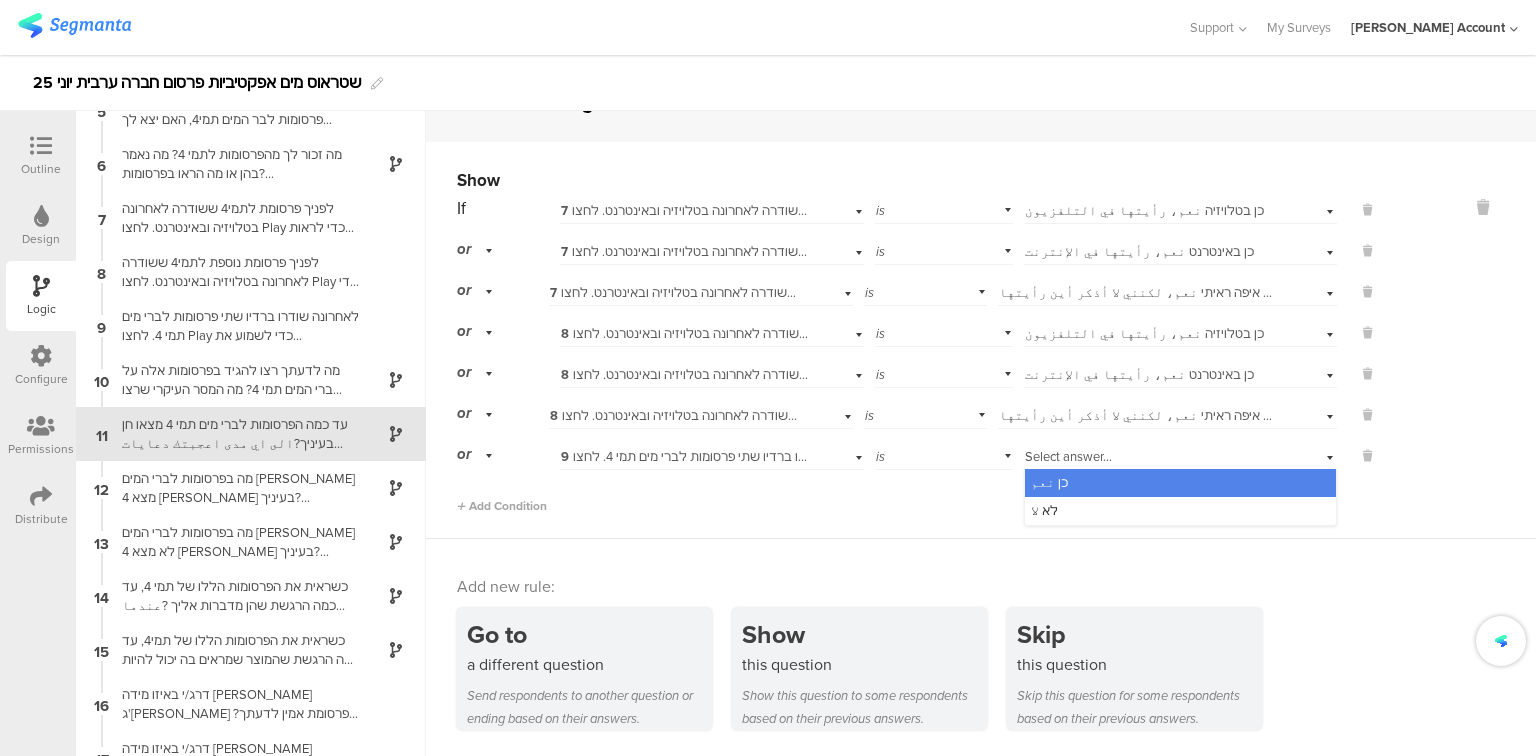 click on "כן نعم" at bounding box center [1180, 483] 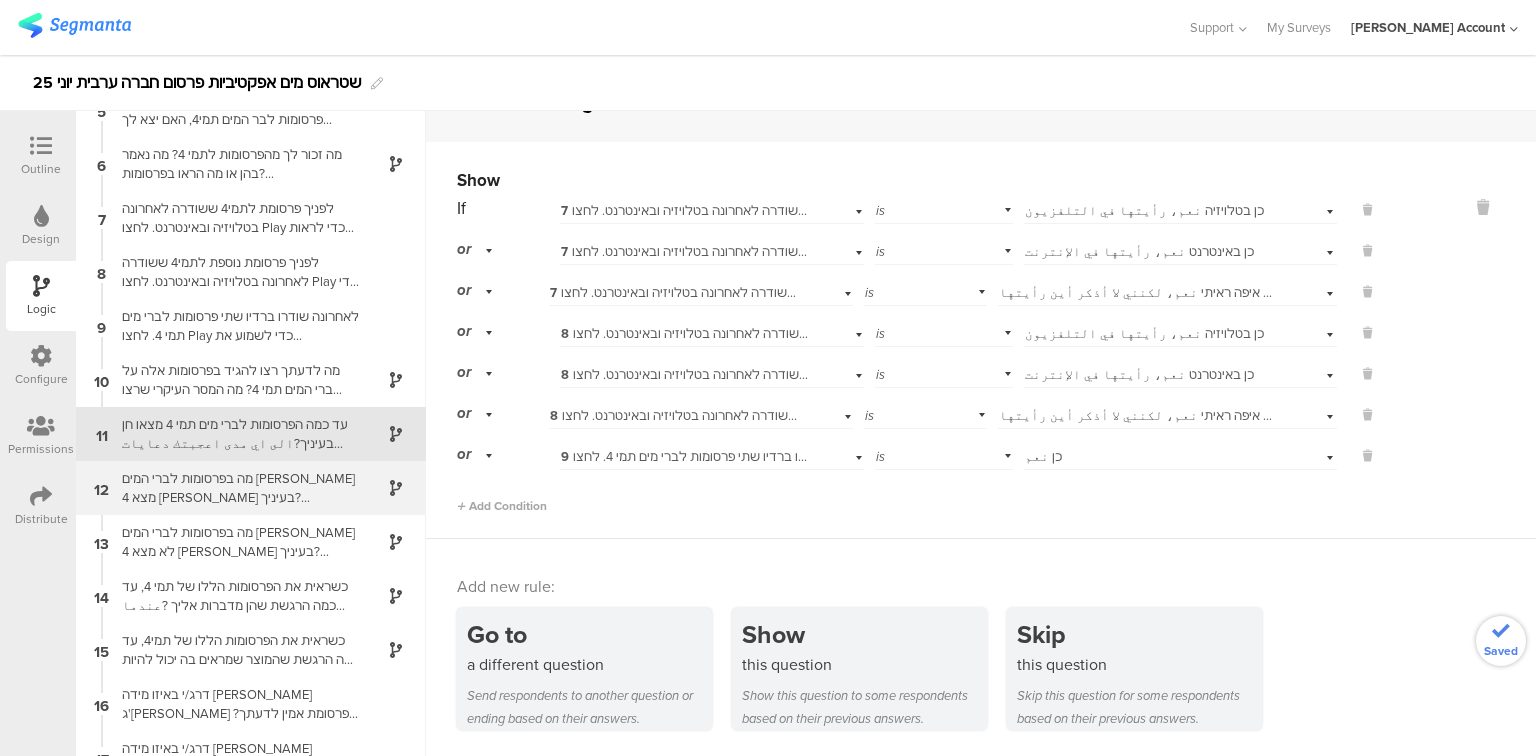 click on "מה בפרסומות לברי המים [PERSON_NAME] 4 מצא [PERSON_NAME] בעיניך? [PERSON_NAME] الذي اعجبك في دعاية بار المياه تامي 4؟ ارجو التفصيل" at bounding box center (235, 488) 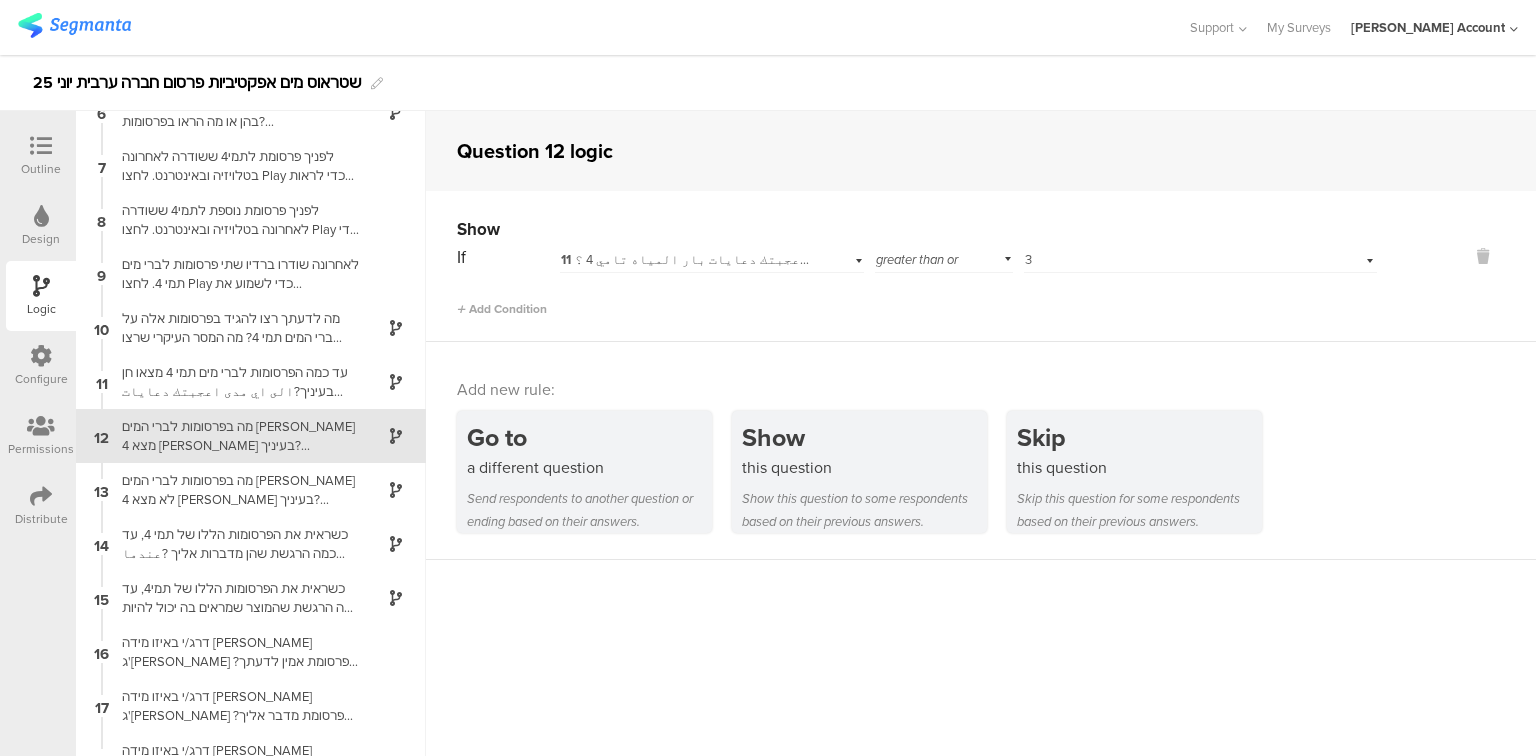 scroll, scrollTop: 298, scrollLeft: 0, axis: vertical 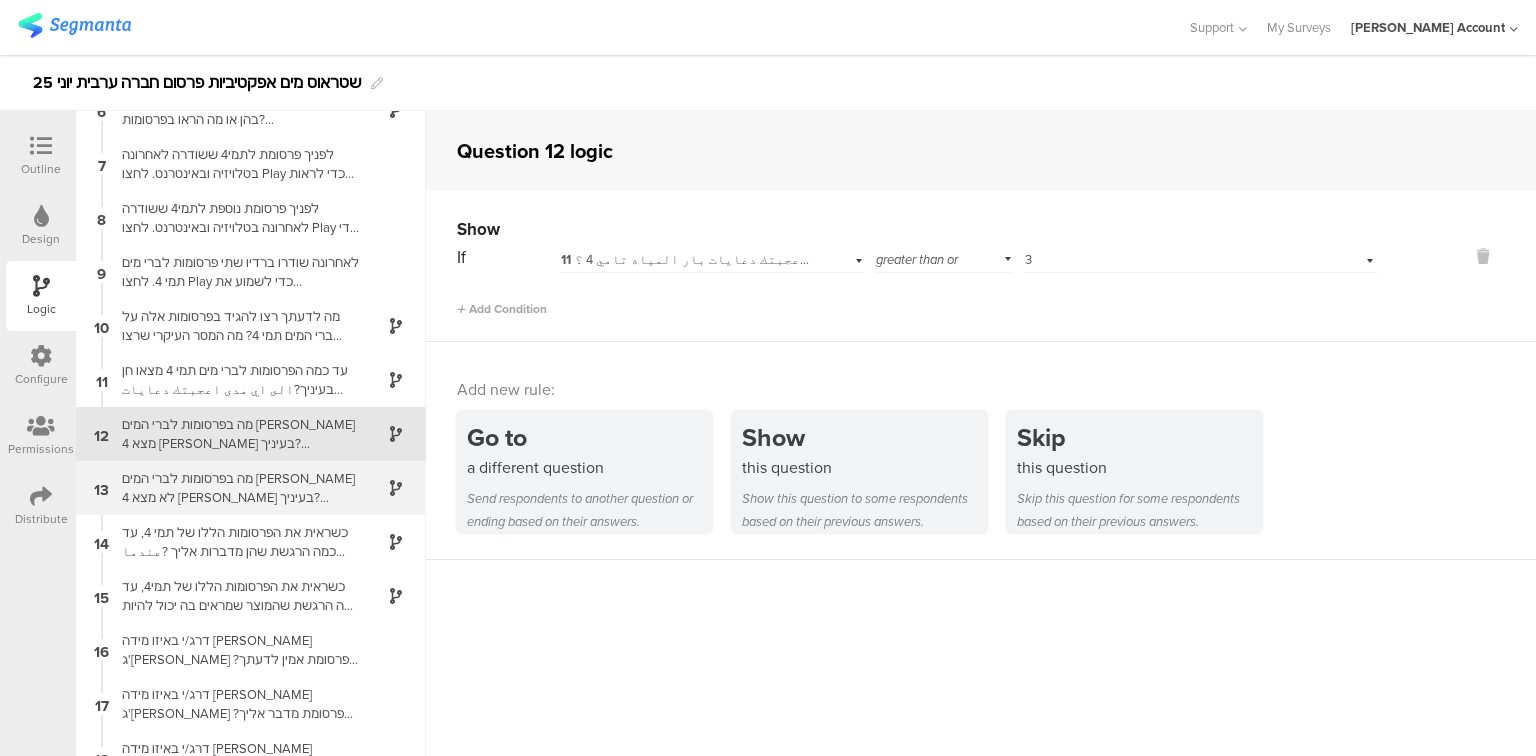 click on "מה בפרסומות לברי המים [PERSON_NAME] 4 לא מצא [PERSON_NAME] בעיניך? [PERSON_NAME] [DEMOGRAPHIC_DATA] التي لم تعجبك في دعاية بار المياه تامي 4 ؟ ارجو التفصيل" at bounding box center (235, 488) 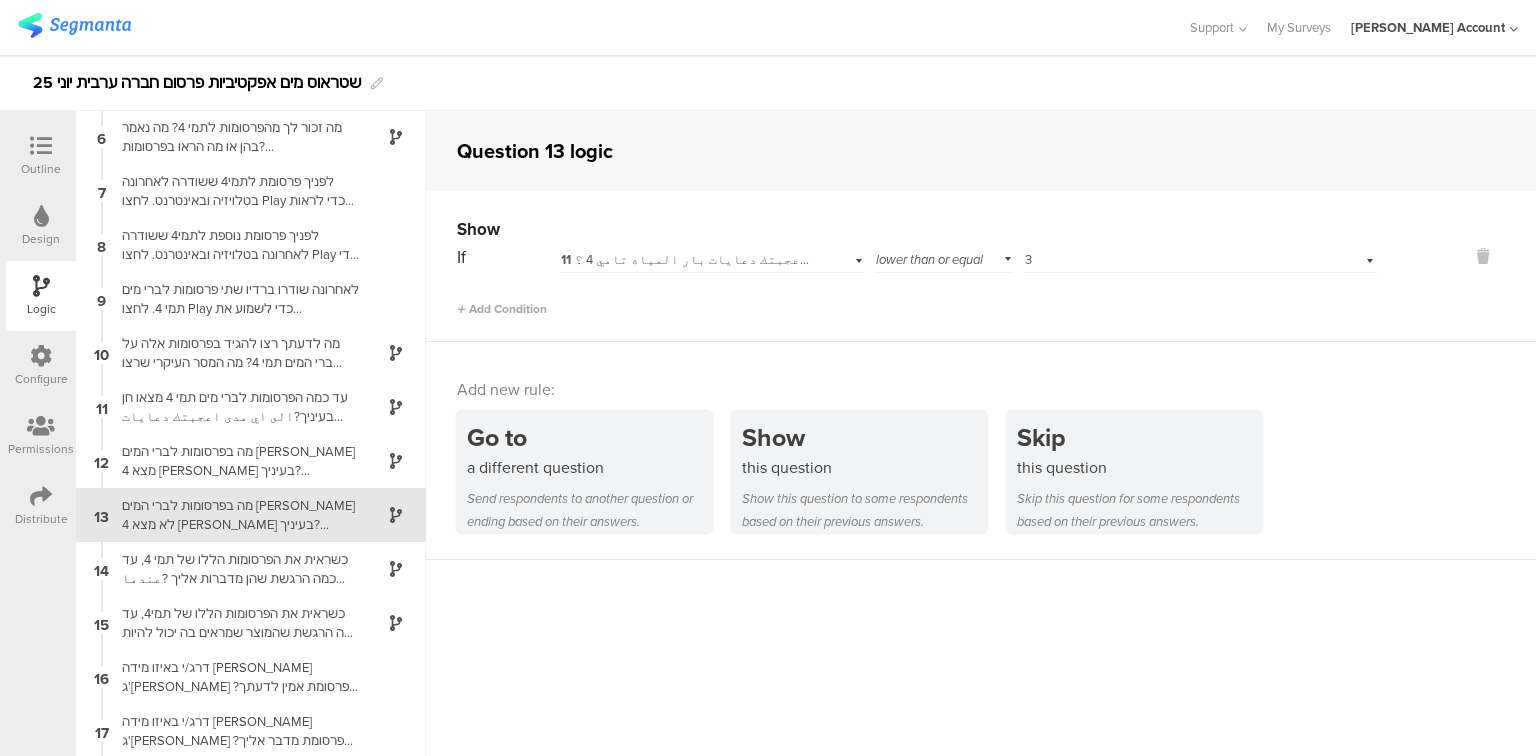 scroll, scrollTop: 352, scrollLeft: 0, axis: vertical 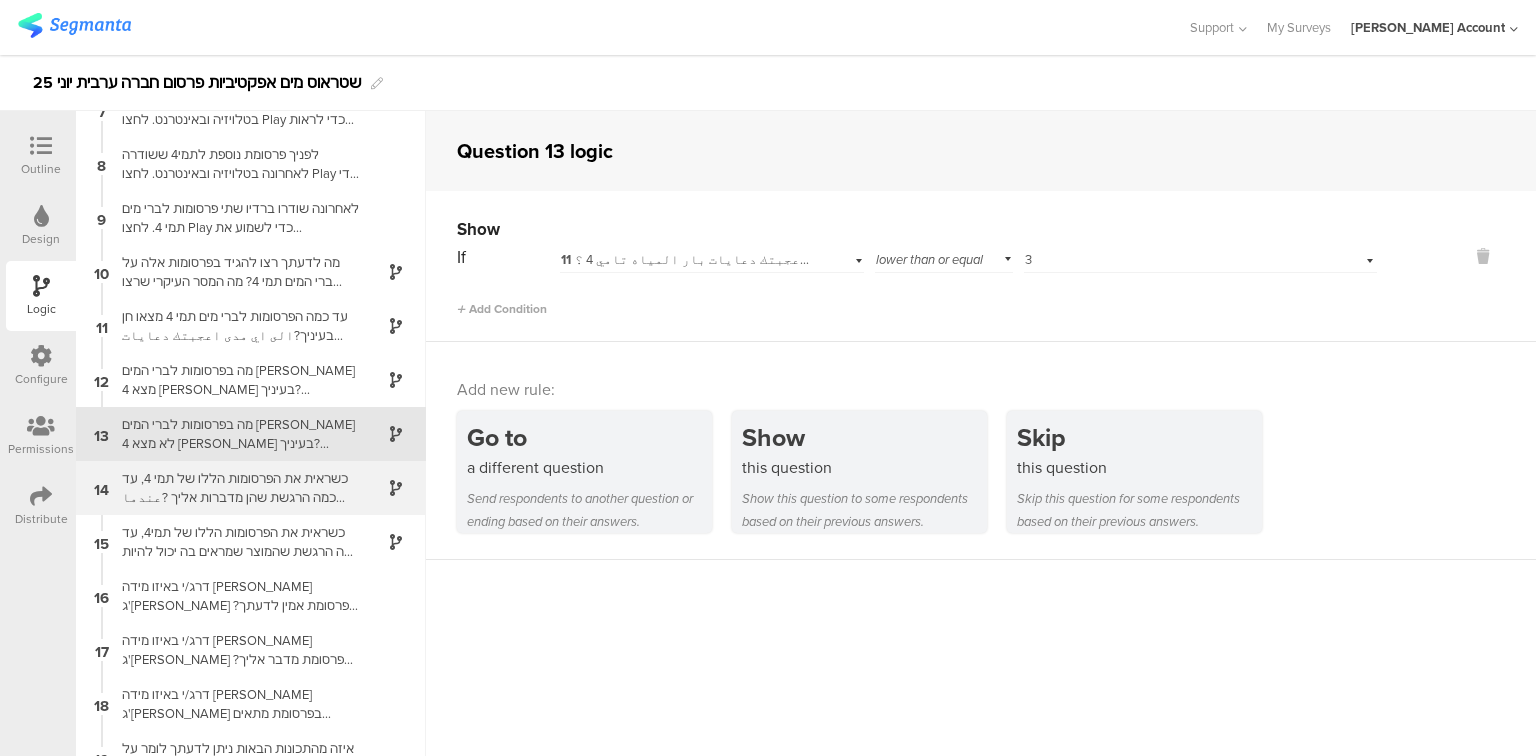 click on "כשראית את הפרסומות הללו של תמי 4, עד כמה הרגשת שהן מדברות אליך ?عندما رأيت الدعاية أعلاه لبار المياه تامي4، إلى أي مدى شعرت أنها تخاطبك وتتوجّه إليك ؟" at bounding box center [235, 488] 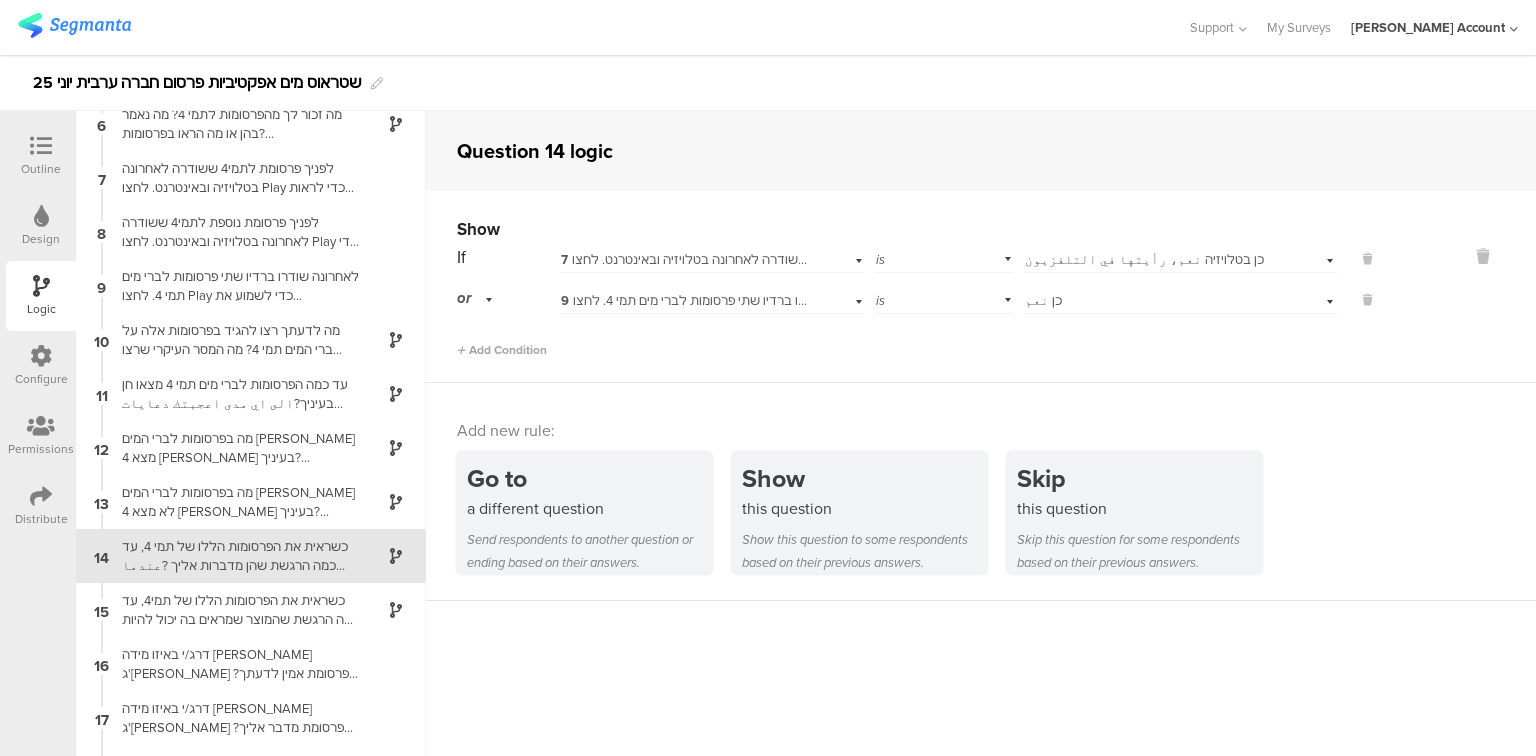 scroll, scrollTop: 406, scrollLeft: 0, axis: vertical 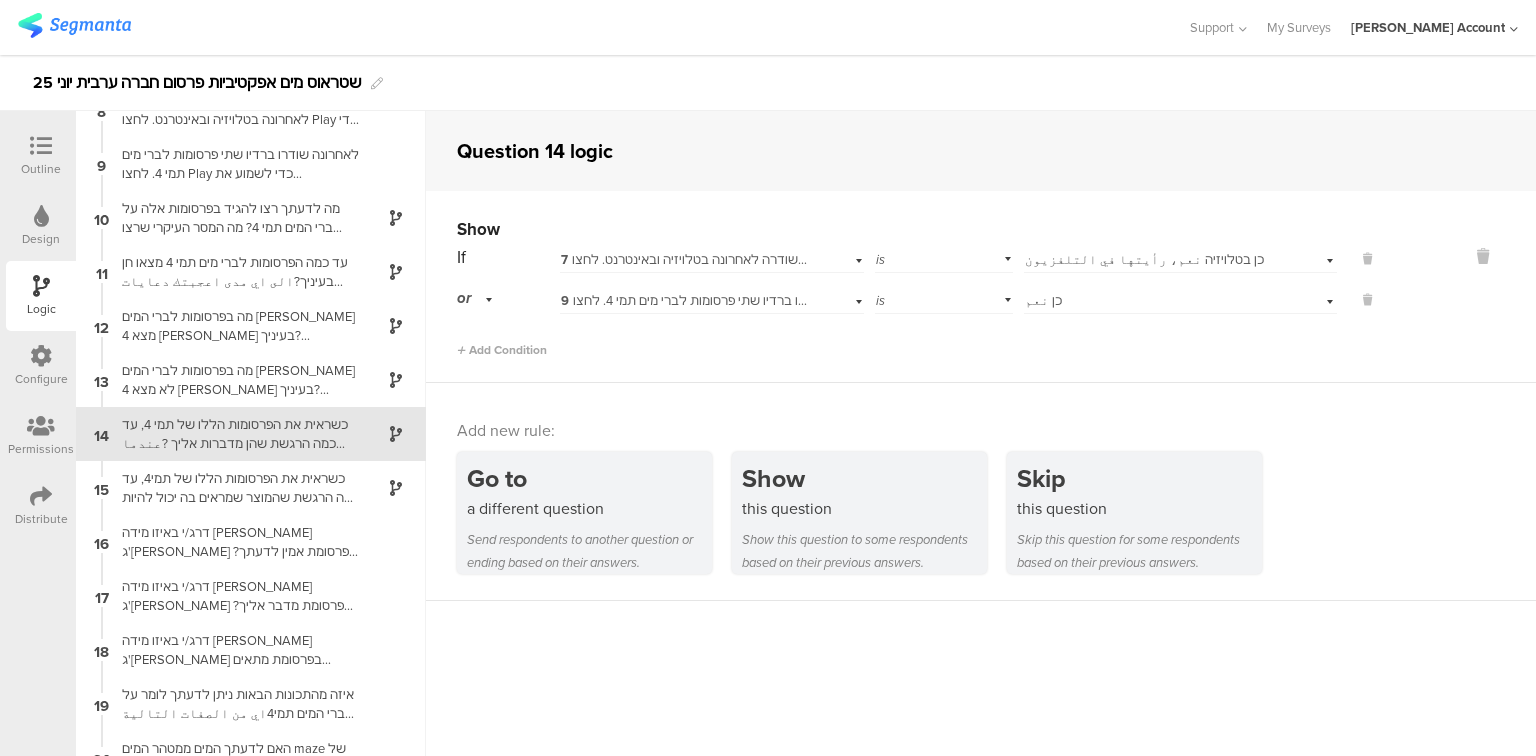 click on "9  לאחרונה שודרו ברדיו שתי פרסומות לברי מים תמי 4. לחצו Play כדי לשמוע את הפרסומתהאם שמעת לאחרונה ברדיו את אחת מהפרסומות האלה לברי המים תמי4?في الآونة الأخيرة ظهرت دعاية في الراديو لبار المياه تامي 4، إضغط Play لتستمع لدعاية الراديو. هل سمعت في الراديو مؤخّراً واحدة من هذه الدعايات لبار المياه تامي 4؟" at bounding box center (1542, 300) 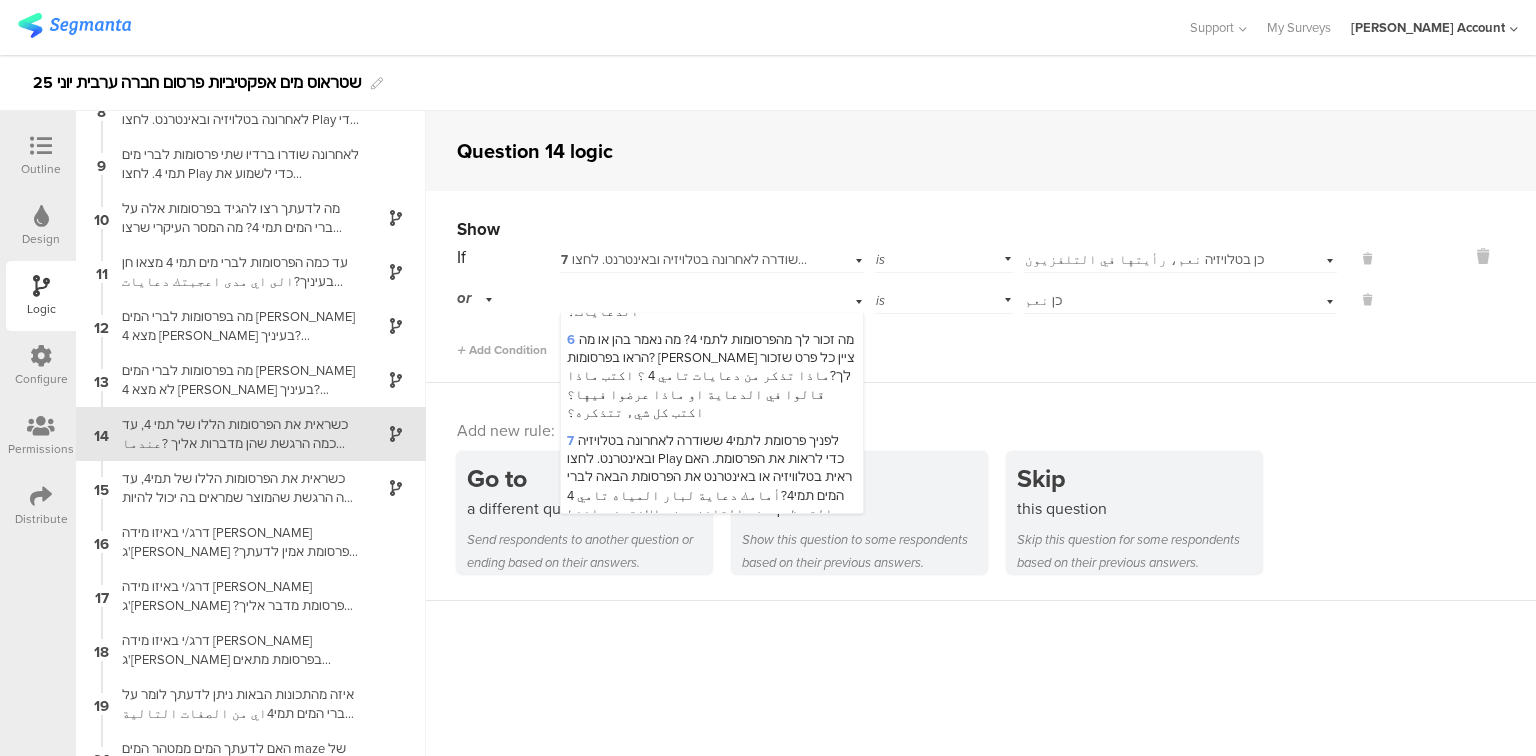 scroll, scrollTop: 560, scrollLeft: 0, axis: vertical 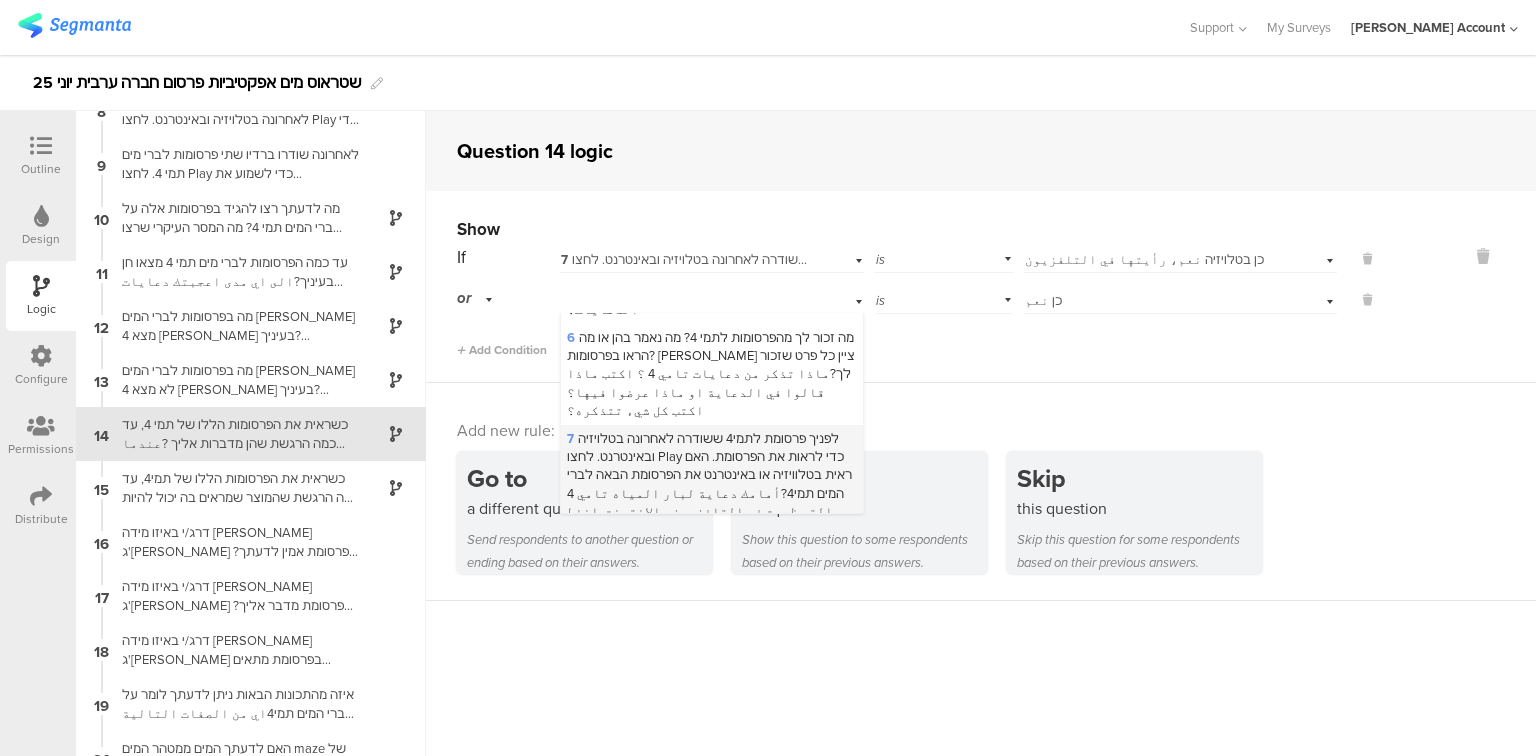 click on "7  לפניך פרסומת לתמי4 ששודרה לאחרונה בטלויזיה ובאינטרנט. לחצו Play כדי לראות את הפרסומת. האם ראית בטלוויזיה או באינטרנט את הפרסומת הבאה לברי המים תמי4?أمامك دعاية لبار المياه تامي 4 التي ظهرت في التلفزيون والانترنت.  اضغط على Play لمشاهدة الدعاية. هل رأيت في التلفزيون أو في الإنترنت الدعاية التالية لبار المياه تامي 4؟" at bounding box center [710, 502] 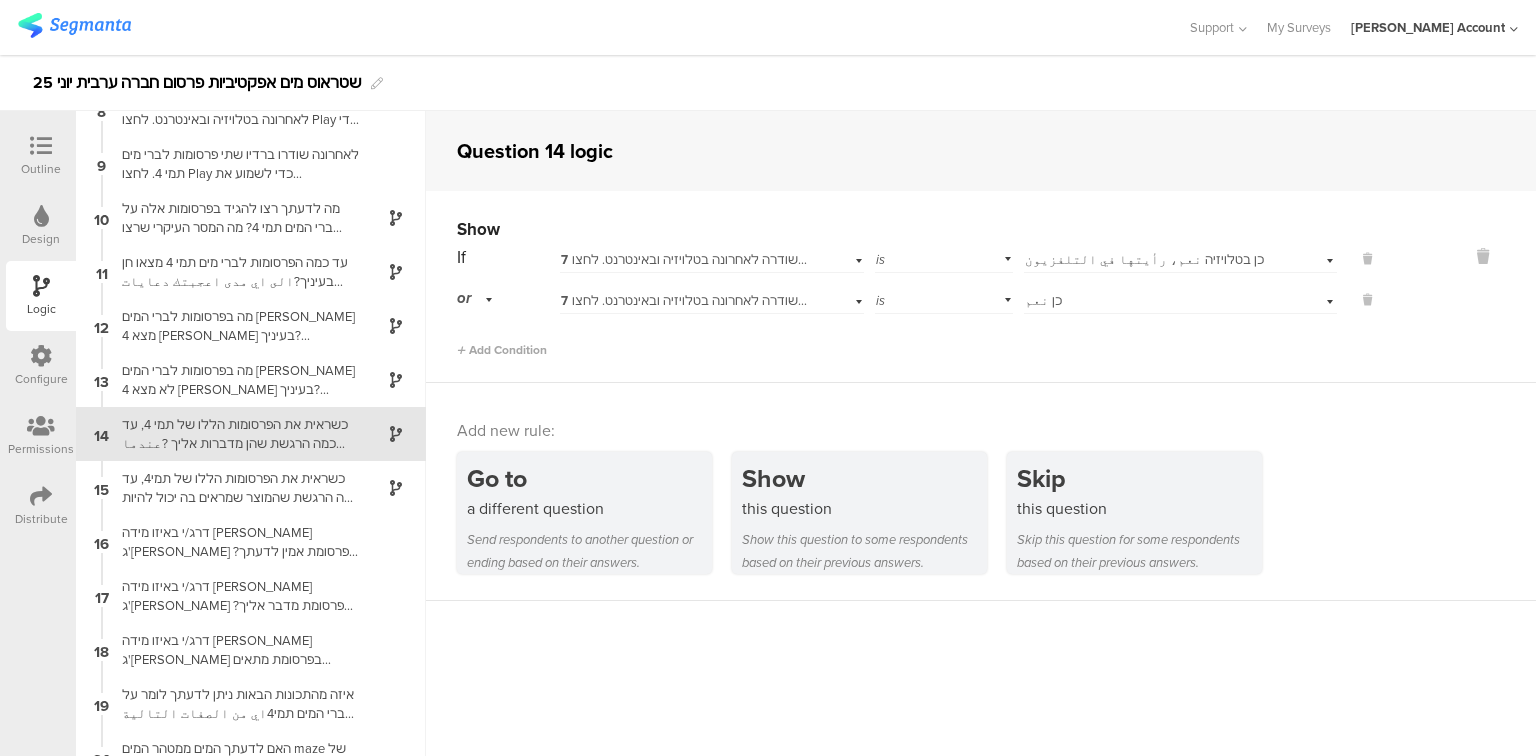 click on "כן نعم" at bounding box center (1043, 300) 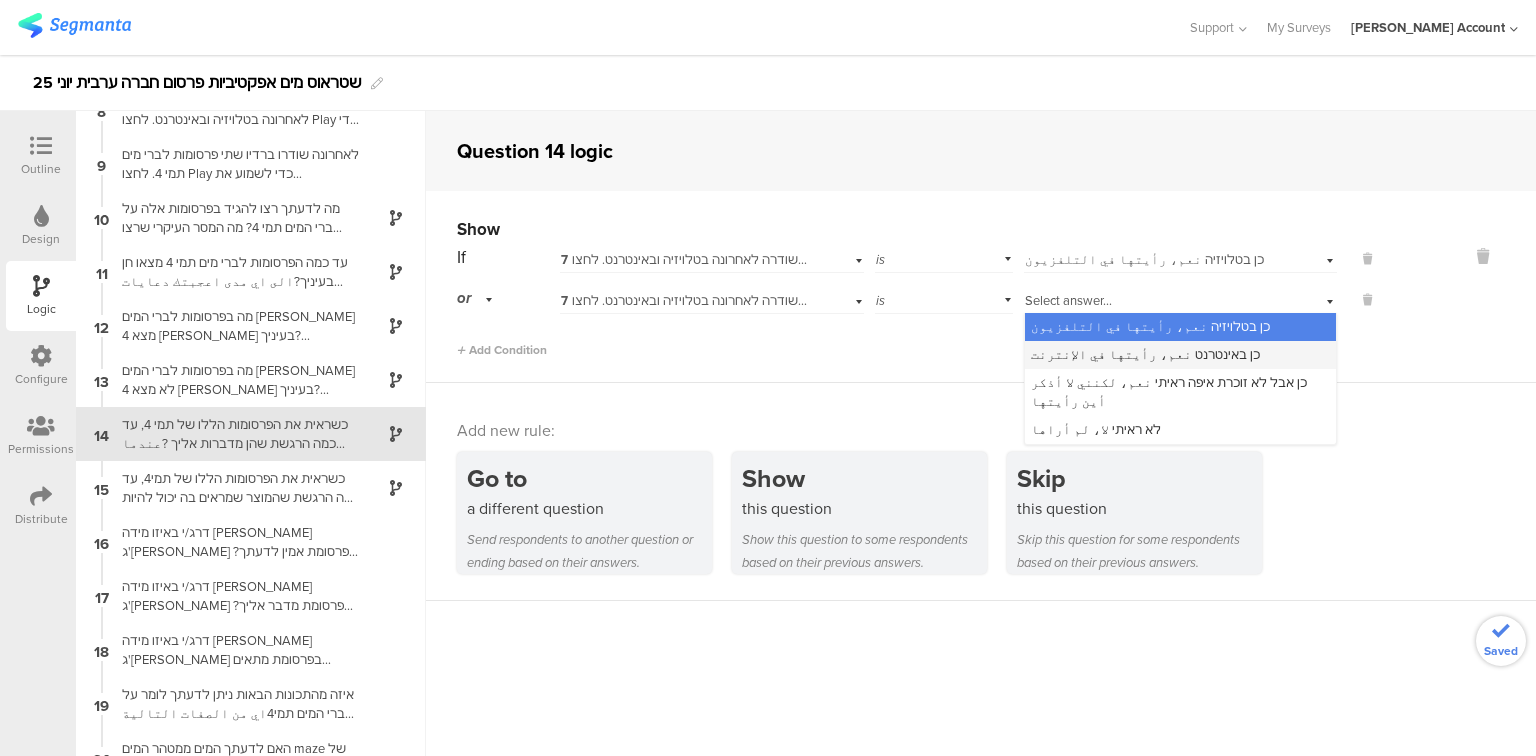 click on "כן באינטרנט نعم،  رأيتها في الإنترنت" at bounding box center [1145, 354] 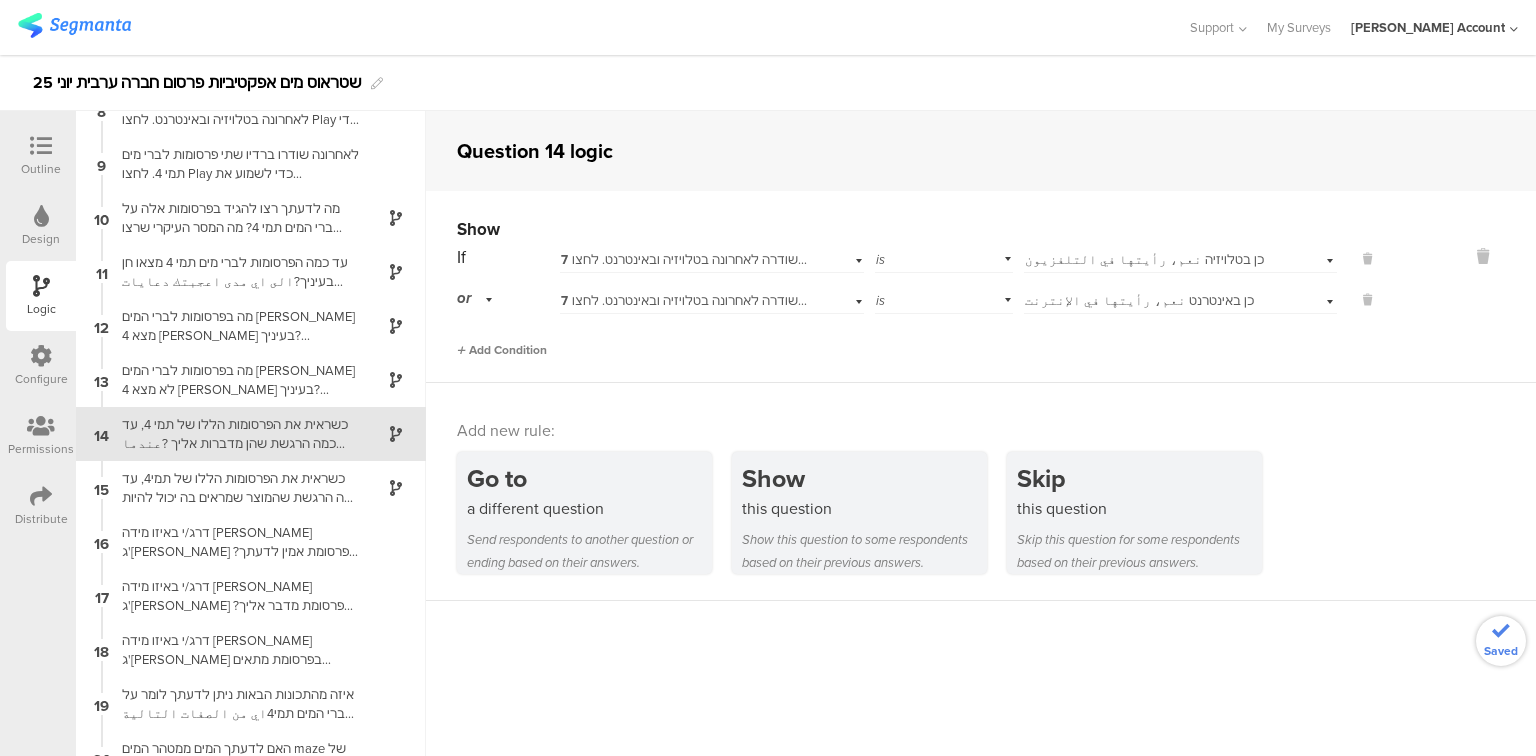 click on "Add Condition" at bounding box center [502, 350] 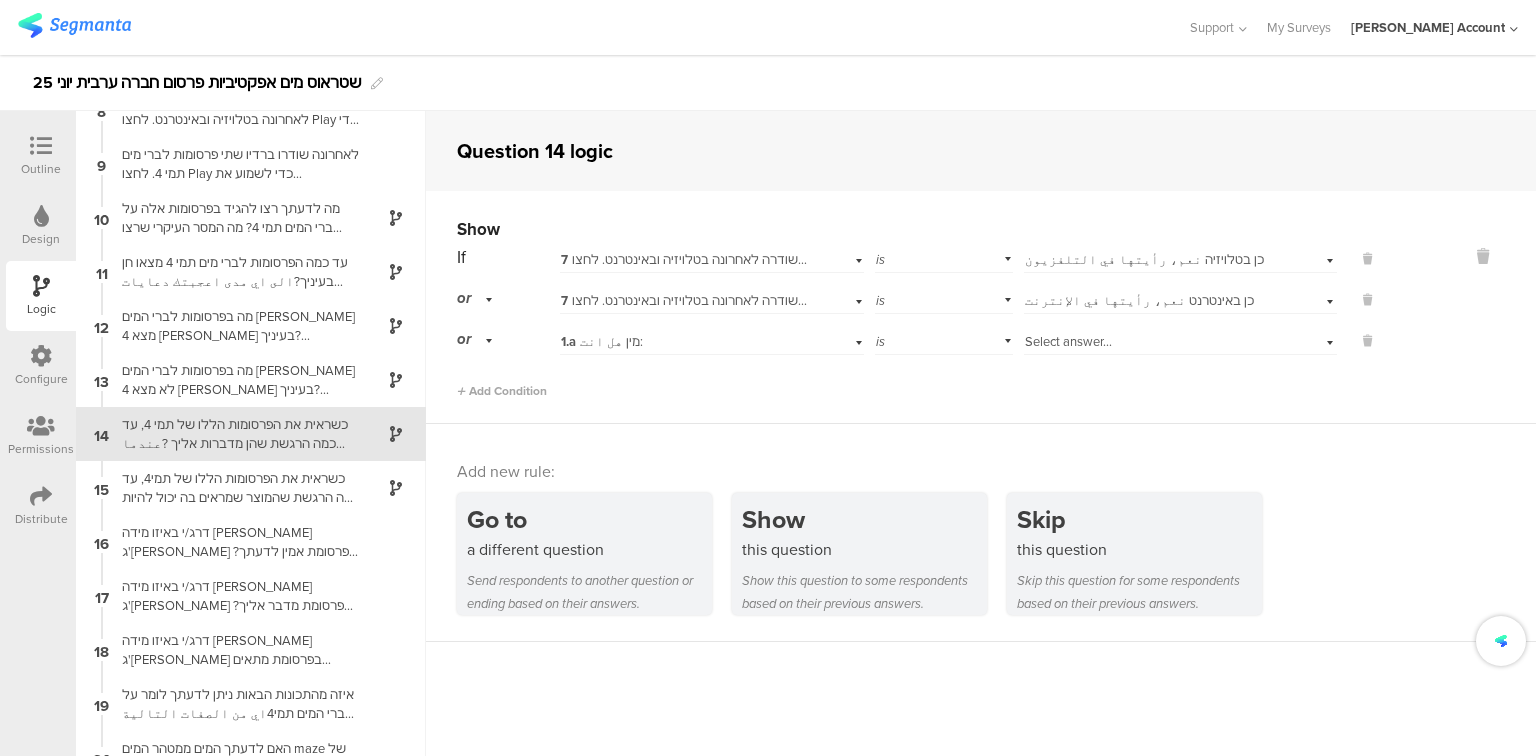 click on "1.a  מין هل انت:" at bounding box center [602, 341] 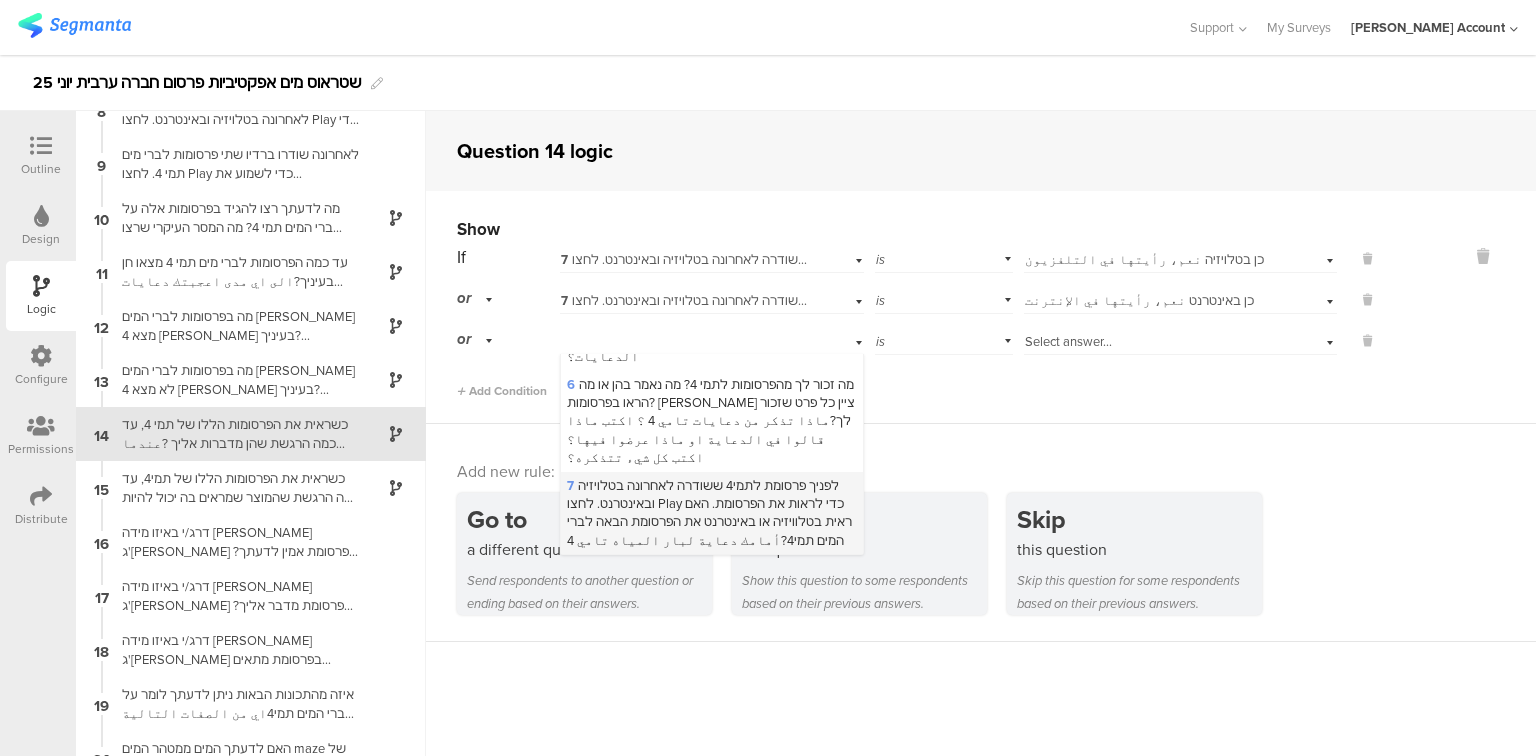 scroll, scrollTop: 560, scrollLeft: 0, axis: vertical 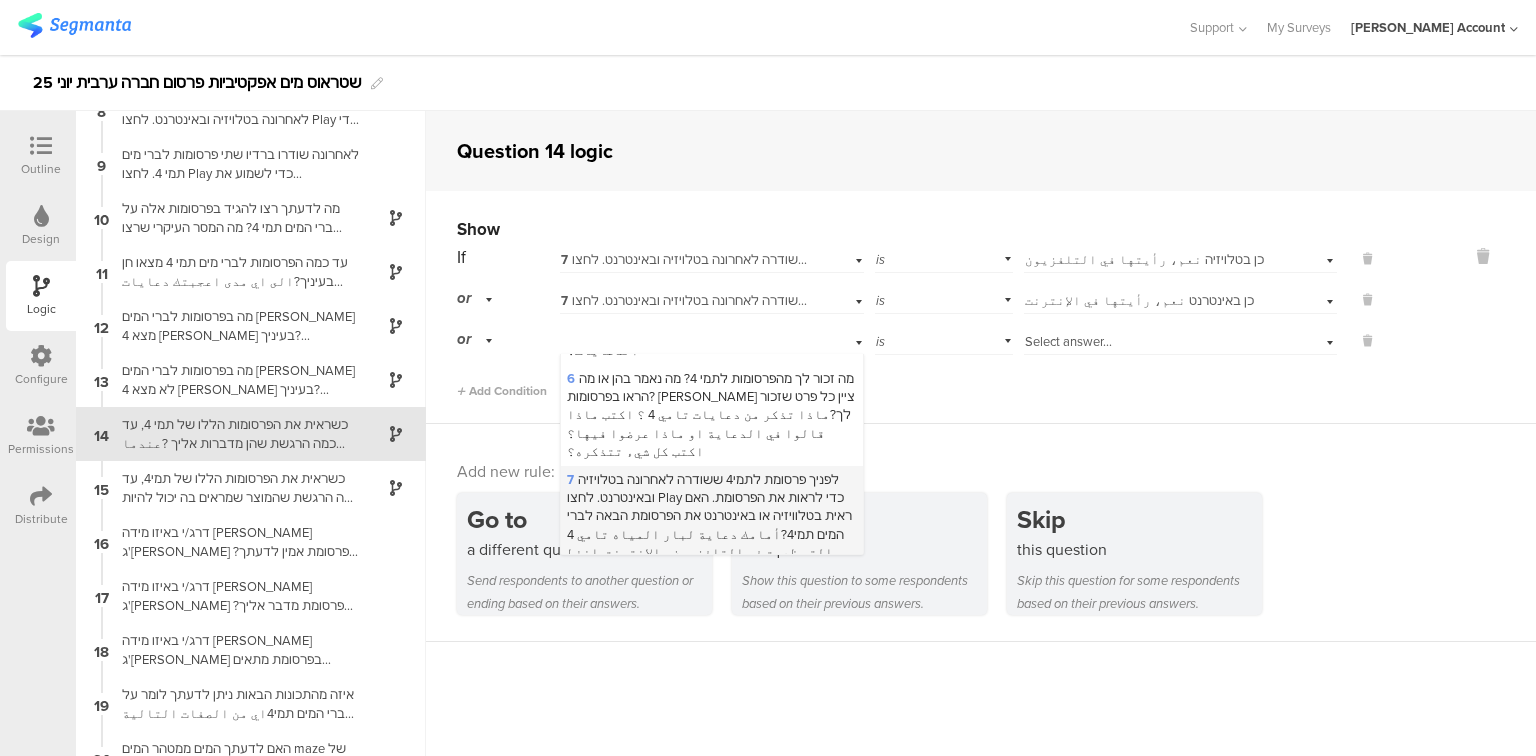 click on "7  לפניך פרסומת לתמי4 ששודרה לאחרונה בטלויזיה ובאינטרנט. לחצו Play כדי לראות את הפרסומת. האם ראית בטלוויזיה או באינטרנט את הפרסומת הבאה לברי המים תמי4?أمامك دعاية لبار المياه تامي 4 التي ظهرت في التلفزيون والانترنت.  اضغط على Play لمشاهدة الدعاية. هل رأيت في التلفزيون أو في الإنترنت الدعاية التالية لبار المياه تامي 4؟" at bounding box center (710, 543) 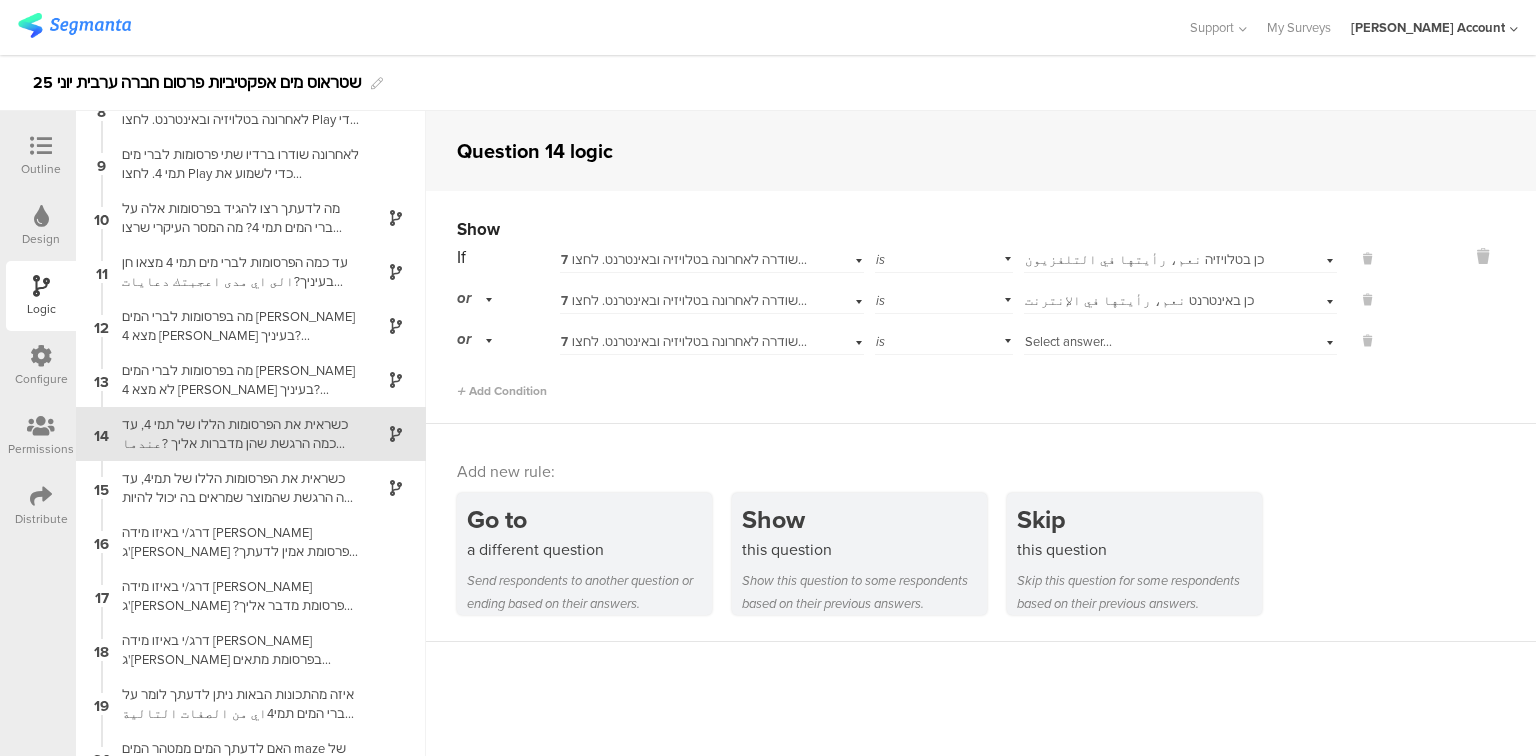 scroll, scrollTop: 0, scrollLeft: 0, axis: both 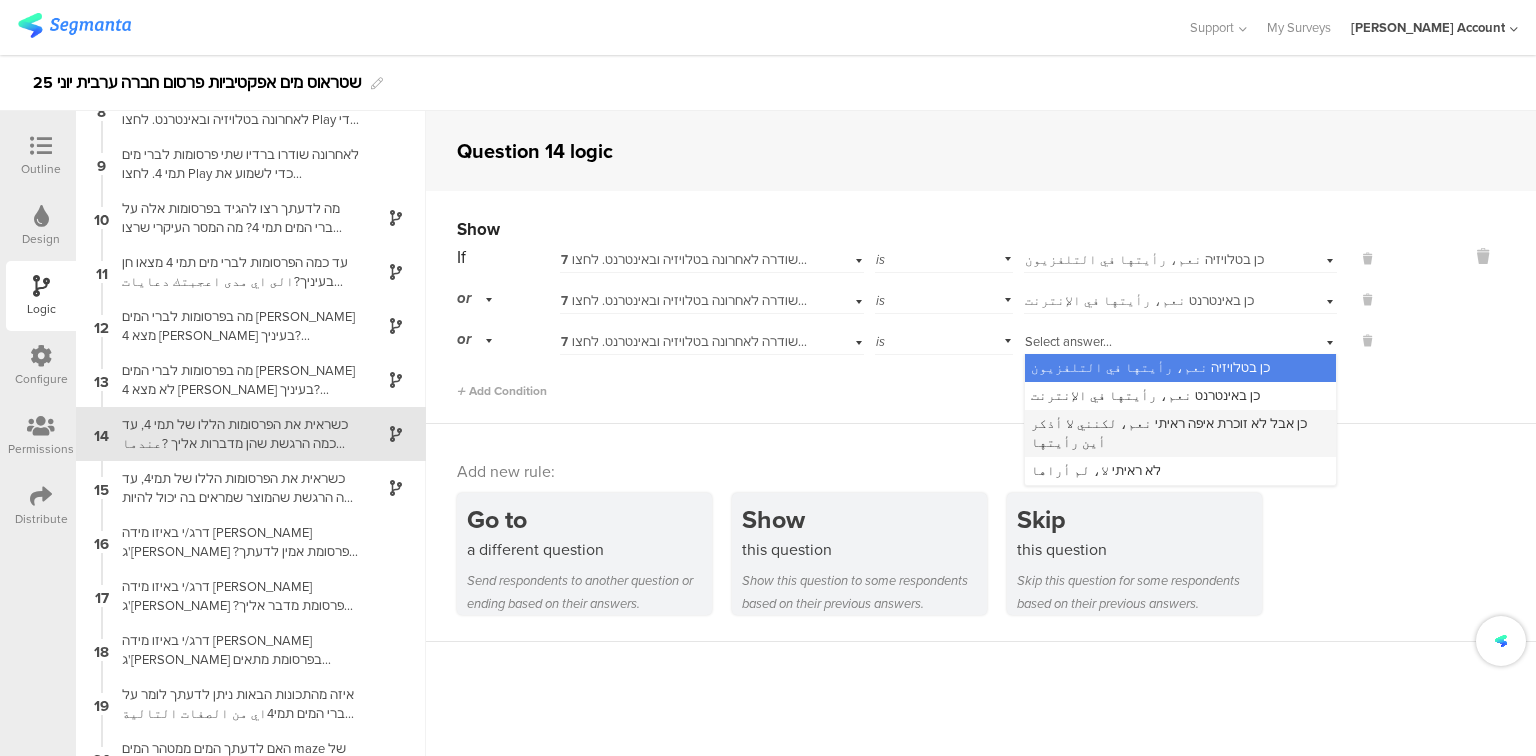 click on "כן אבל לא זוכרת איפה ראיתי نعم،  لكنني لا أذكر أين رأيتها" at bounding box center [1169, 432] 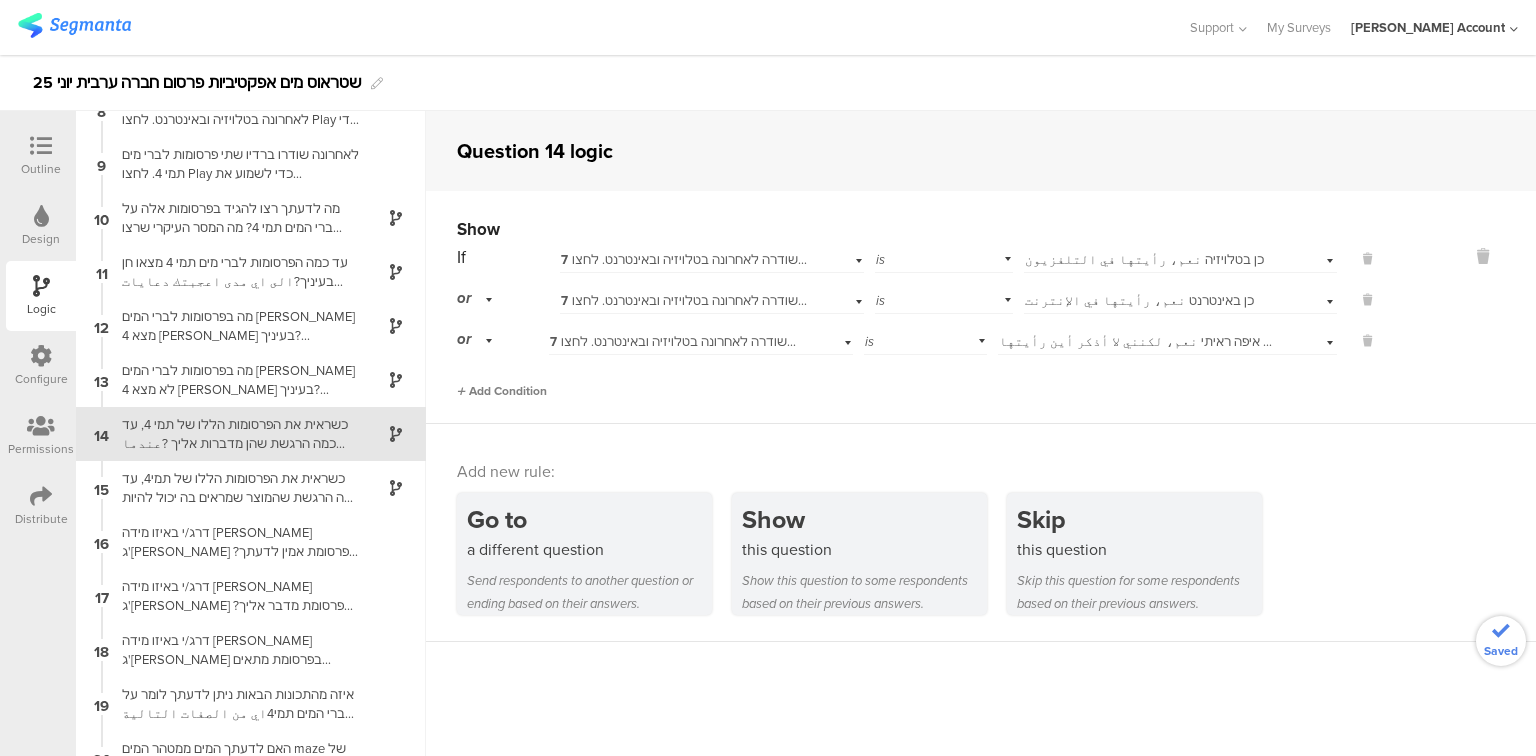 click on "Add Condition" at bounding box center (502, 391) 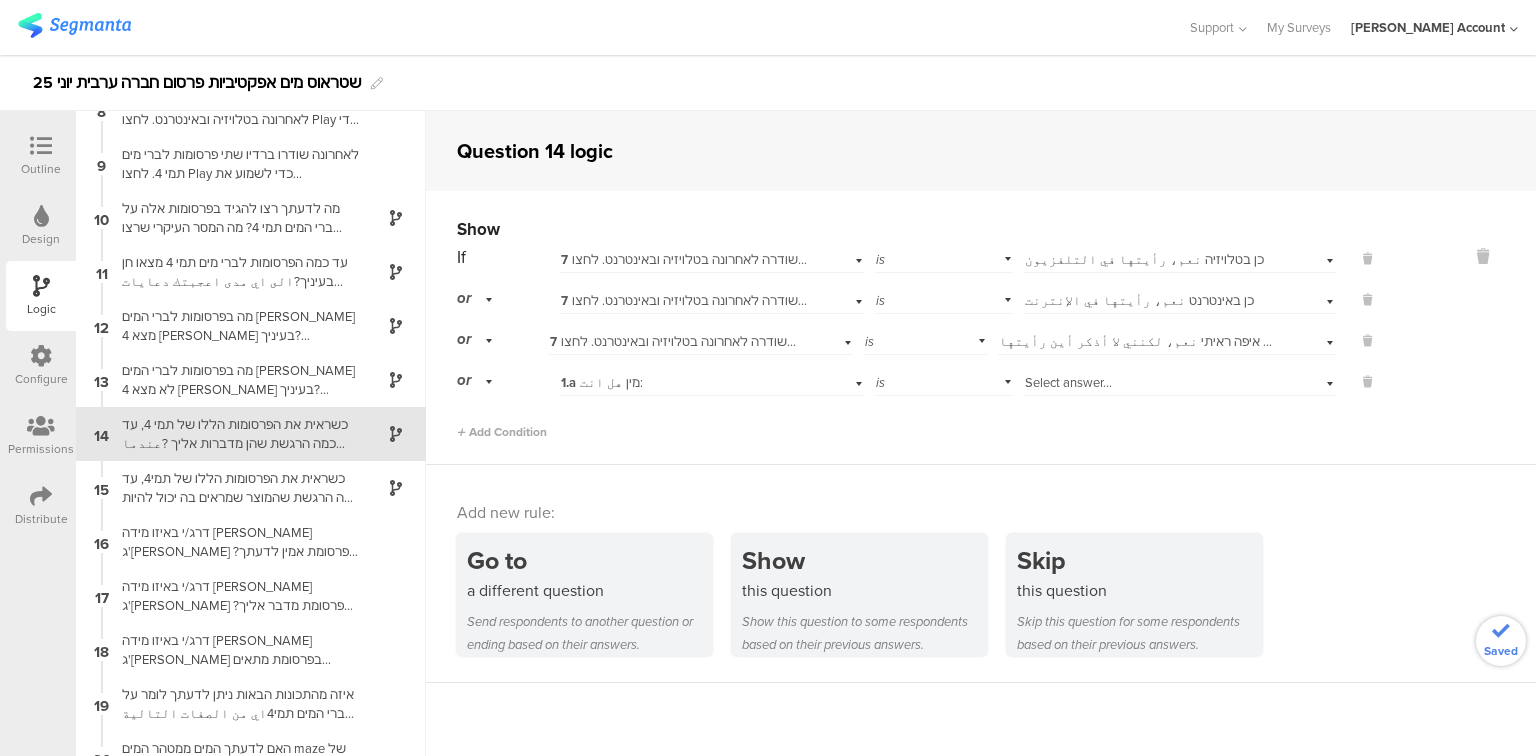 click on "1.a  מין هل انت:" at bounding box center [602, 382] 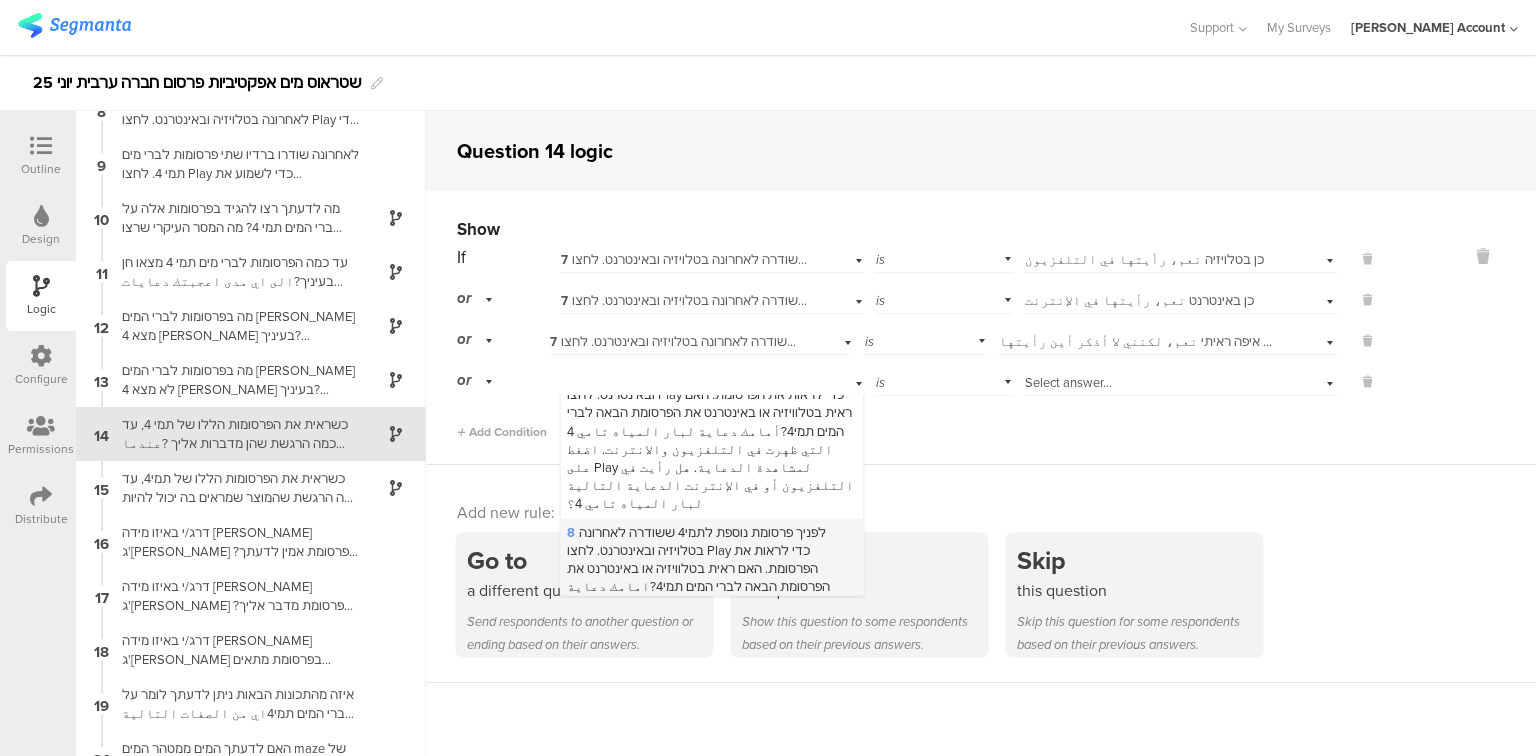 scroll, scrollTop: 720, scrollLeft: 0, axis: vertical 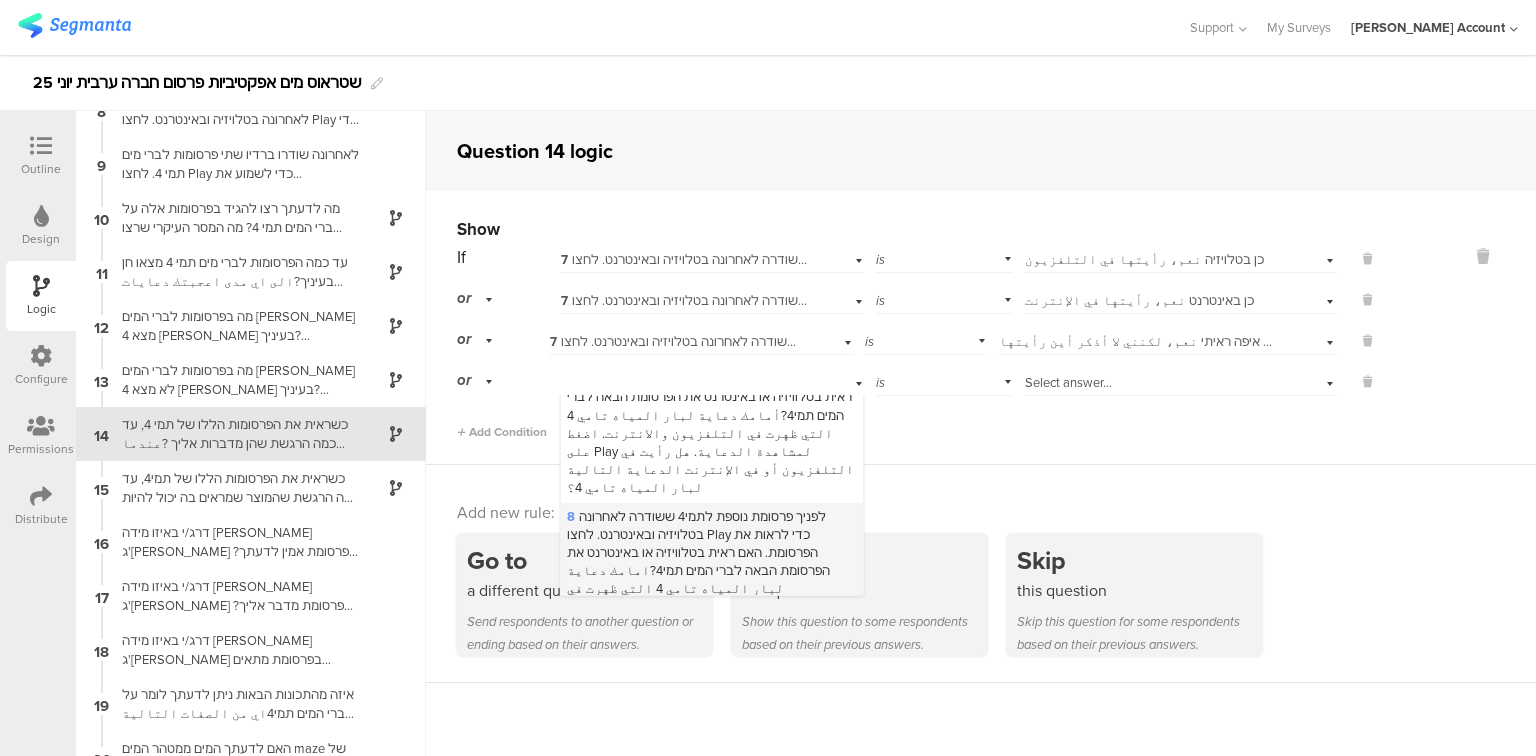 click on "8  לפניך פרסומת נוספת לתמי4 ששודרה לאחרונה בטלויזיה ובאינטרנט. לחצו Play כדי לראות את הפרסומת. האם ראית בטלוויזיה או באינטרנט את הפרסומת הבאה לברי המים תמי4?امامك دعاية لبار المياه تامي 4 التي ظهرت في التلفزيون والانترنت.  اضغط على Play لمشاهدة الدعاية. هل رأيت في التلفزيون أو في الإنترنت الدعاية التالية لبار المياه تامي 4؟" at bounding box center [709, 589] 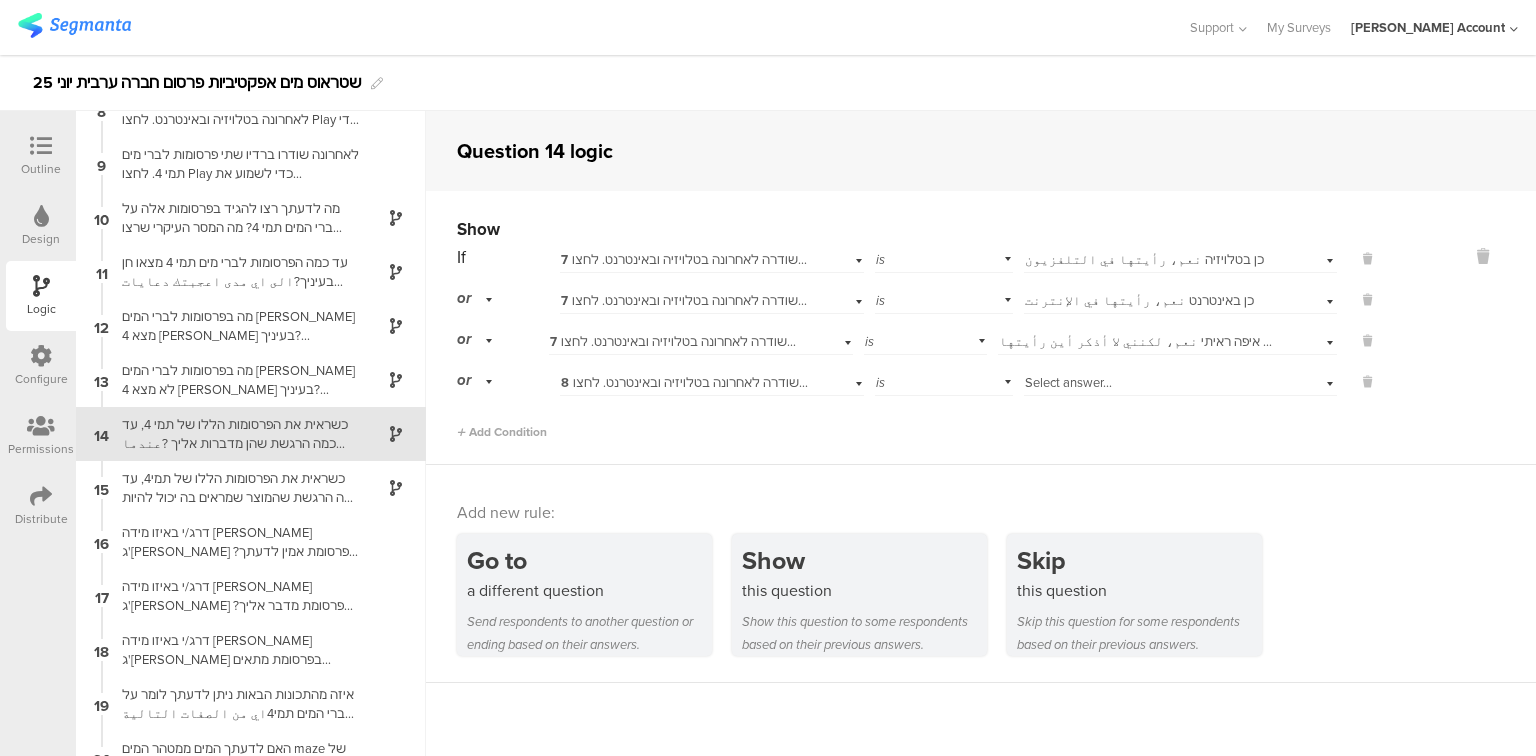 scroll, scrollTop: 0, scrollLeft: 0, axis: both 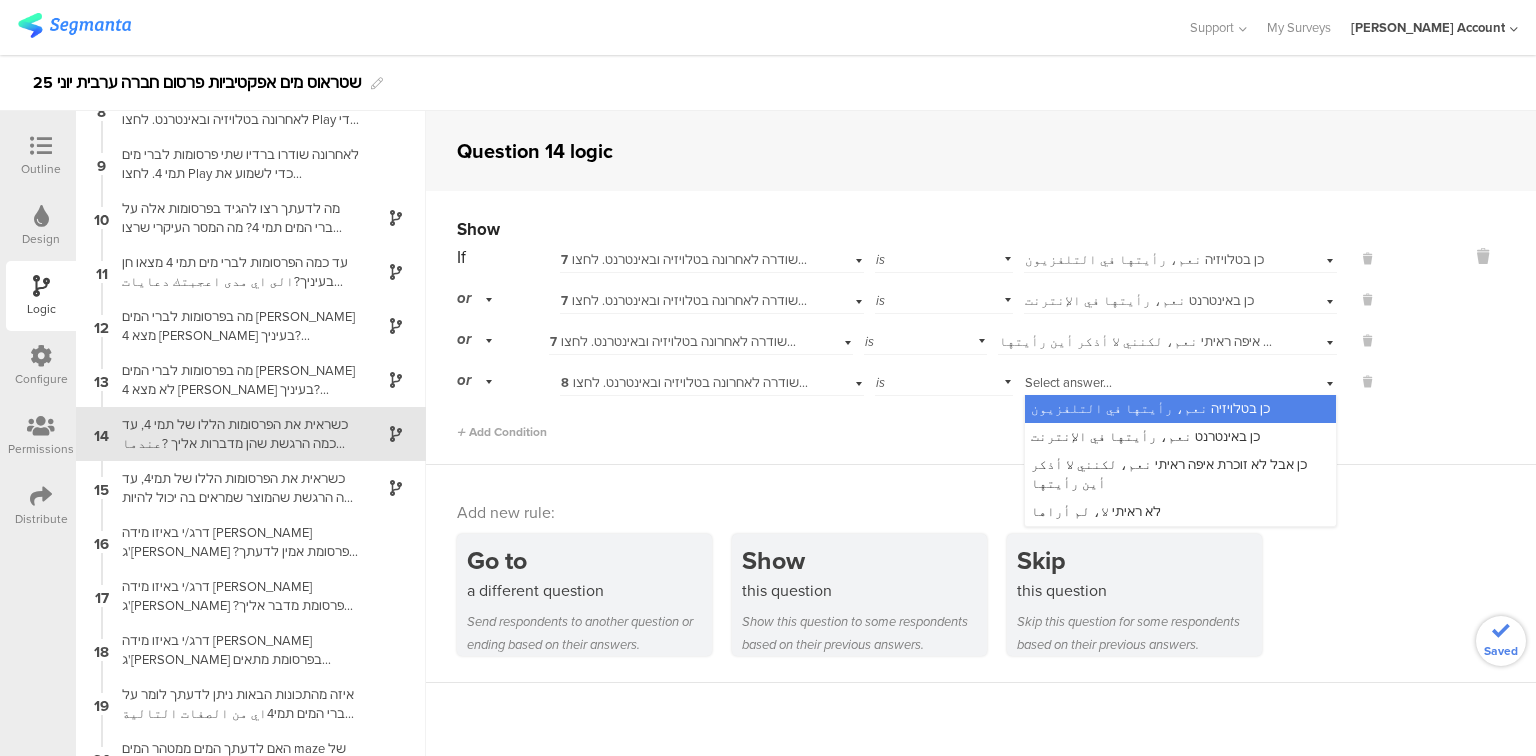 click on "כן בטלויזיה نعم،  رأيتها في التلفزيون" at bounding box center (1150, 408) 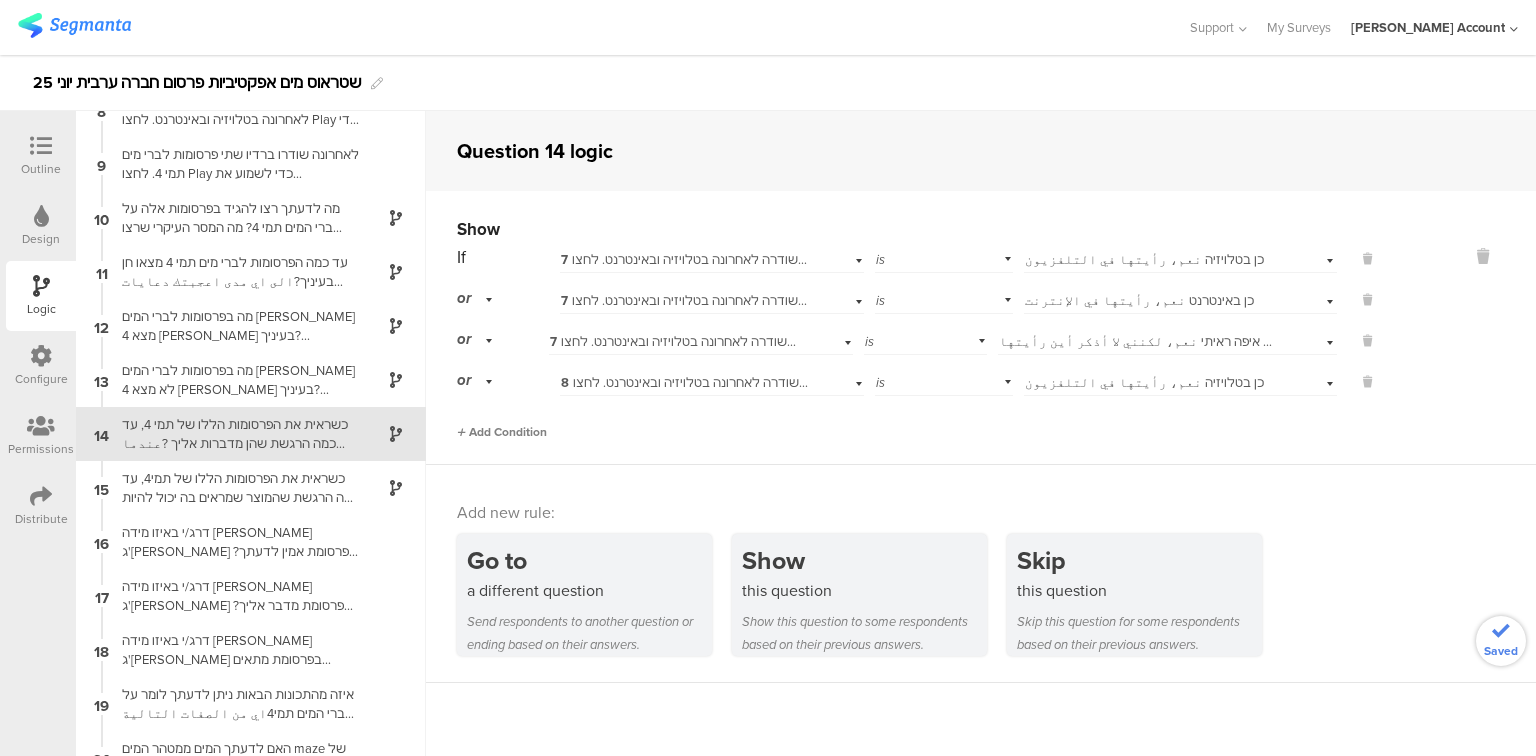 click on "Add Condition" at bounding box center [502, 432] 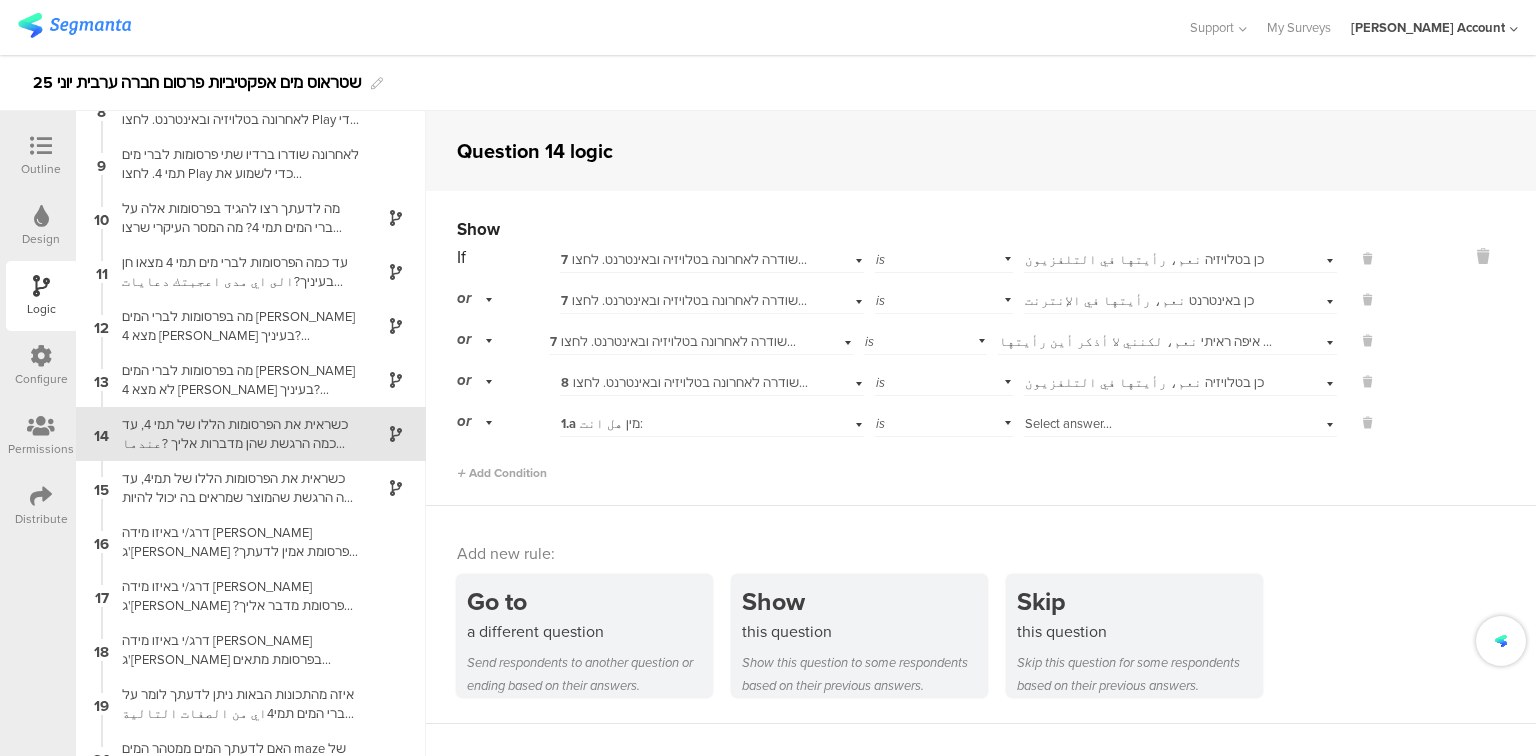 click on "1.a  מין هل انت:" at bounding box center (712, 421) 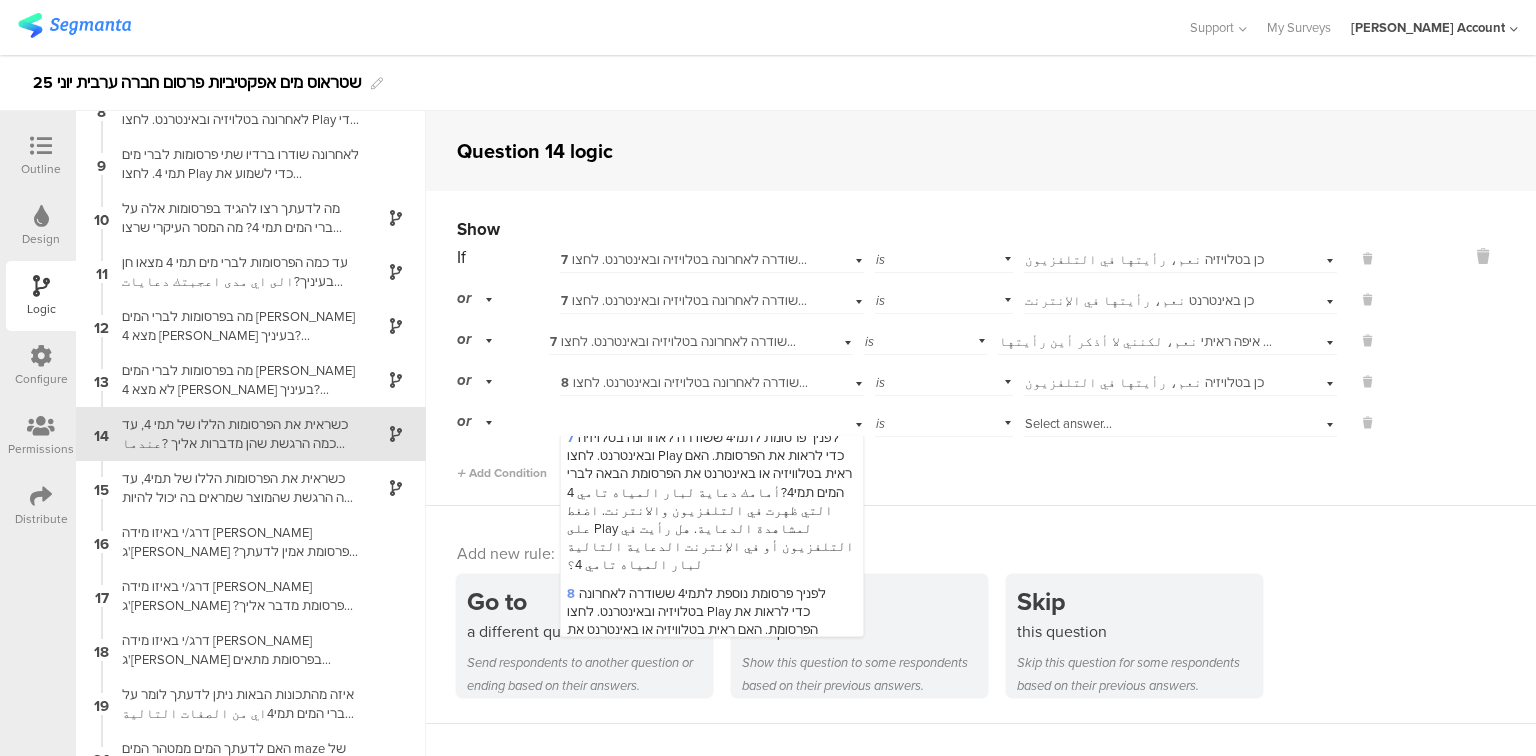 scroll, scrollTop: 720, scrollLeft: 0, axis: vertical 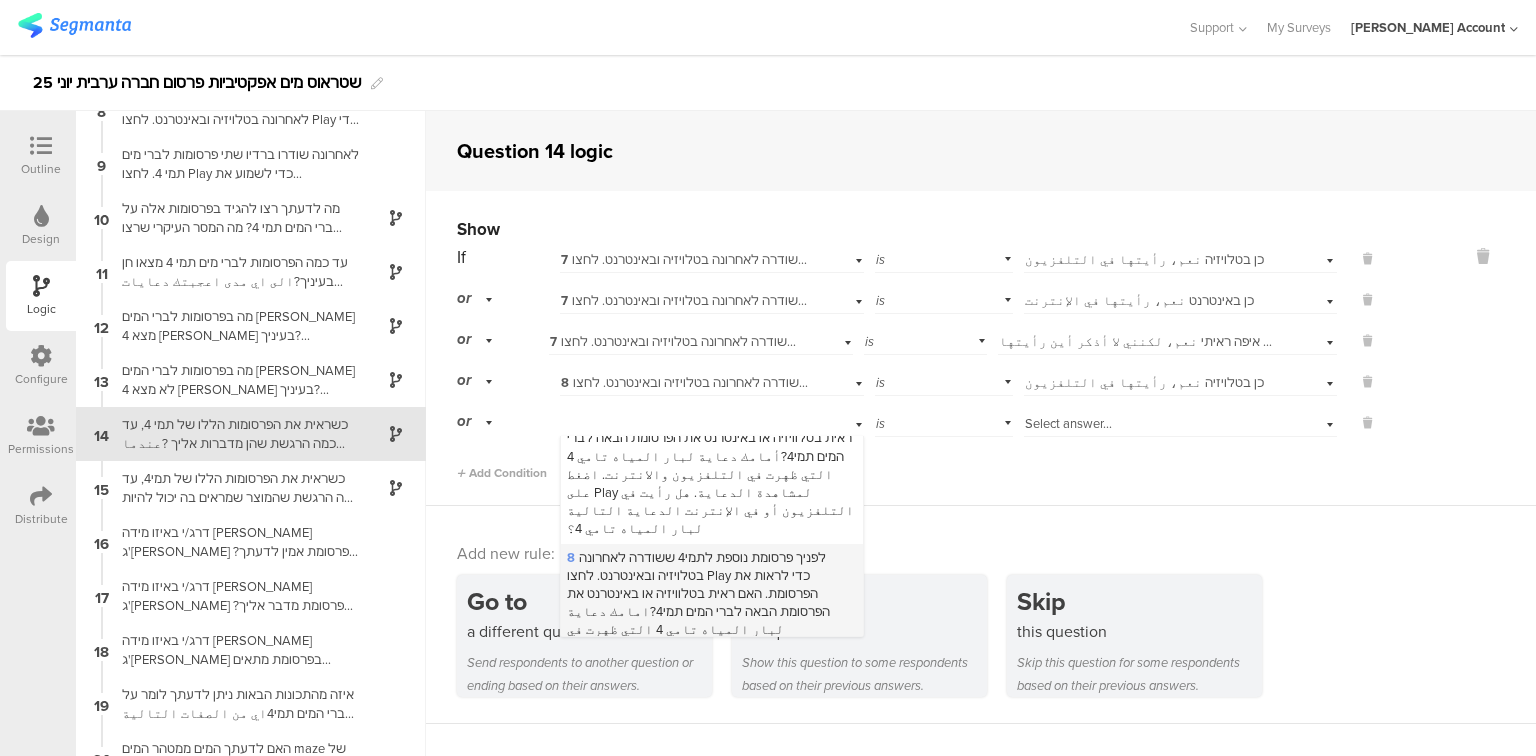 click on "8  לפניך פרסומת נוספת לתמי4 ששודרה לאחרונה בטלויזיה ובאינטרנט. לחצו Play כדי לראות את הפרסומת. האם ראית בטלוויזיה או באינטרנט את הפרסומת הבאה לברי המים תמי4?امامك دعاية لبار المياه تامي 4 التي ظهرت في التلفزيون والانترنت.  اضغط على Play لمشاهدة الدعاية. هل رأيت في التلفزيون أو في الإنترنت الدعاية التالية لبار المياه تامي 4؟" at bounding box center [709, 630] 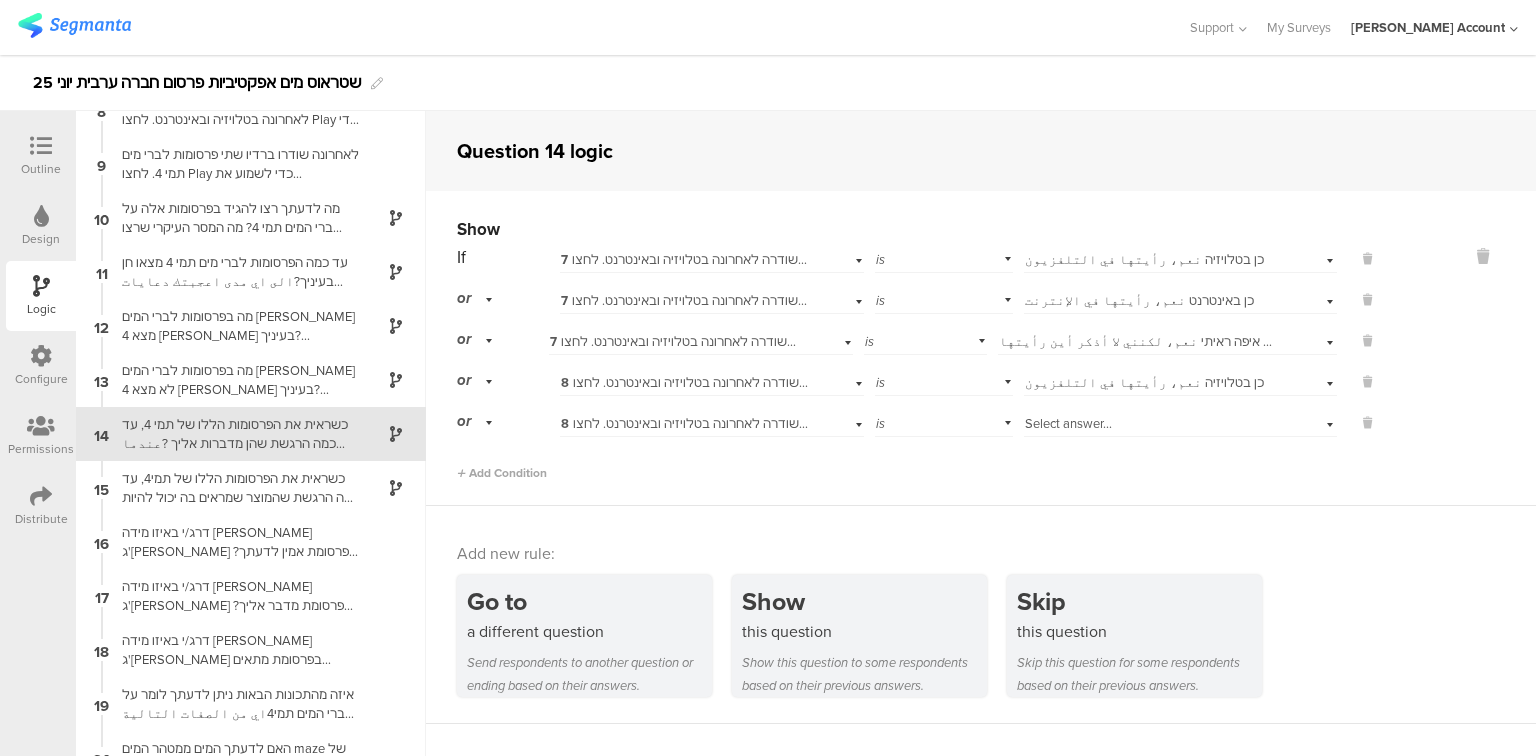 click on "Select answer..." at bounding box center (1068, 423) 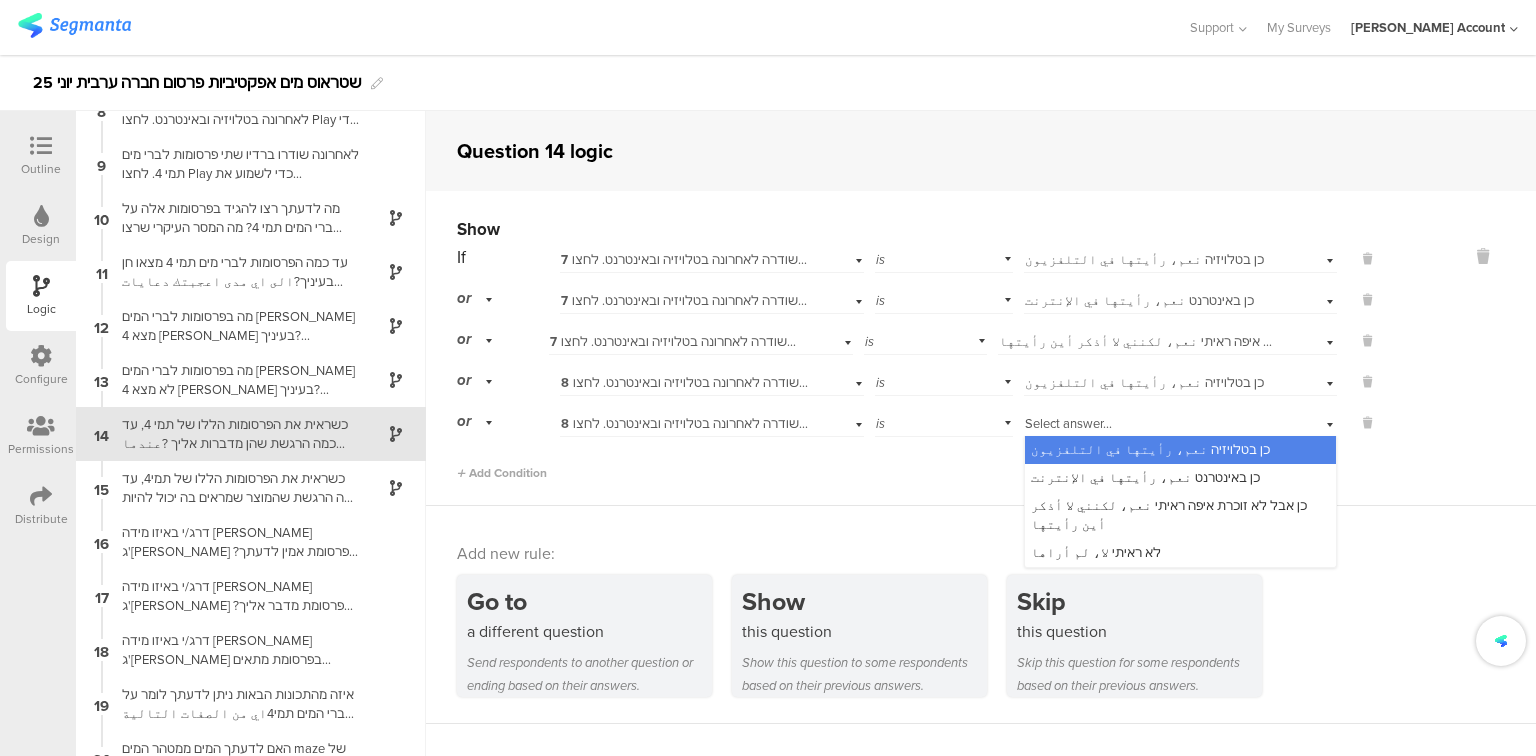 click on "כן באינטרנט نعم،  رأيتها في الإنترنت" at bounding box center [1145, 477] 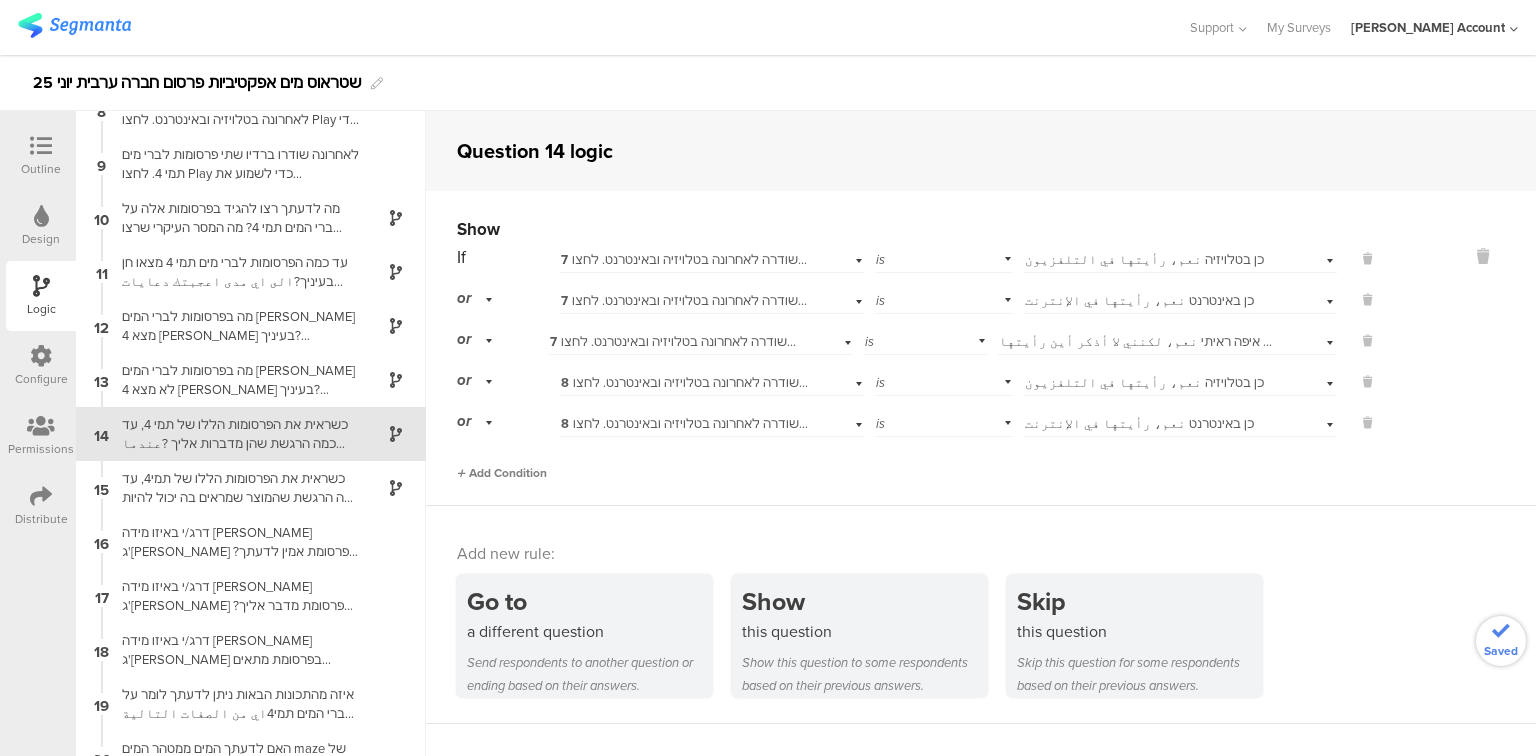 click on "Add Condition" at bounding box center [502, 473] 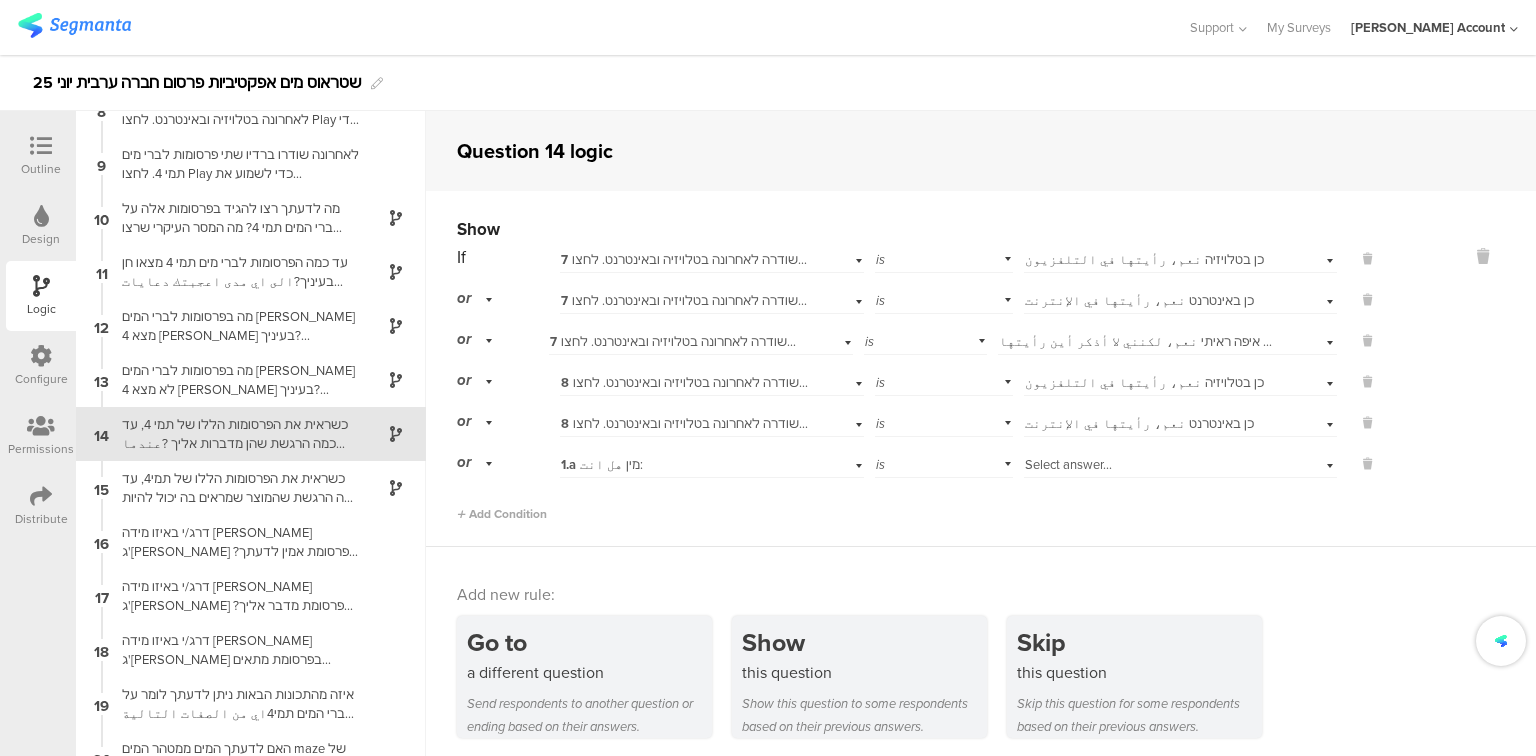click on "1.a  מין هل انت:" at bounding box center (685, 465) 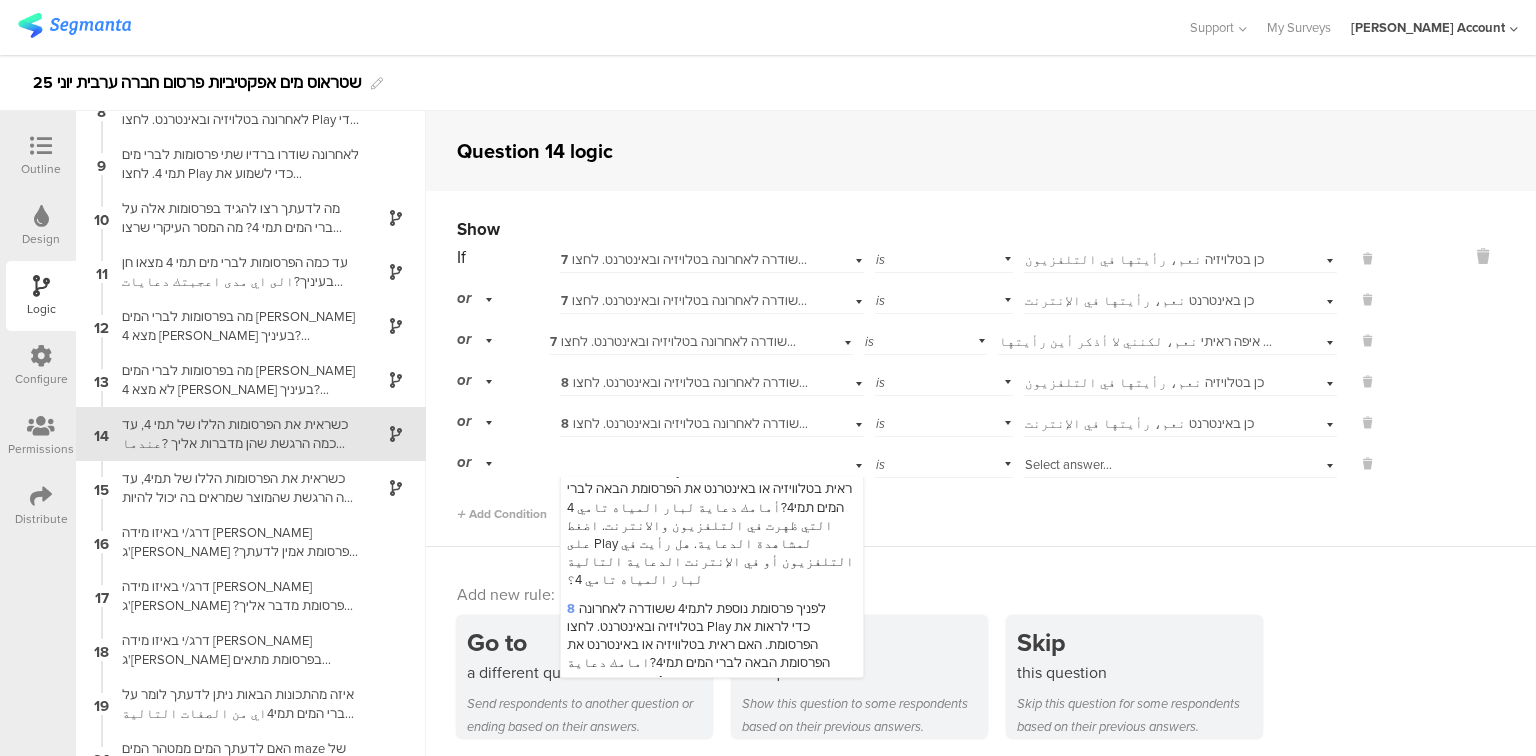 scroll, scrollTop: 720, scrollLeft: 0, axis: vertical 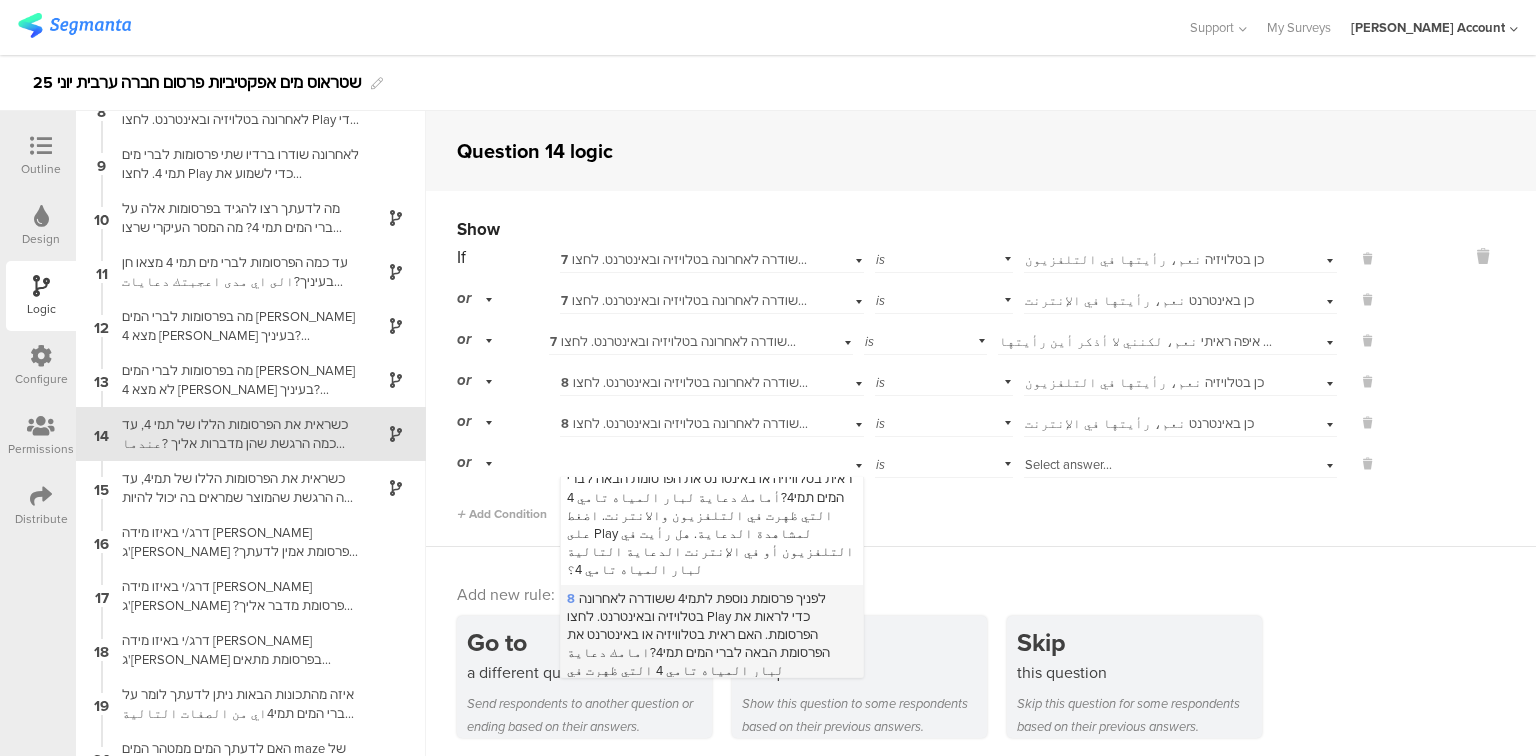 click on "8  לפניך פרסומת נוספת לתמי4 ששודרה לאחרונה בטלויזיה ובאינטרנט. לחצו Play כדי לראות את הפרסומת. האם ראית בטלוויזיה או באינטרנט את הפרסומת הבאה לברי המים תמי4?امامك دعاية لبار المياه تامي 4 التي ظهرت في التلفزيون والانترنت.  اضغط على Play لمشاهدة الدعاية. هل رأيت في التلفزيون أو في الإنترنت الدعاية التالية لبار المياه تامي 4؟" at bounding box center [709, 671] 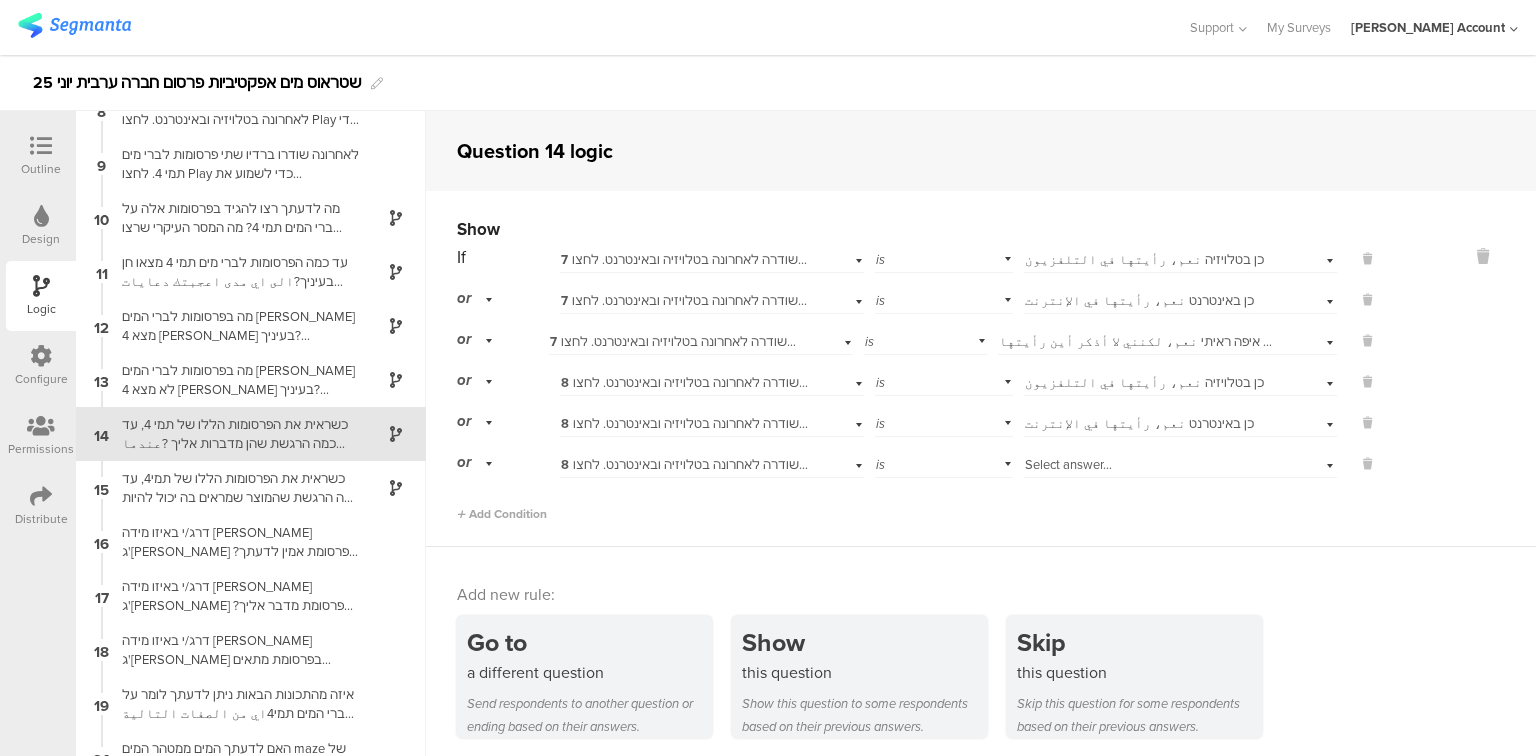 click on "Select answer..." at bounding box center (1180, 462) 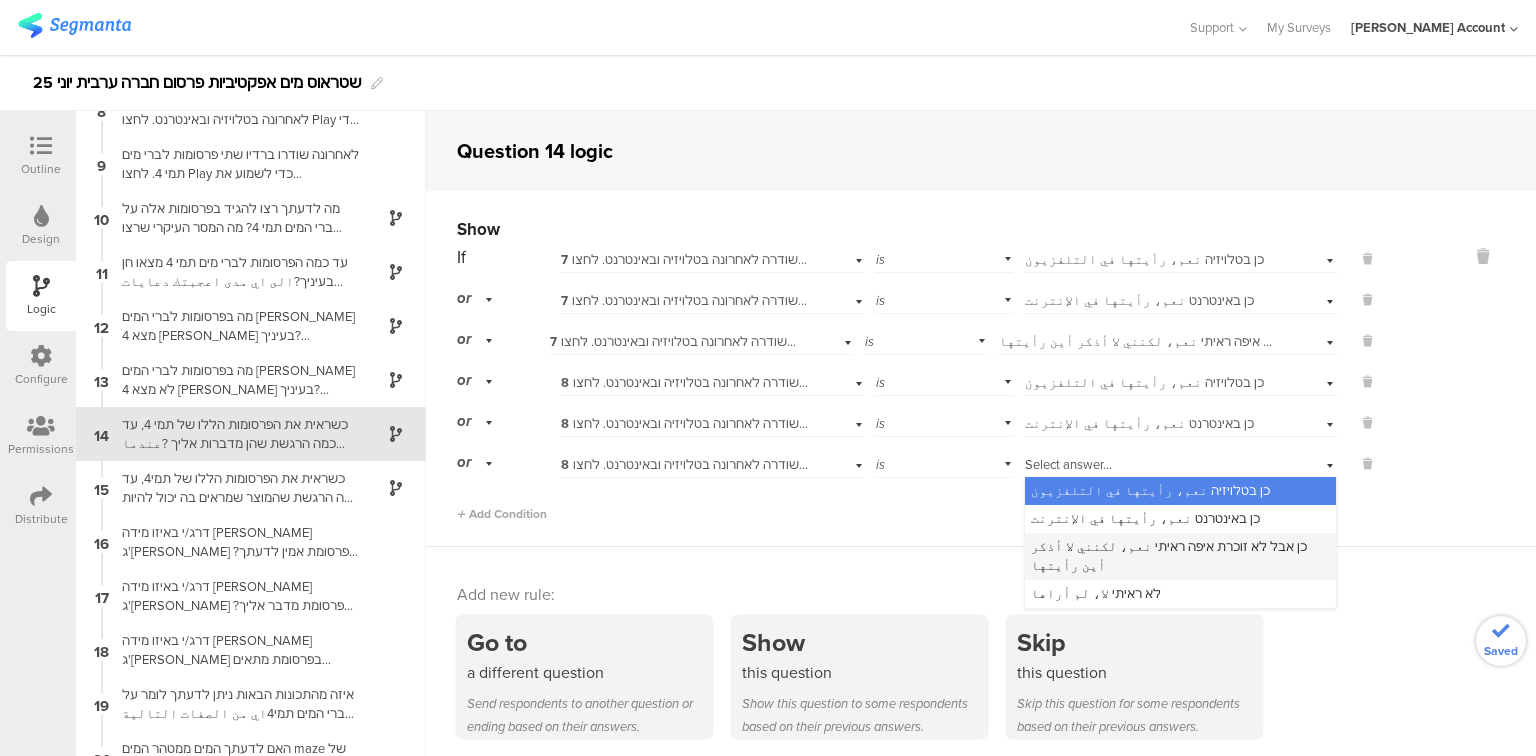 click on "כן אבל לא זוכרת איפה ראיתי نعم،  لكنني لا أذكر أين رأيتها" at bounding box center [1169, 555] 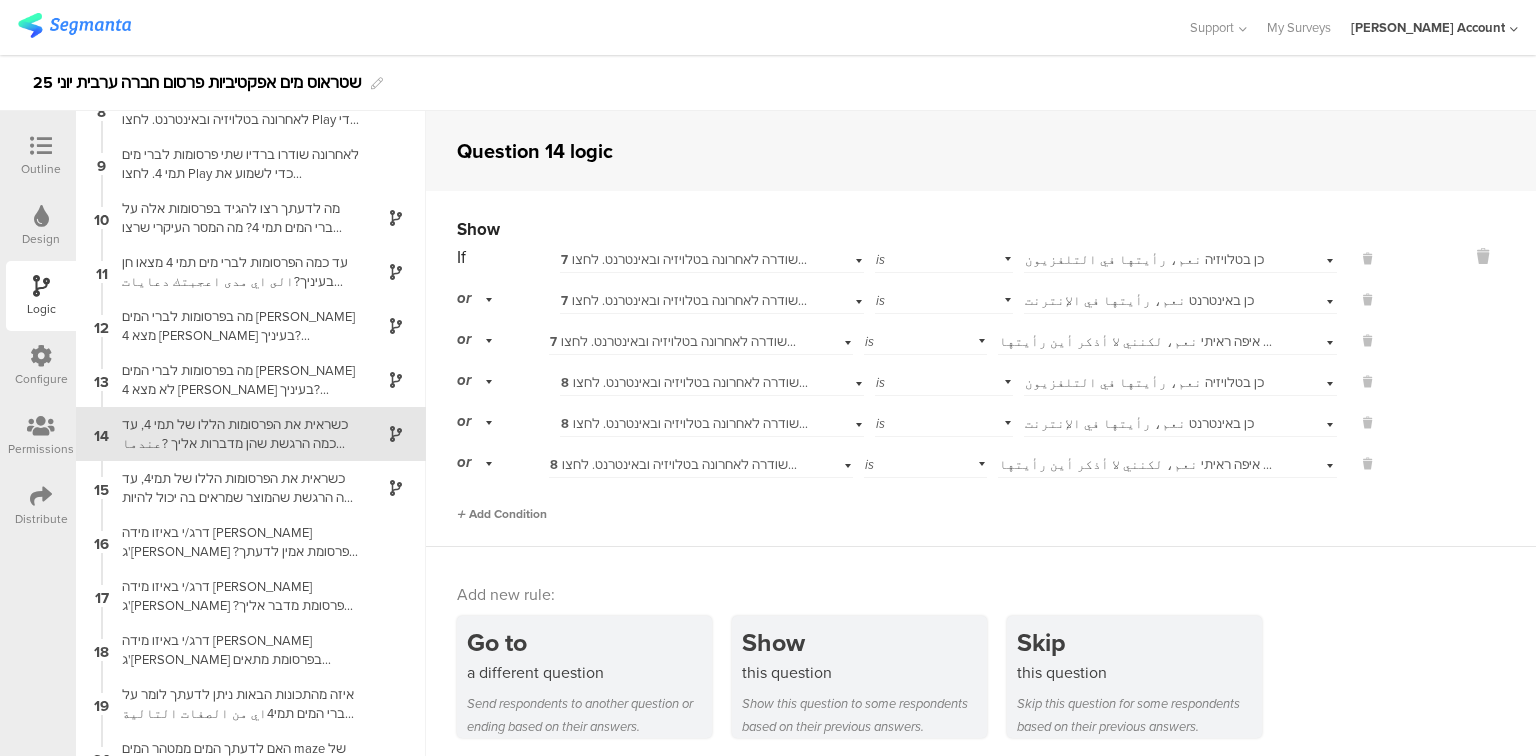 click on "Add Condition" at bounding box center [502, 514] 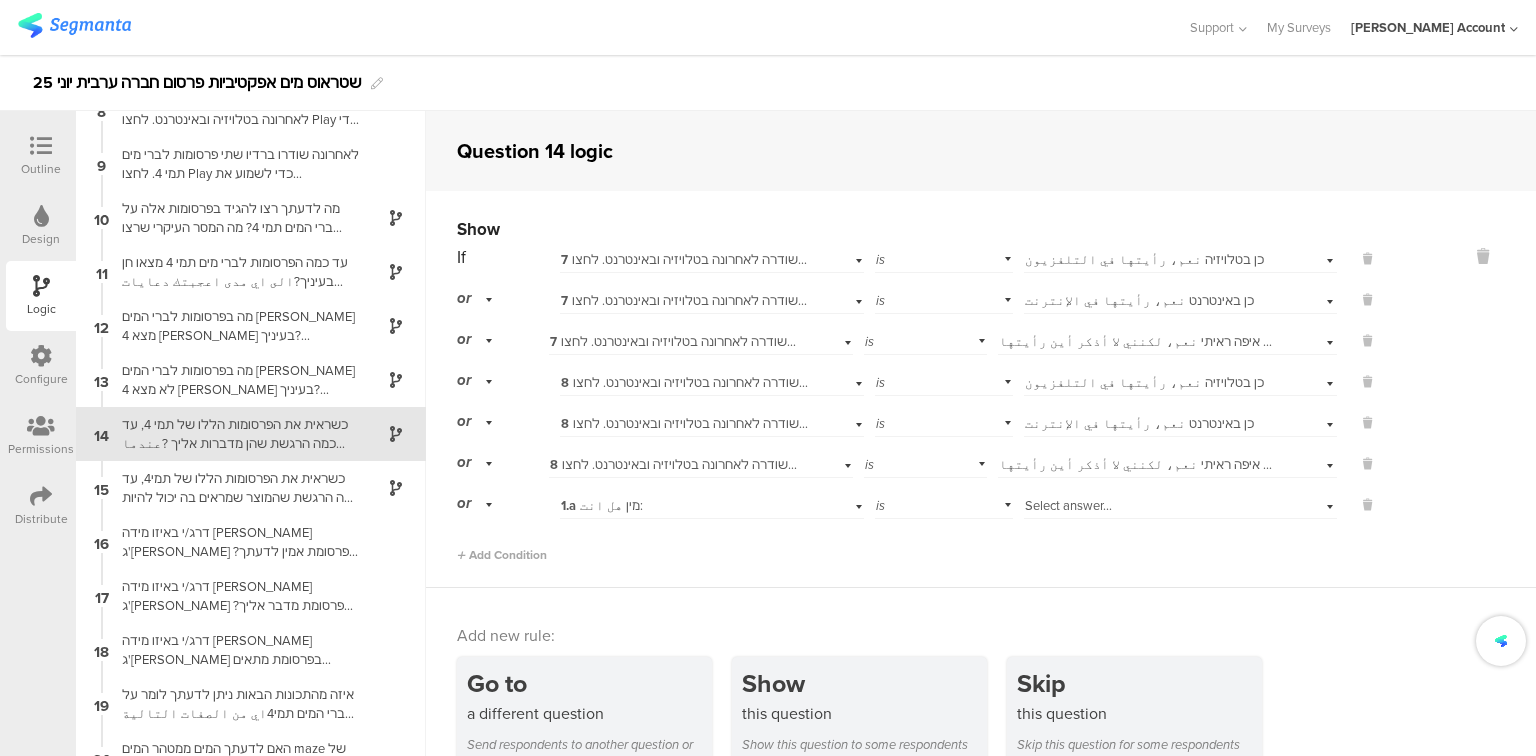 click on "1.a  מין هل انت:" at bounding box center [685, 506] 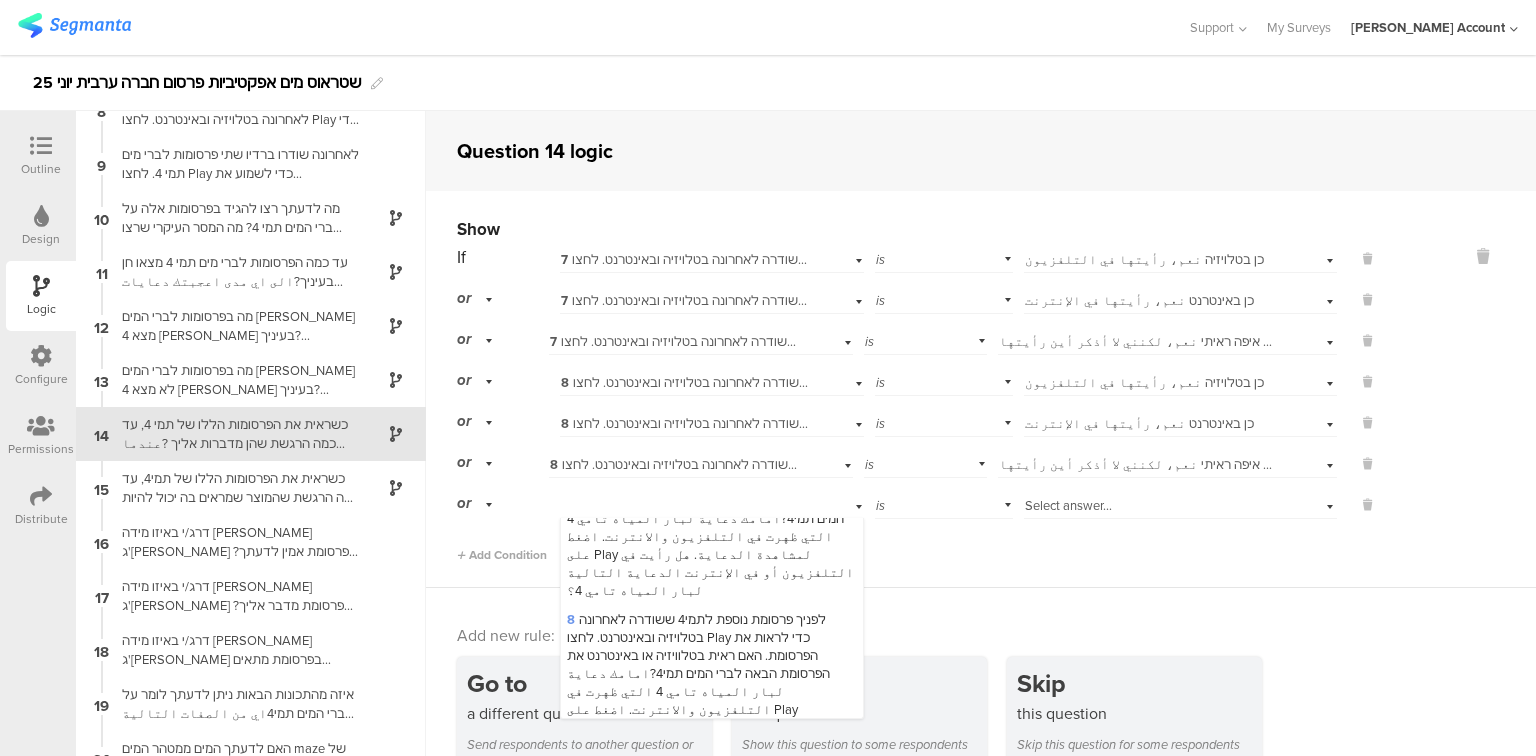 scroll, scrollTop: 800, scrollLeft: 0, axis: vertical 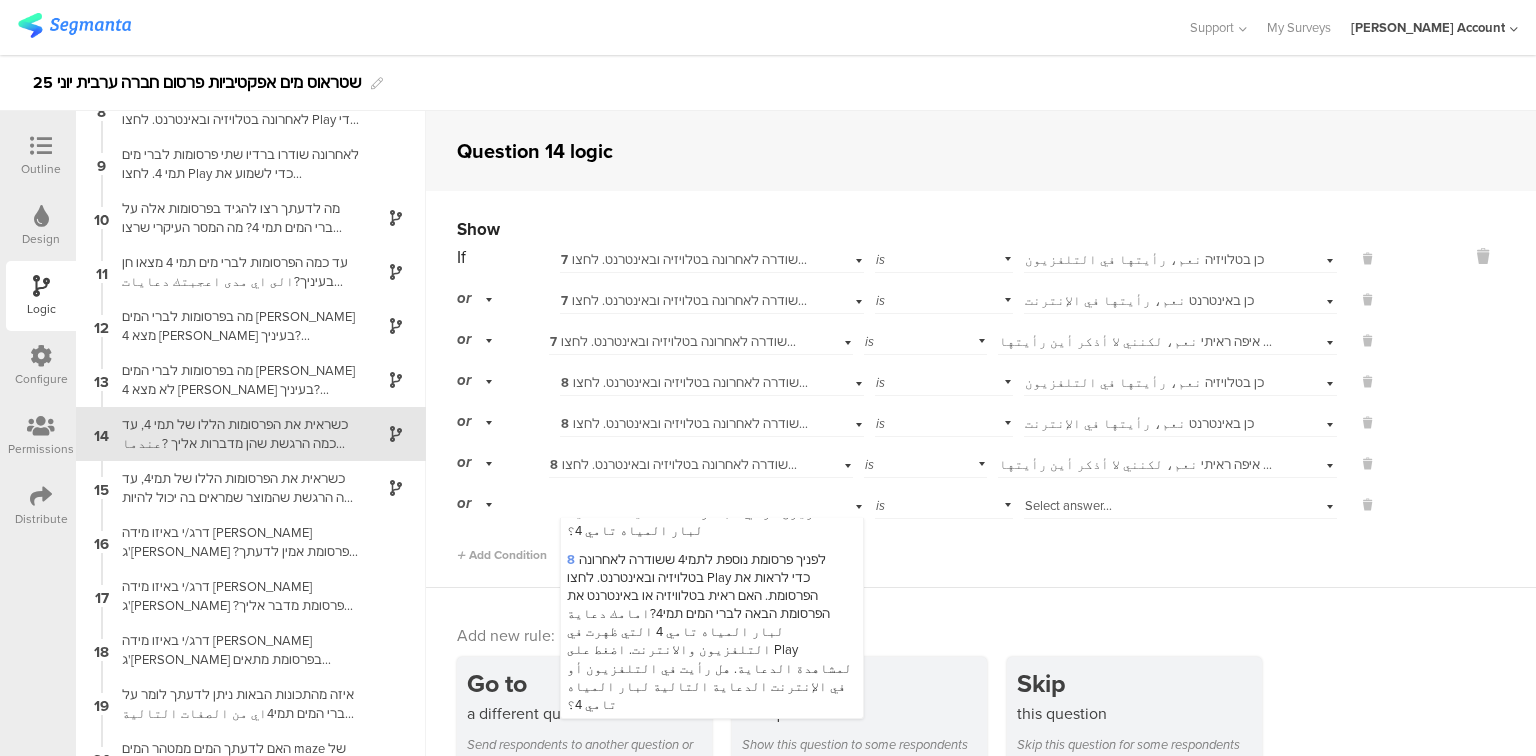click on "9  לאחרונה שודרו ברדיו שתי פרסומות לברי מים תמי 4. לחצו Play כדי לשמוע את הפרסומתהאם שמעת לאחרונה ברדיו את אחת מהפרסומות האלה לברי המים תמי4?في الآونة الأخيرة ظهرت دعاية في الراديو لبار المياه تامي 4، إضغط Play لتستمع لدعاية الراديو. هل سمعت في الراديو مؤخّراً واحدة من هذه الدعايات لبار المياه تامي 4؟" at bounding box center [709, 796] 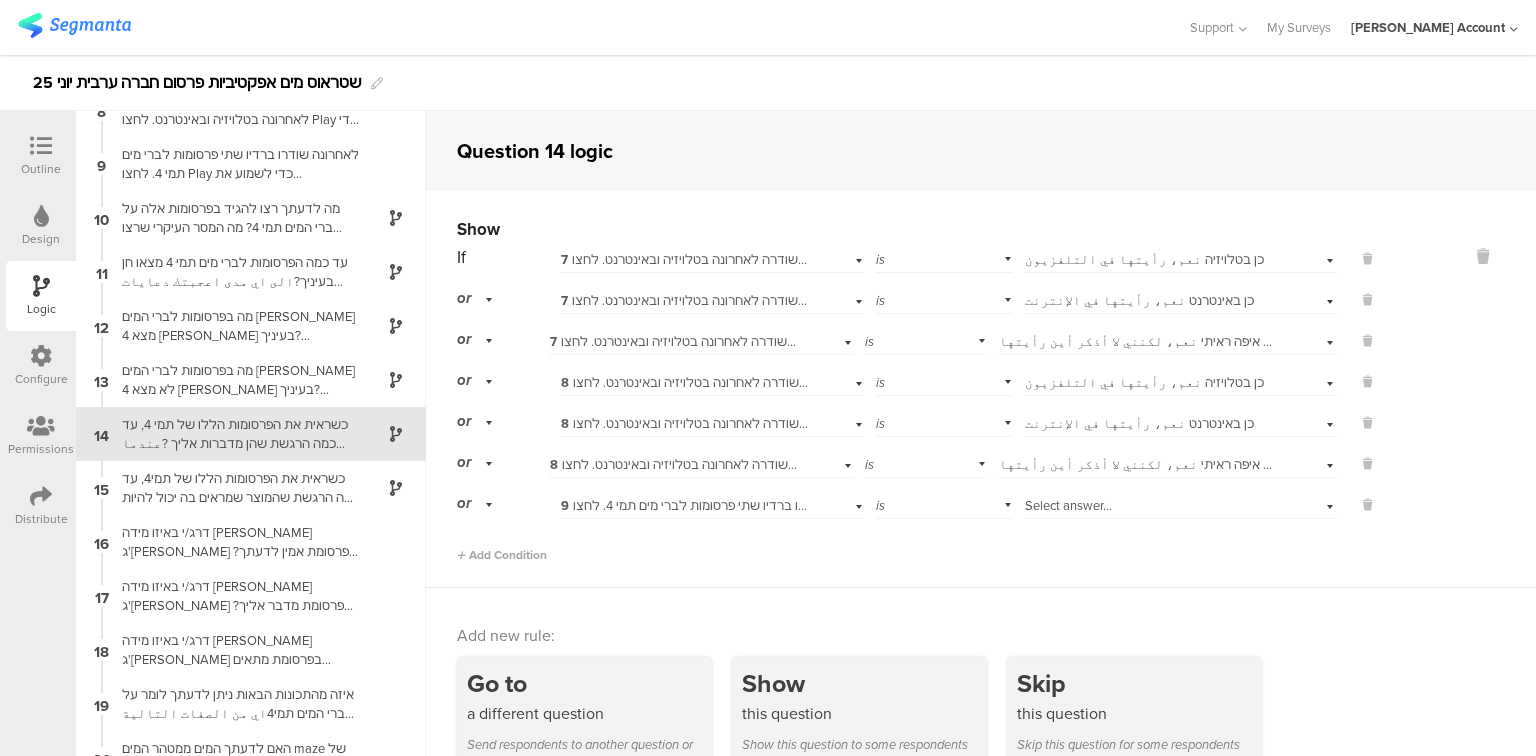 click on "Select answer..." at bounding box center (1068, 505) 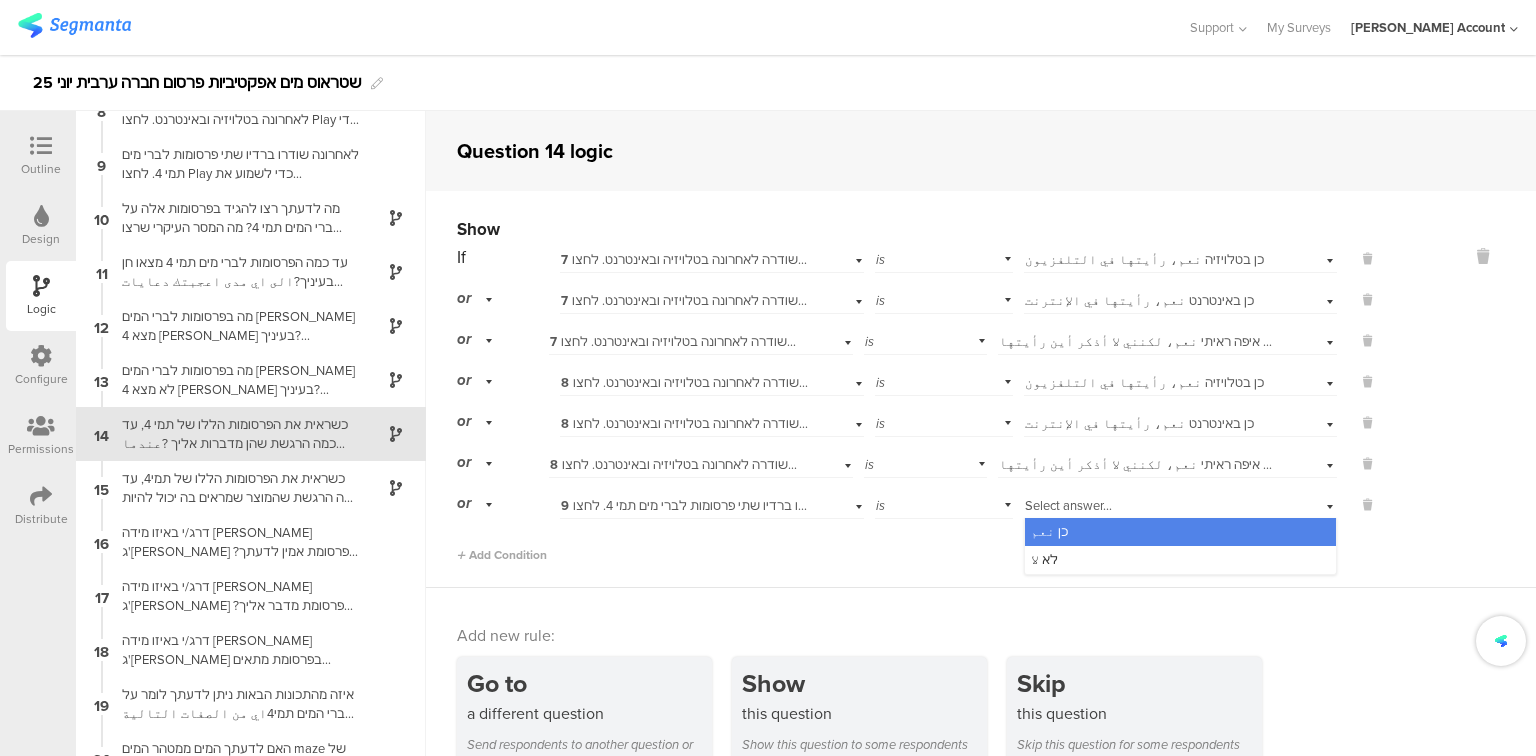 click on "כן نعم" at bounding box center (1180, 532) 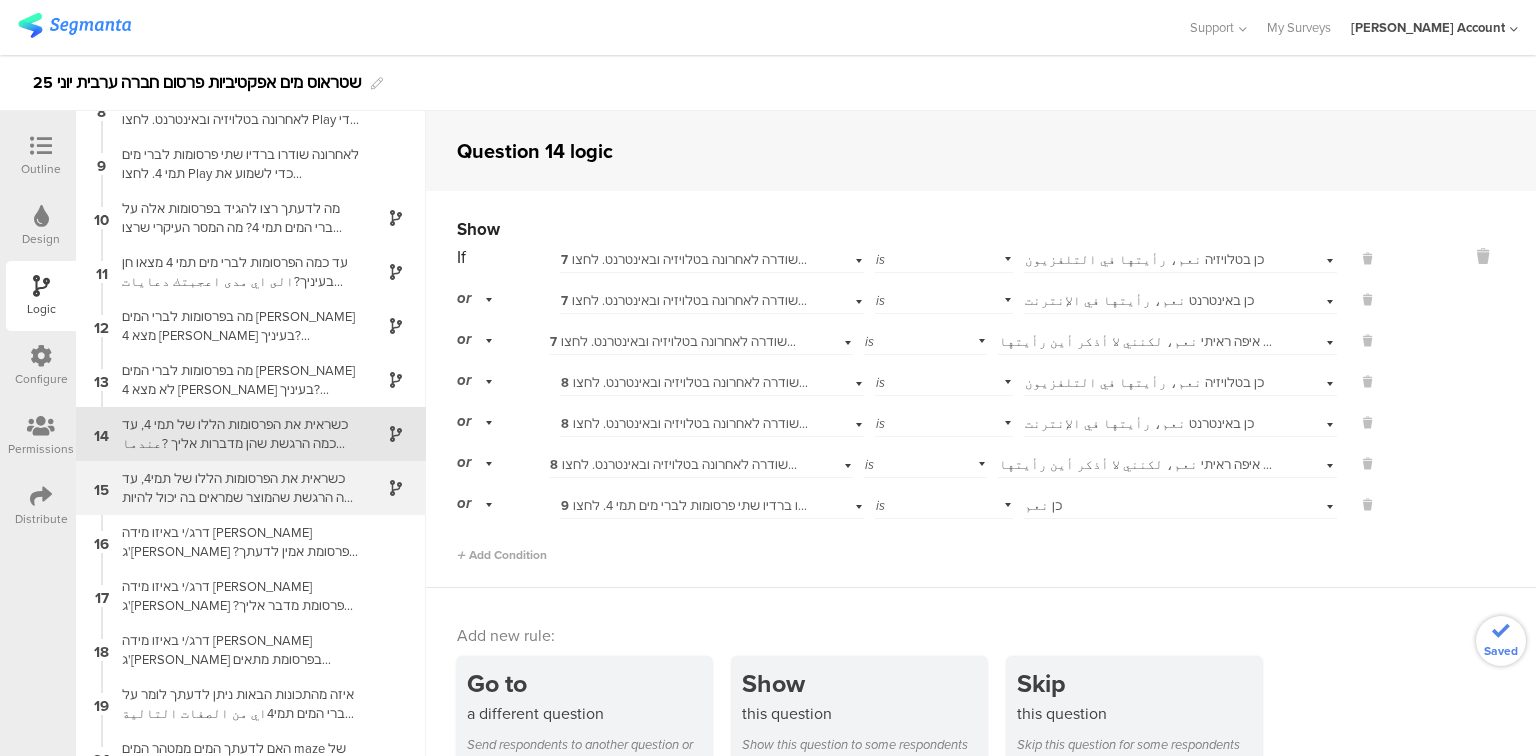 click on "כשראית את הפרסומות הללו של תמי4, עד כמה הרגשת שהמוצר שמראים בה יכול להיות רלוונטי לך ולענות על הצרכים שלך ?عندما رأيت الدعايات اعلاه لبار المياه تامي 4. الى اي مدى شعرت ان المنتوج المعروض ممكن ان يكون مناسباً لك، ويُلبّي حاجاتك ؟" at bounding box center (235, 488) 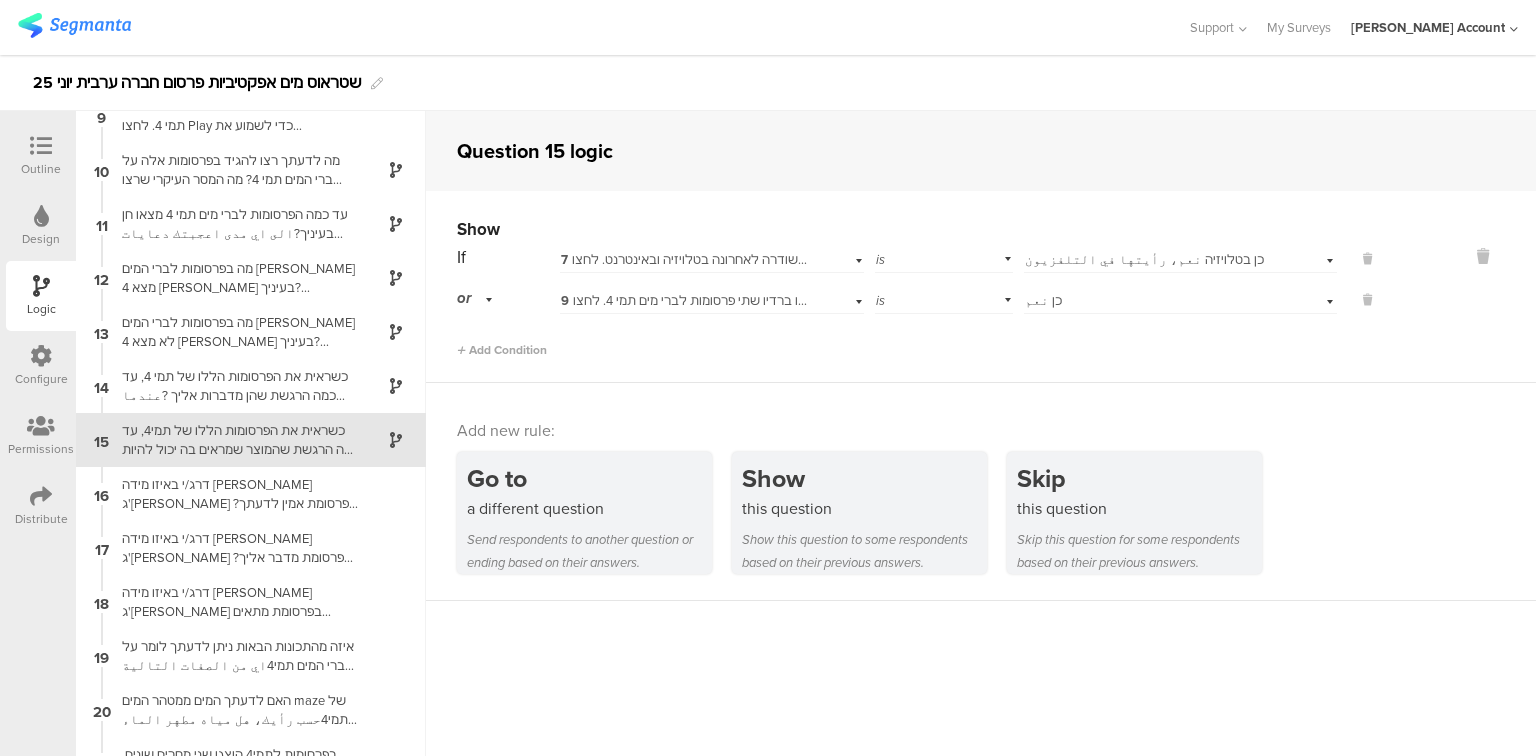 scroll, scrollTop: 460, scrollLeft: 0, axis: vertical 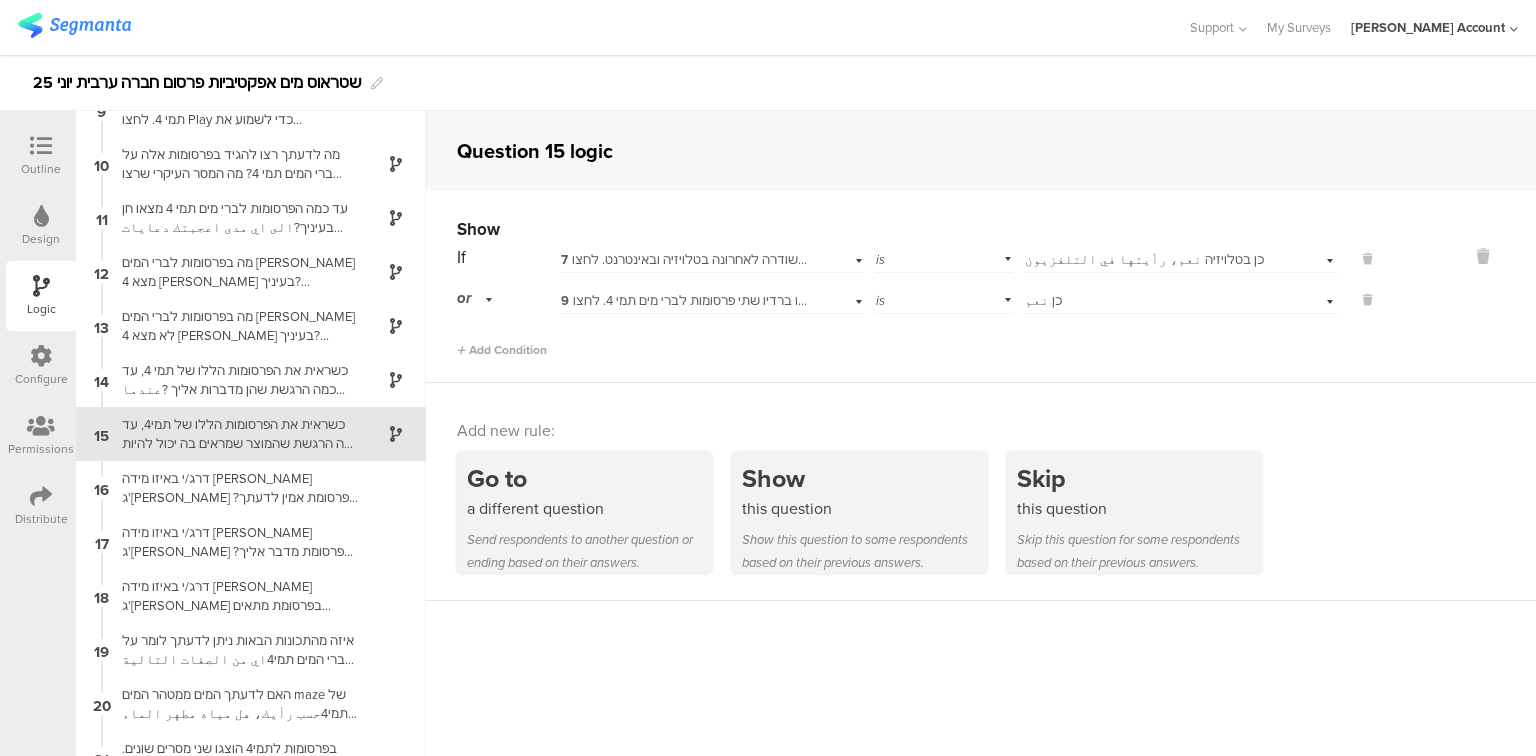 click on "9  לאחרונה שודרו ברדיו שתי פרסומות לברי מים תמי 4. לחצו Play כדי לשמוע את הפרסומתהאם שמעת לאחרונה ברדיו את אחת מהפרסומות האלה לברי המים תמי4?في الآونة الأخيرة ظهرت دعاية في الراديو لبار المياه تامي 4، إضغط Play لتستمع لدعاية الراديو. هل سمعت في الراديو مؤخّراً واحدة من هذه الدعايات لبار المياه تامي 4؟" at bounding box center [1542, 300] 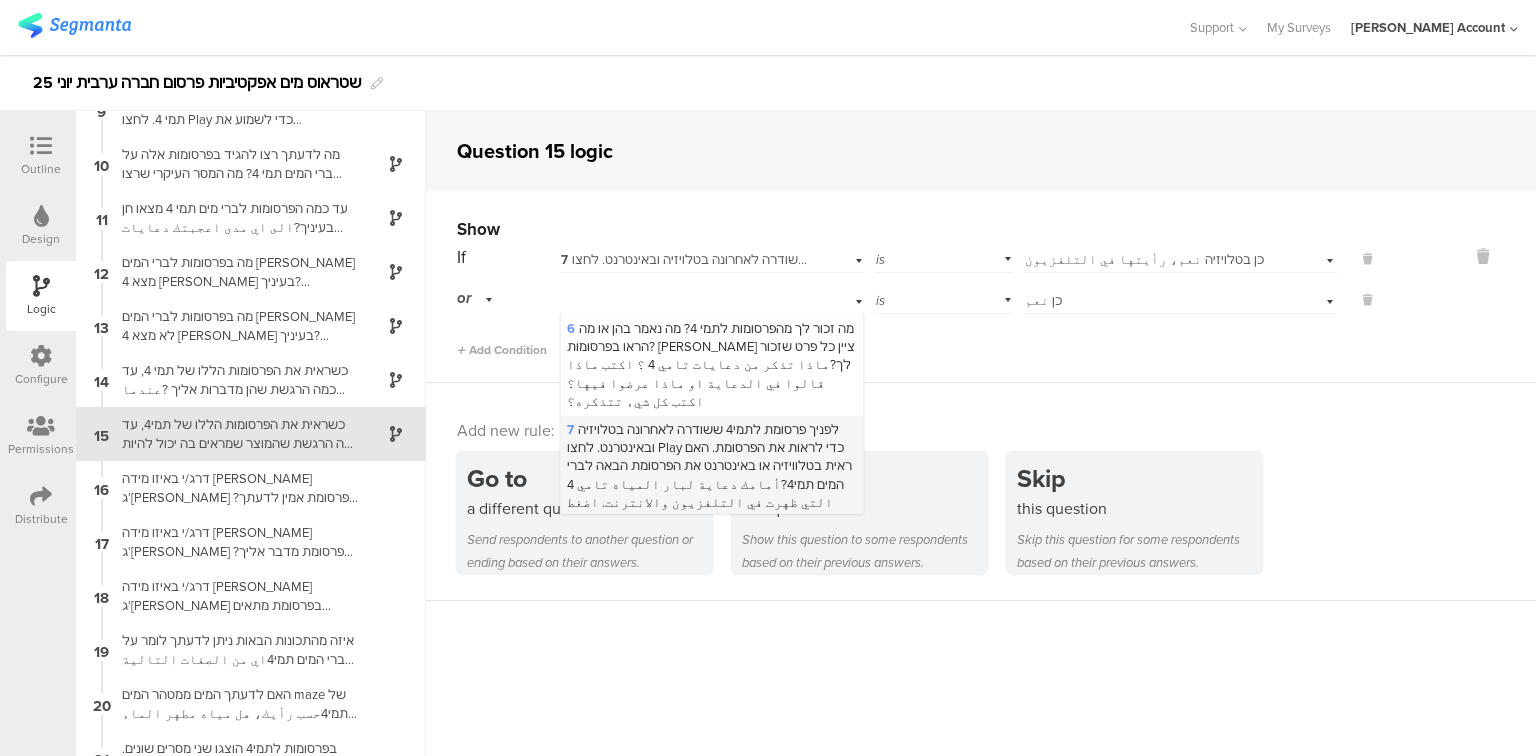 scroll, scrollTop: 640, scrollLeft: 0, axis: vertical 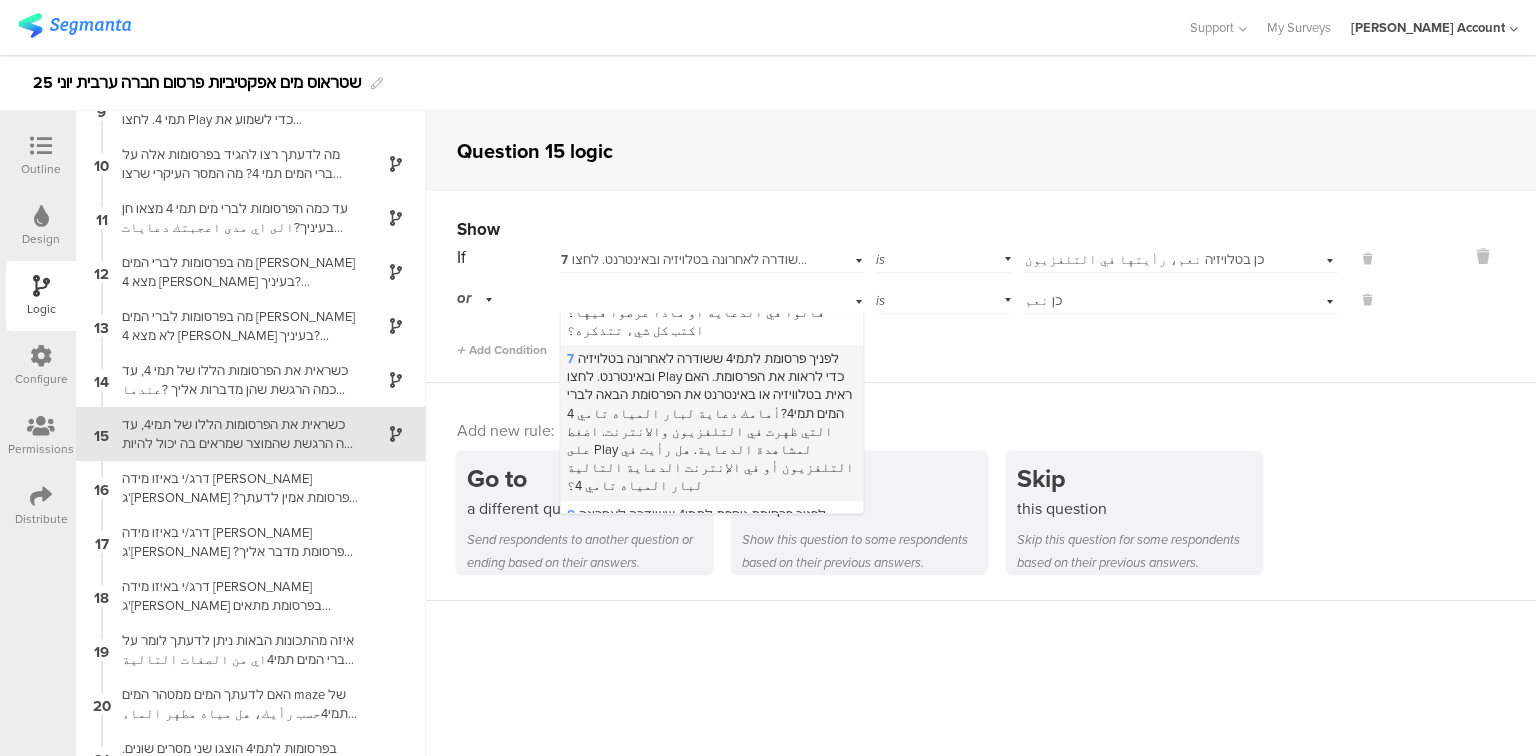 click on "7  לפניך פרסומת לתמי4 ששודרה לאחרונה בטלויזיה ובאינטרנט. לחצו Play כדי לראות את הפרסומת. האם ראית בטלוויזיה או באינטרנט את הפרסומת הבאה לברי המים תמי4?أمامك دعاية لبار المياه تامي 4 التي ظهرت في التلفزيون والانترنت.  اضغط على Play لمشاهدة الدعاية. هل رأيت في التلفزيون أو في الإنترنت الدعاية التالية لبار المياه تامي 4؟" at bounding box center (710, 422) 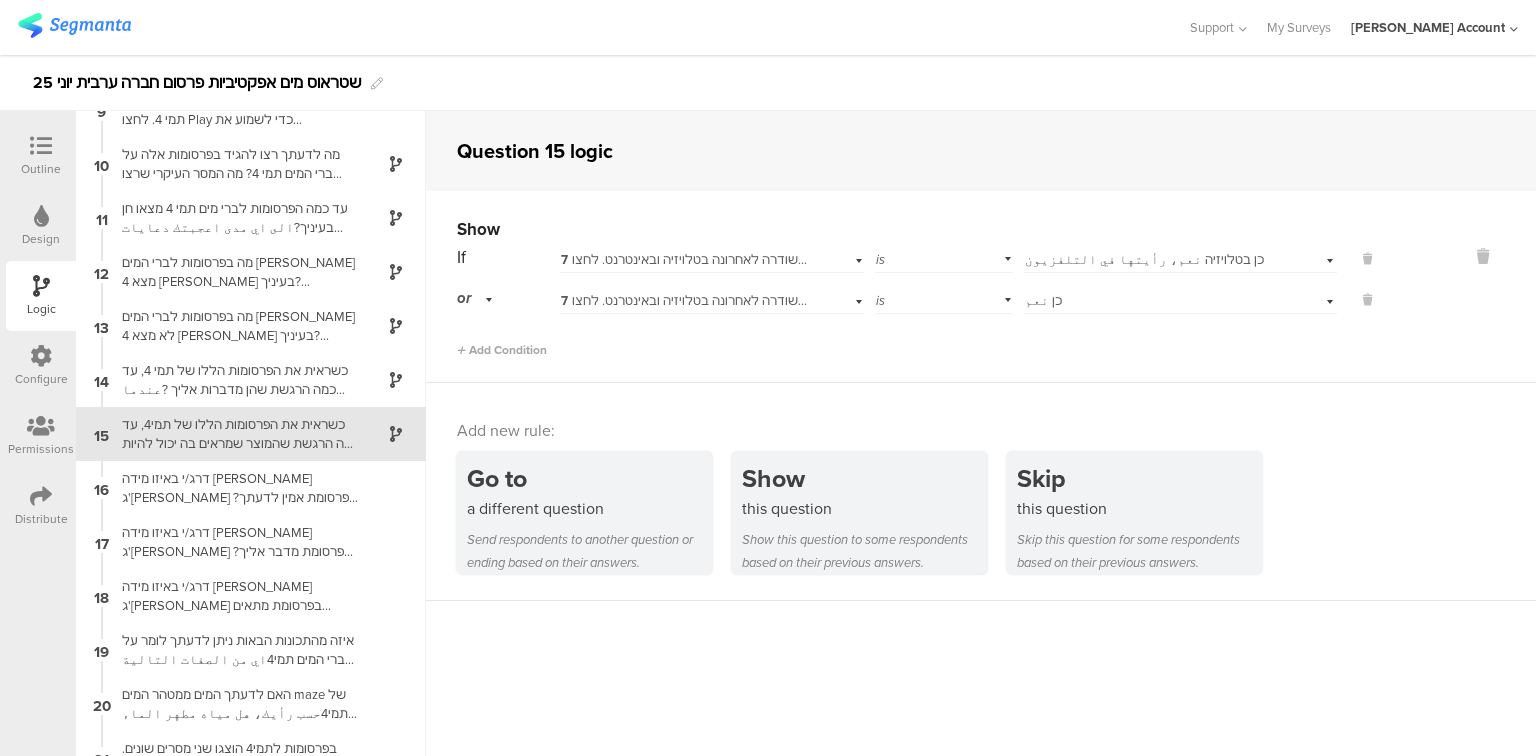 click on "Select answer...   כן نعم" at bounding box center (1154, 301) 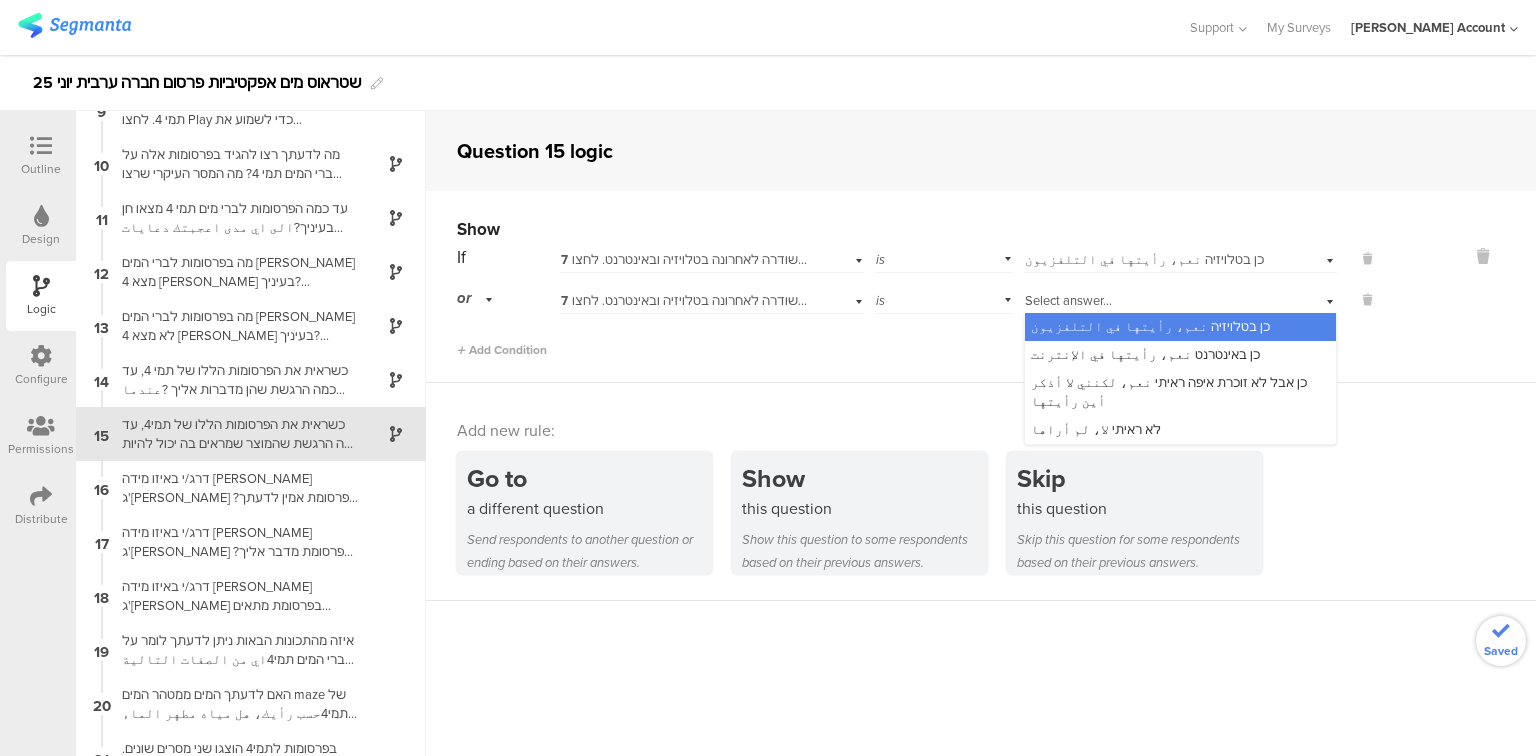 click on "כן בטלויזיה نعم،  رأيتها في التلفزيون" at bounding box center [1150, 326] 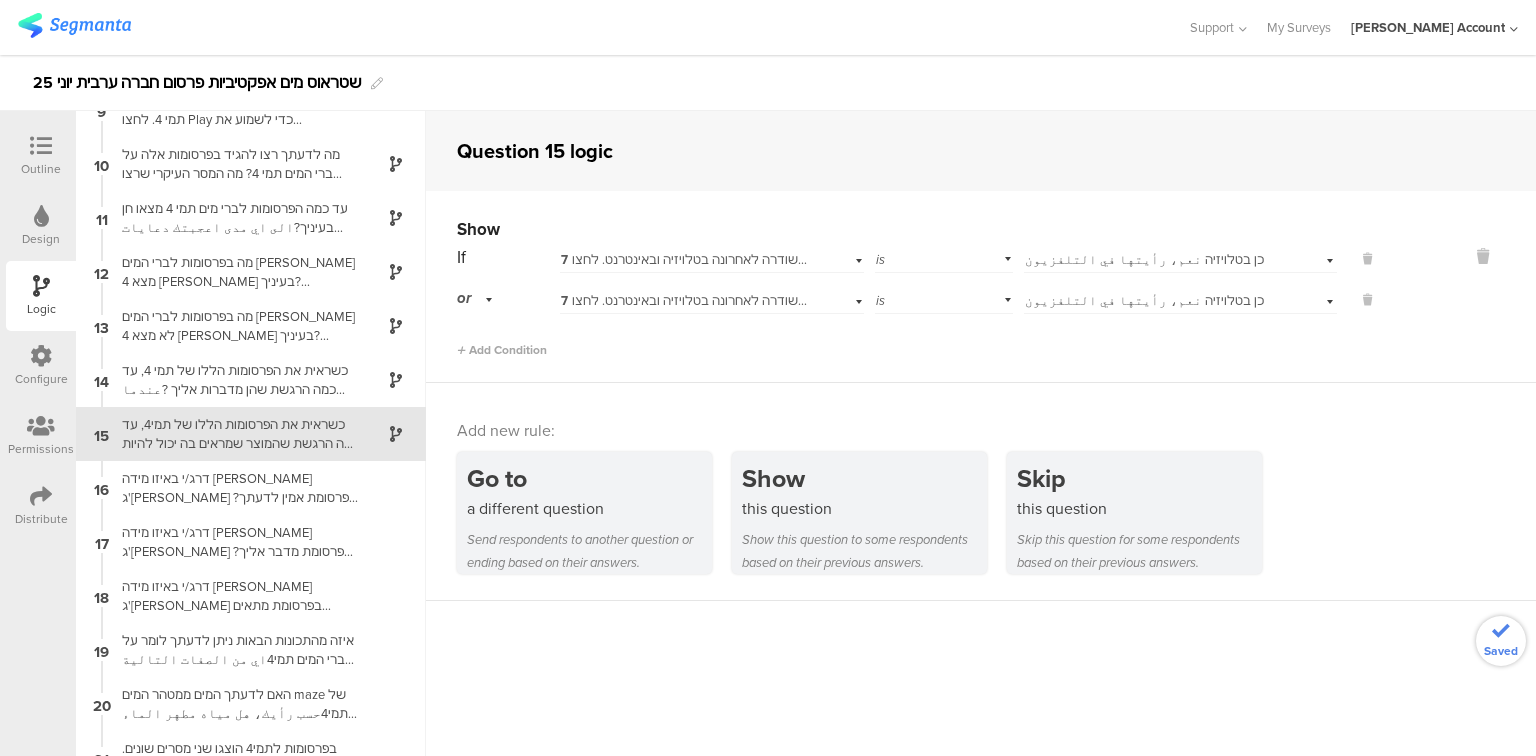 click on "כן בטלויזיה نعم،  رأيتها في التلفزيون" at bounding box center (1144, 300) 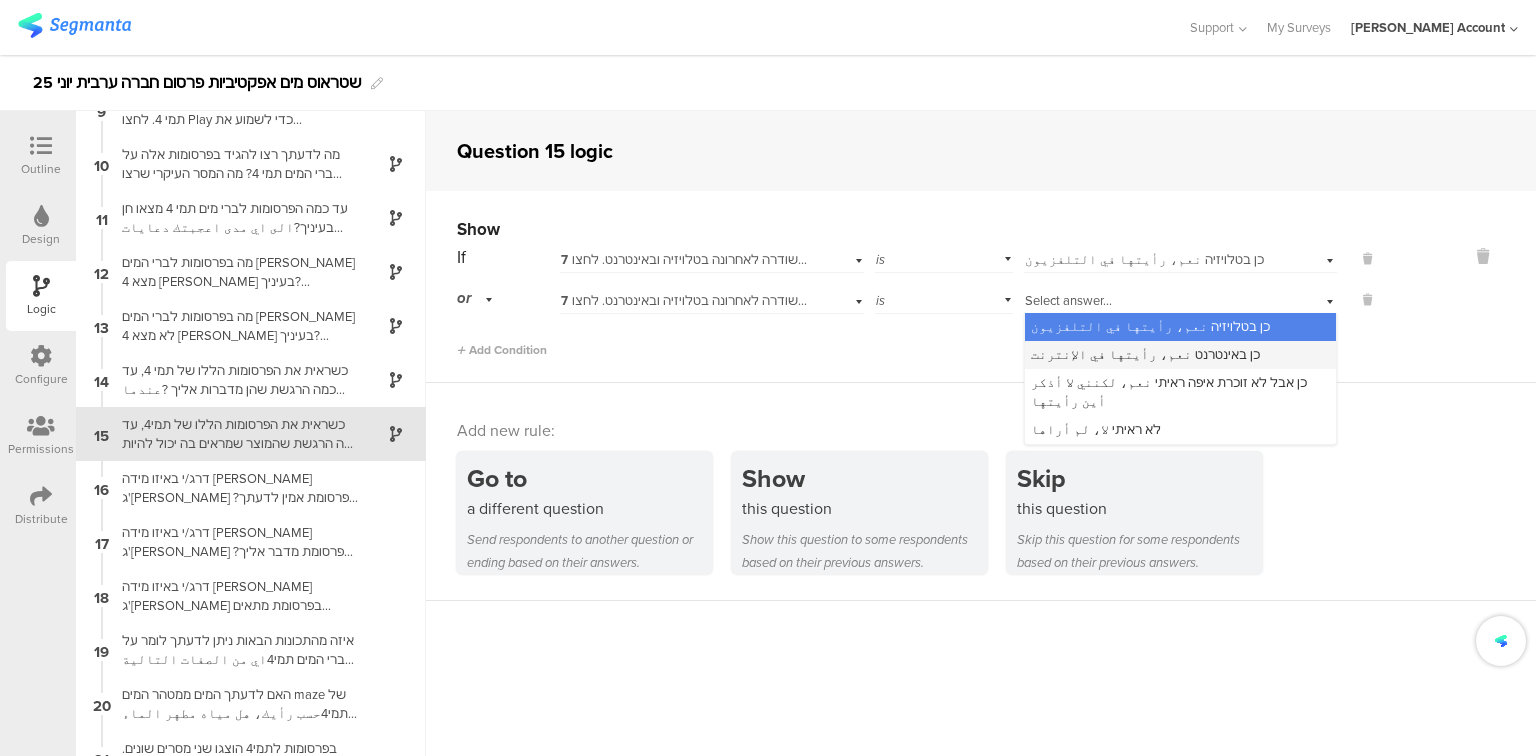 click on "כן באינטרנט نعم،  رأيتها في الإنترنت" at bounding box center [1145, 354] 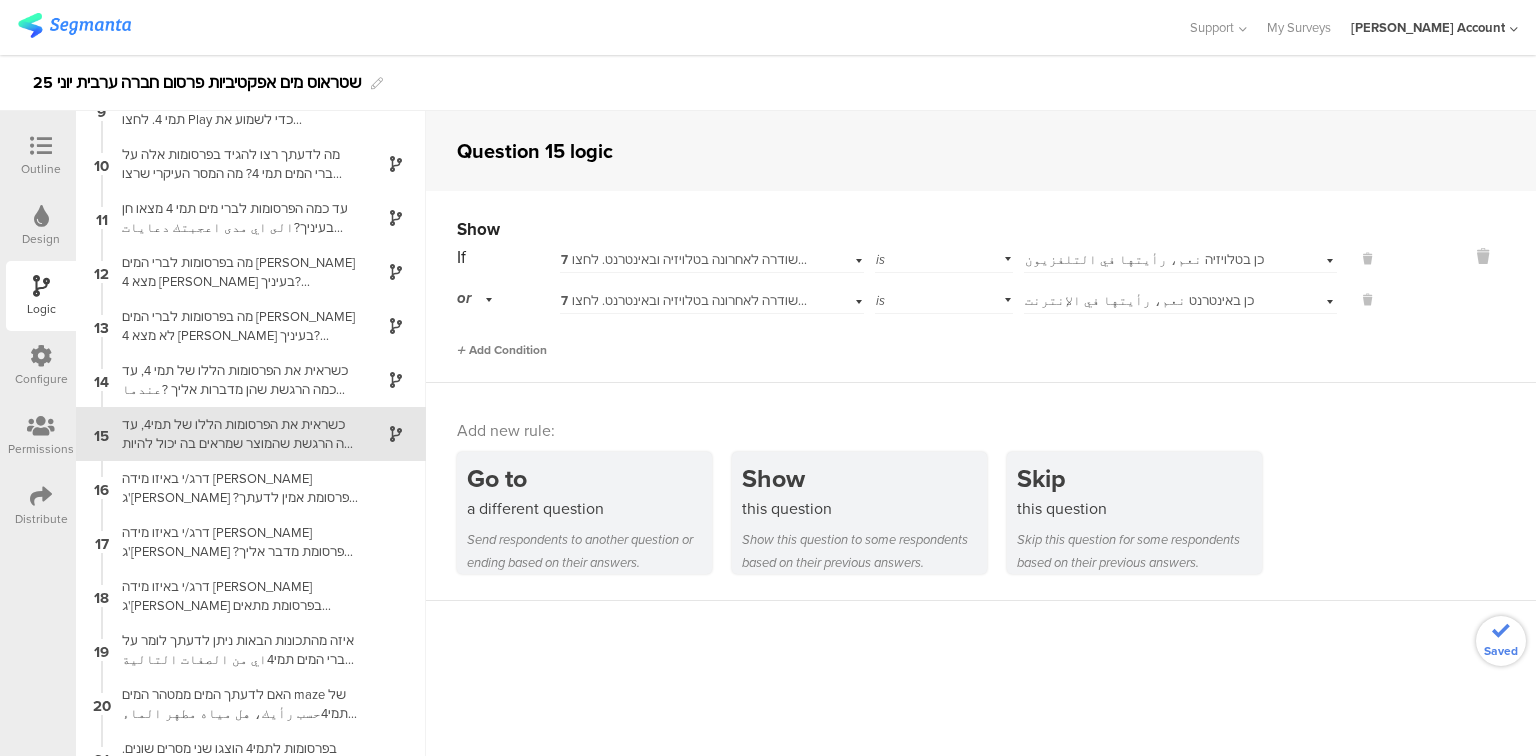 click on "Add Condition" at bounding box center [502, 350] 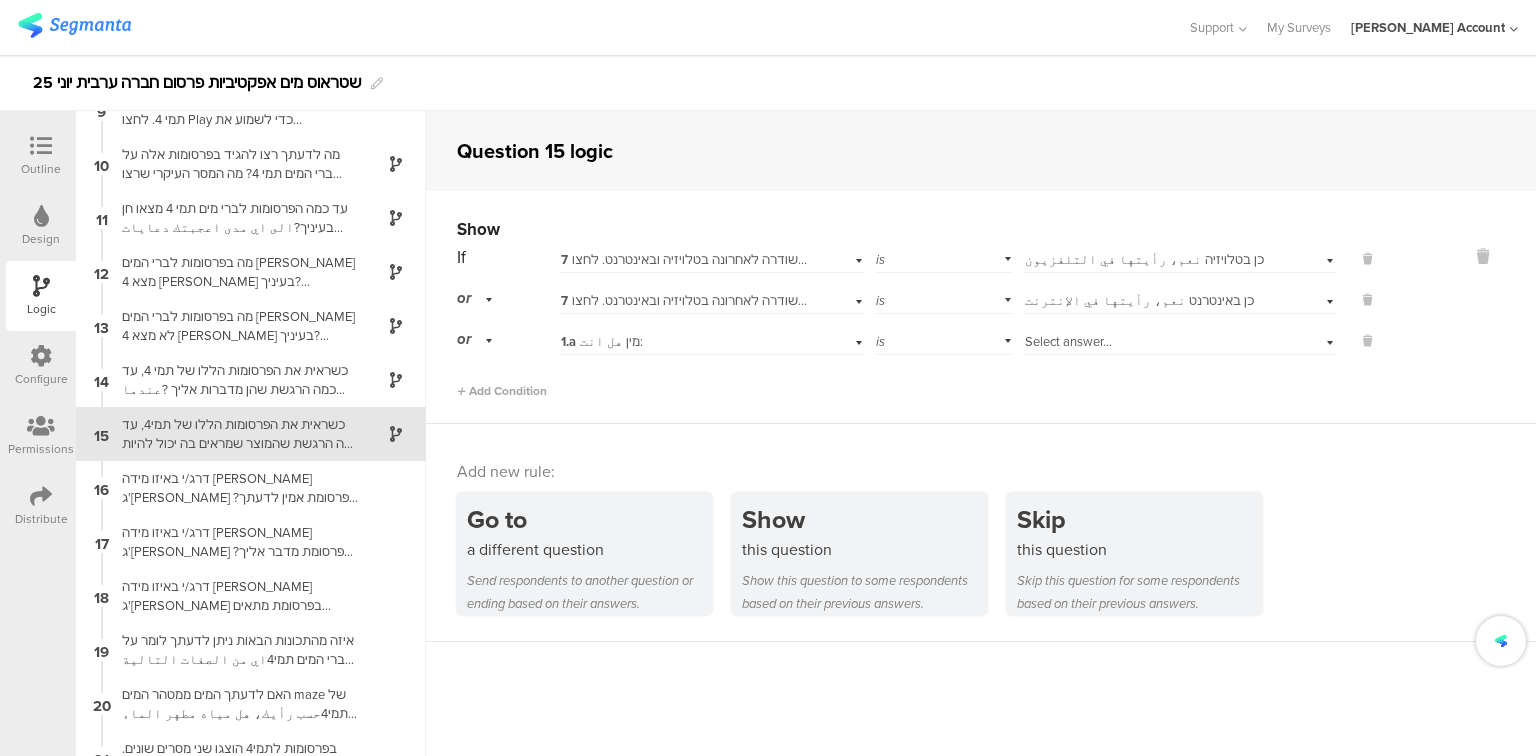click on "1.a  מין هل انت:" at bounding box center (602, 341) 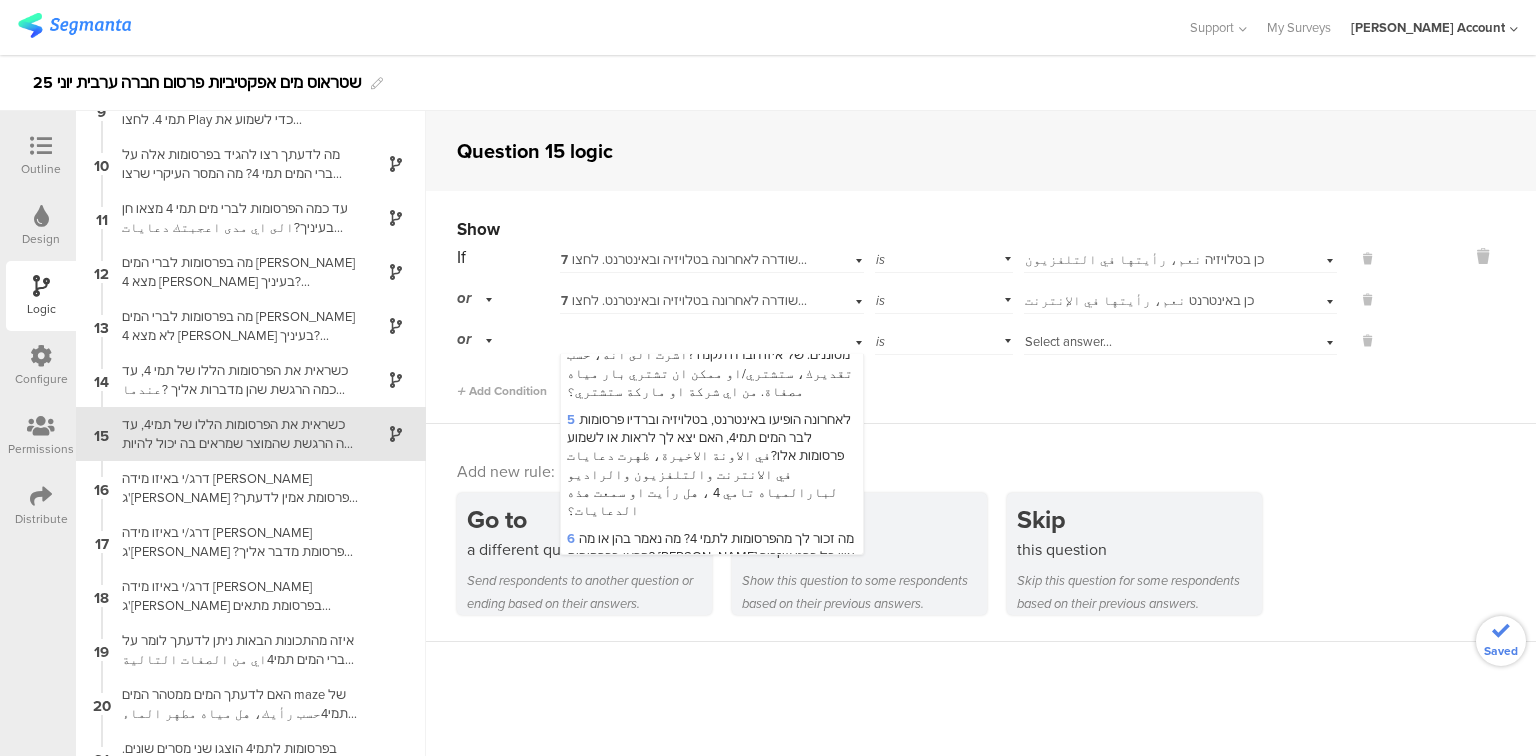 scroll, scrollTop: 640, scrollLeft: 0, axis: vertical 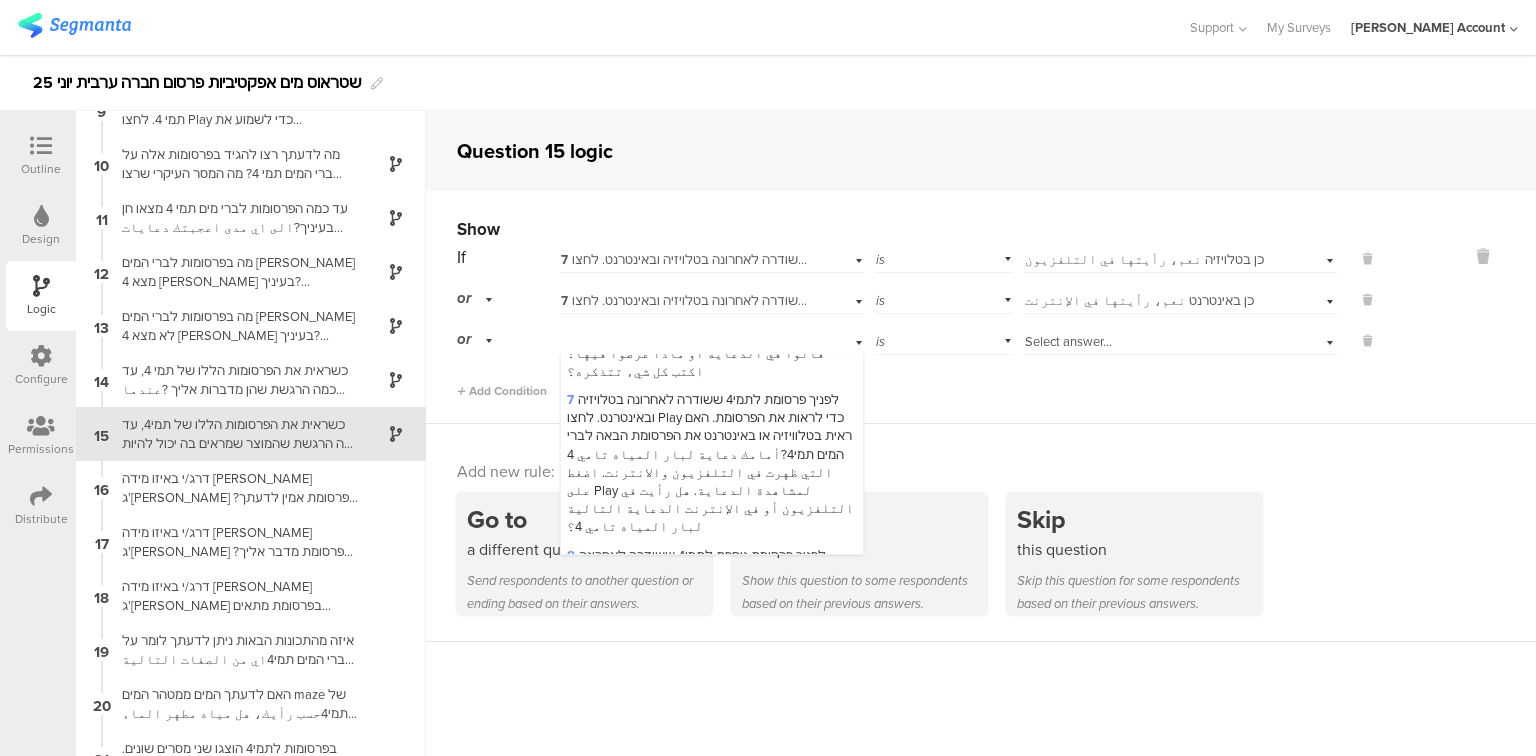 drag, startPoint x: 668, startPoint y: 396, endPoint x: 744, endPoint y: 378, distance: 78.10249 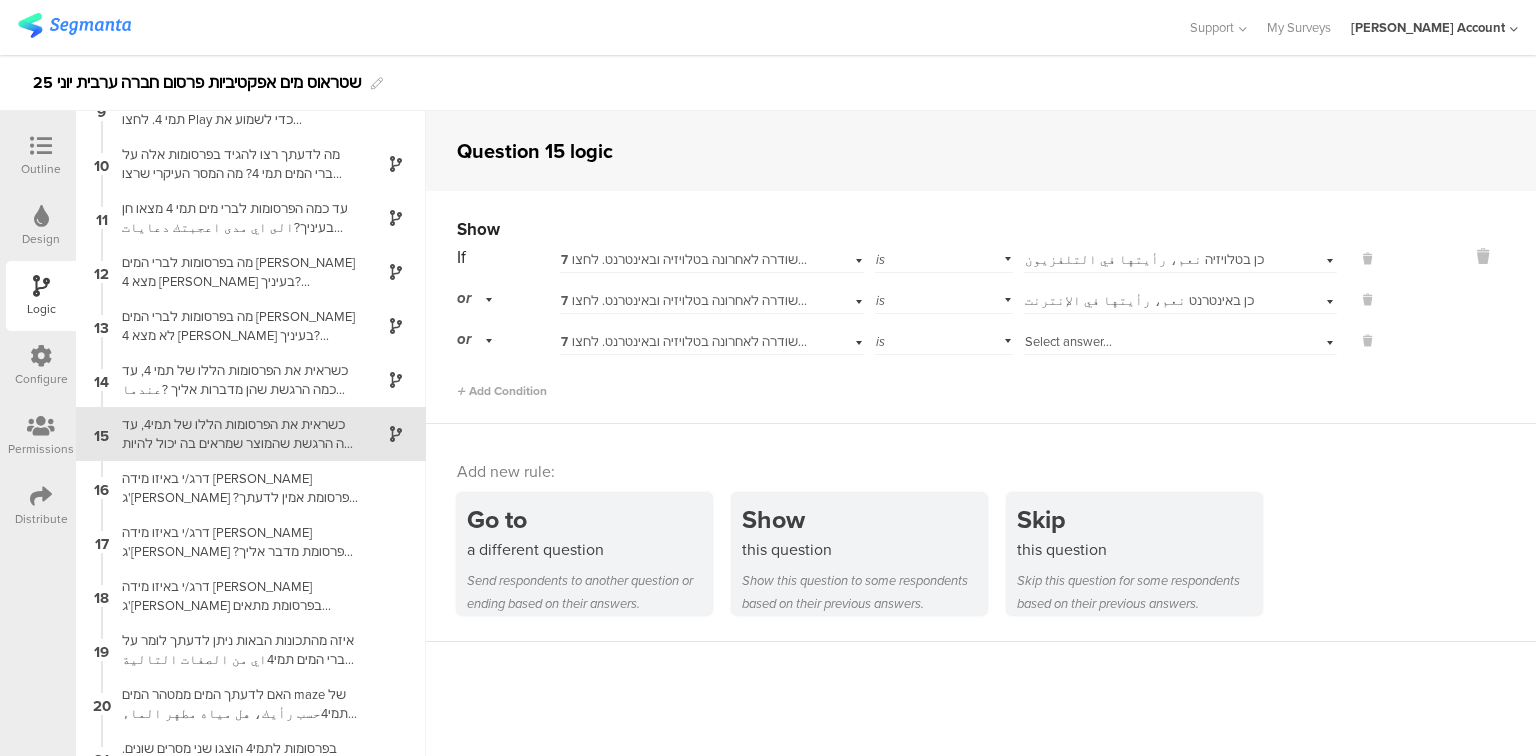 click on "Select answer..." at bounding box center (1154, 342) 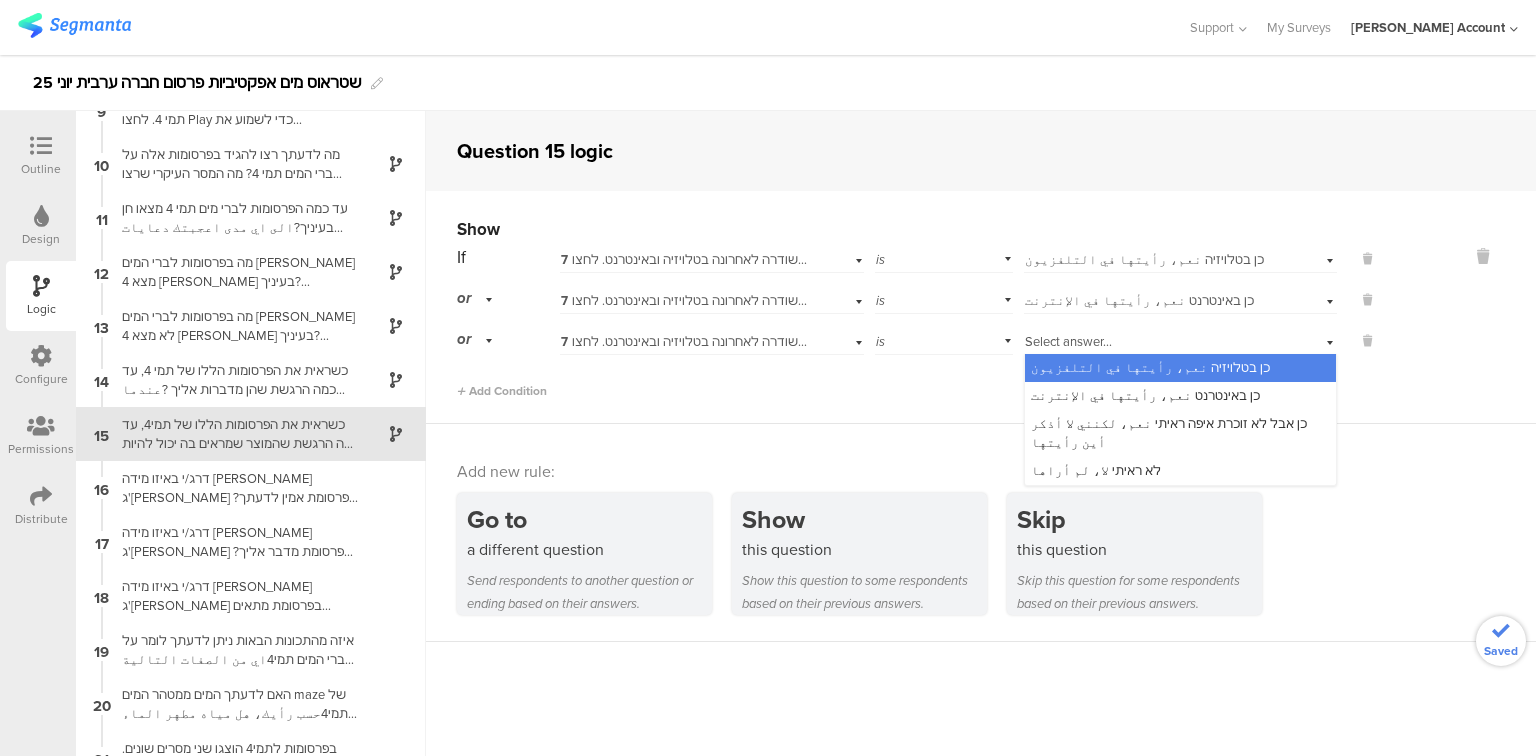 drag, startPoint x: 1132, startPoint y: 420, endPoint x: 717, endPoint y: 395, distance: 415.75232 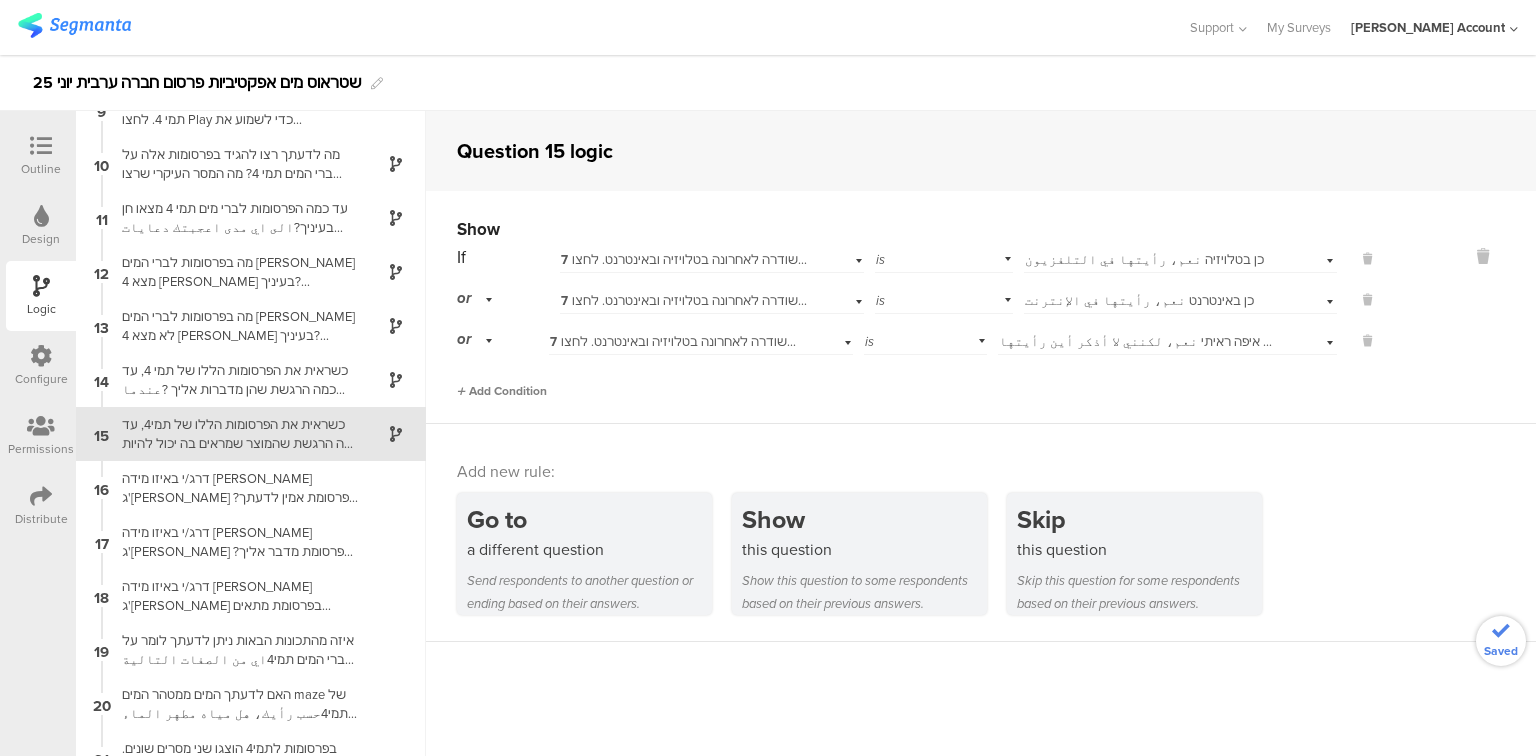 click on "Add Condition" at bounding box center (502, 391) 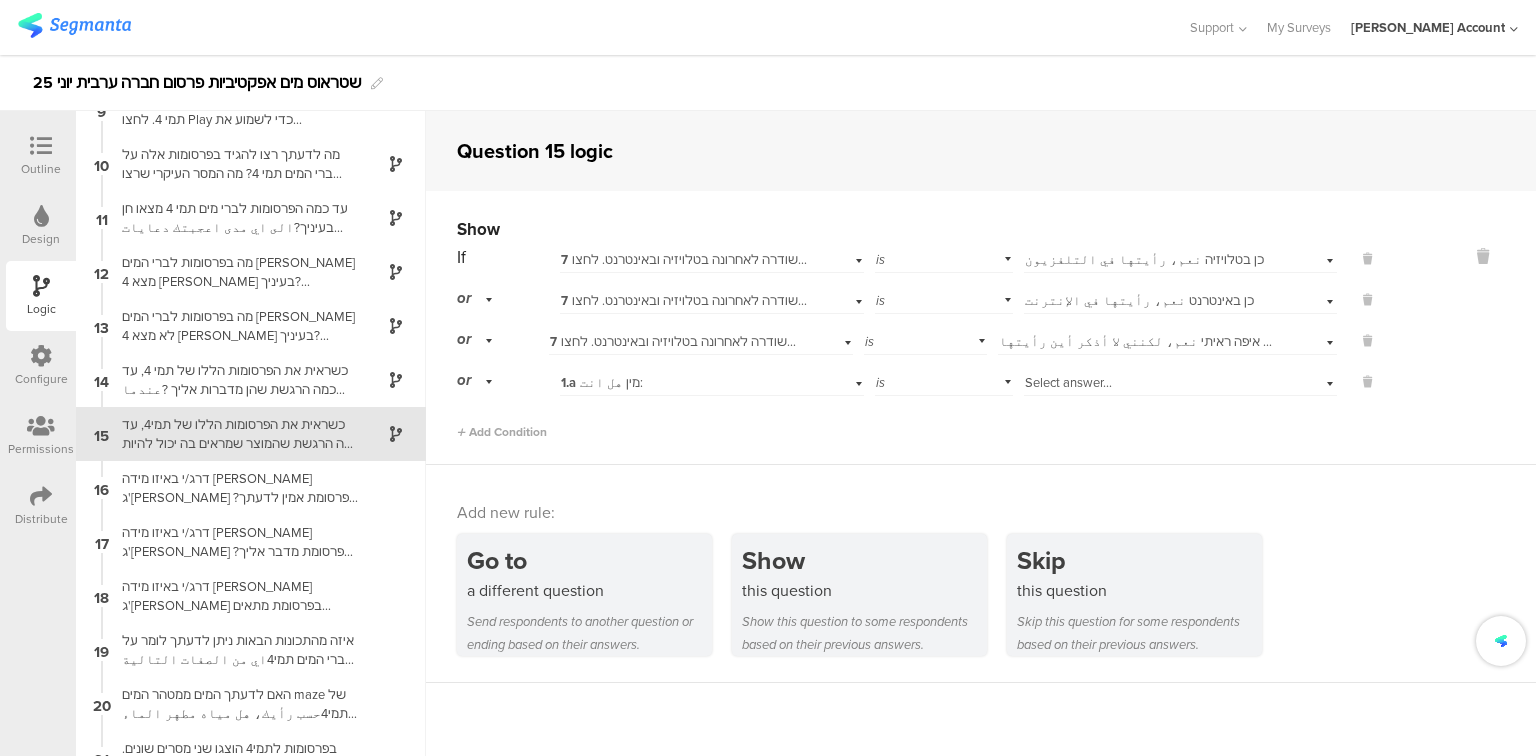 click on "1.a  מין هل انت:" at bounding box center (602, 382) 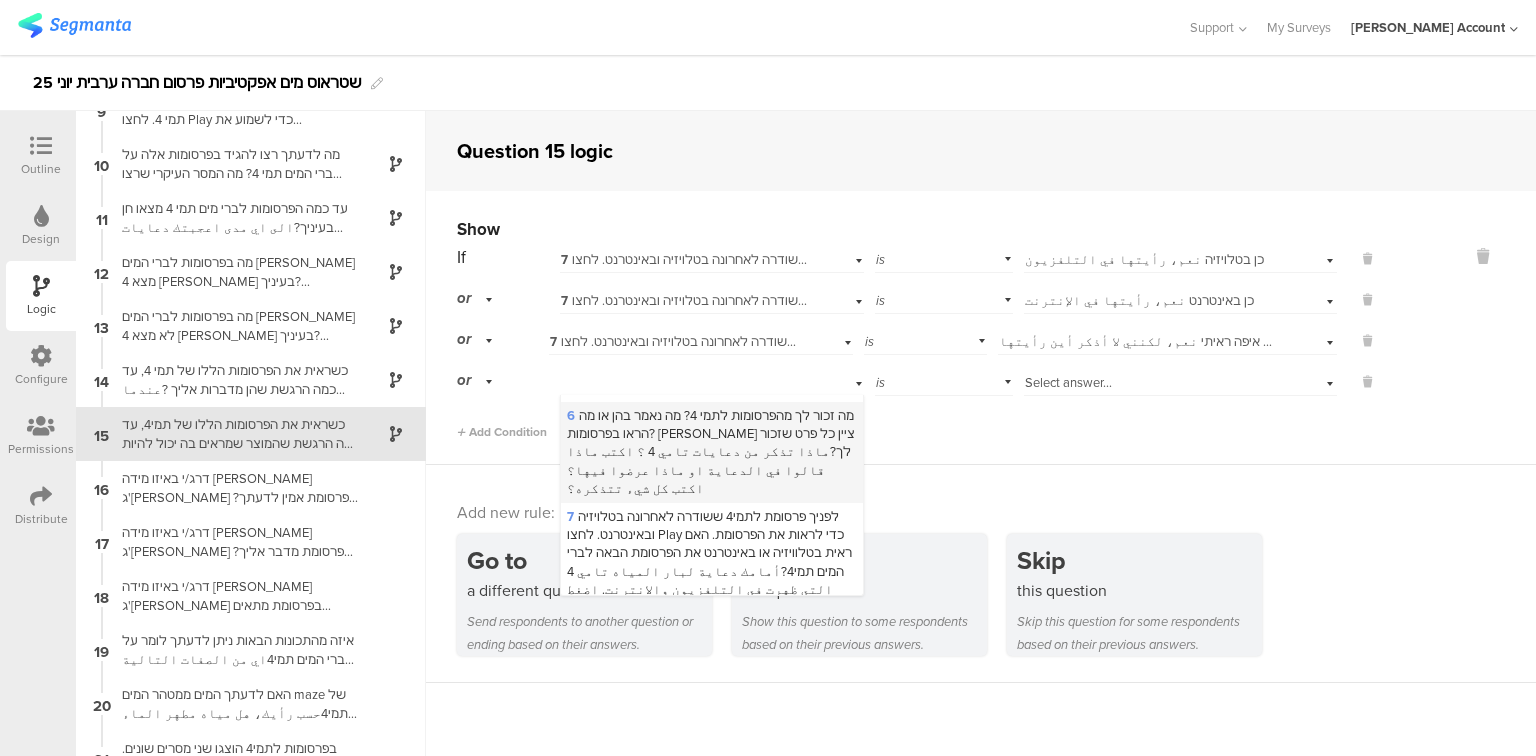 scroll, scrollTop: 720, scrollLeft: 0, axis: vertical 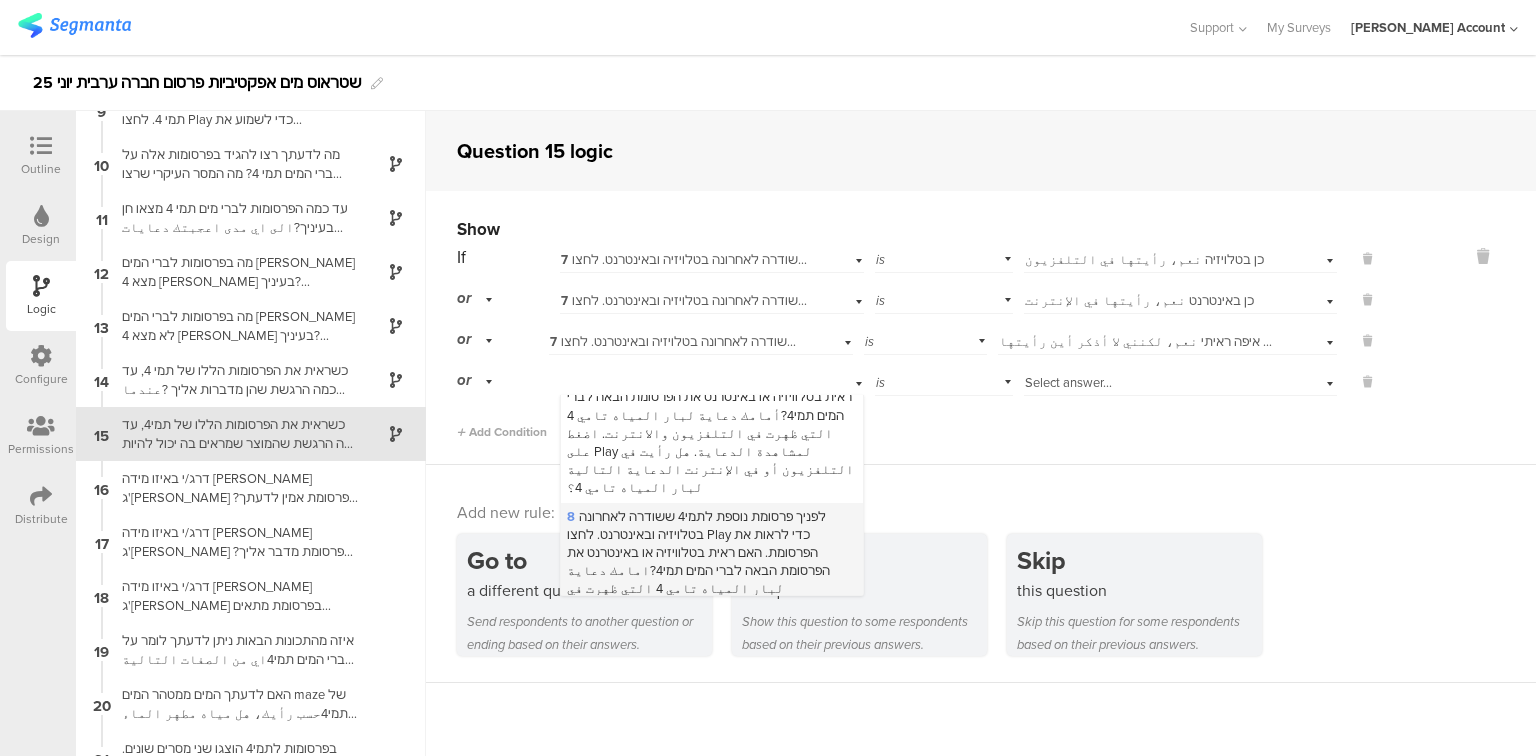 click on "8  לפניך פרסומת נוספת לתמי4 ששודרה לאחרונה בטלויזיה ובאינטרנט. לחצו Play כדי לראות את הפרסומת. האם ראית בטלוויזיה או באינטרנט את הפרסומת הבאה לברי המים תמי4?امامك دعاية لبار المياه تامي 4 التي ظهرت في التلفزيون والانترنت.  اضغط على Play لمشاهدة الدعاية. هل رأيت في التلفزيون أو في الإنترنت الدعاية التالية لبار المياه تامي 4؟" at bounding box center (709, 589) 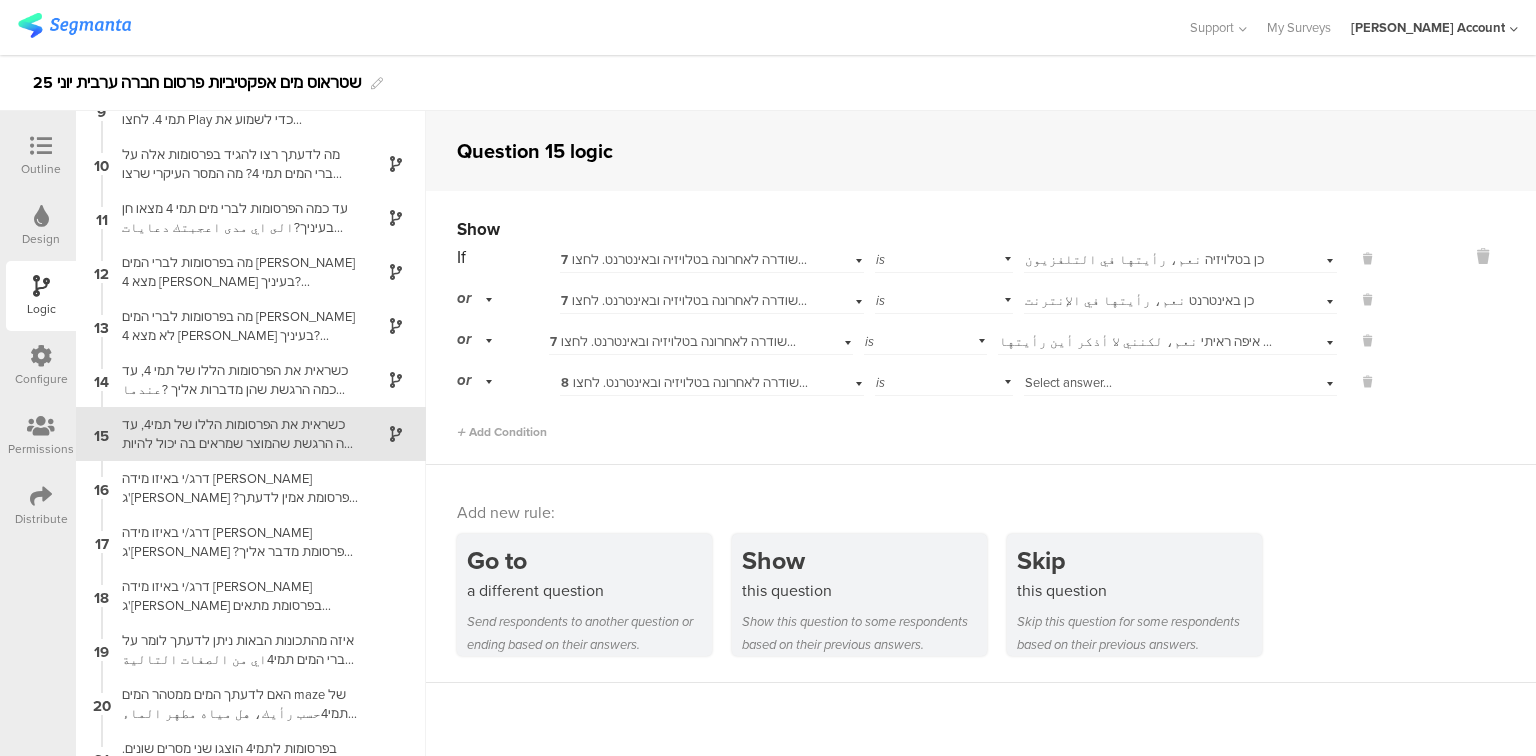 click on "Select answer..." at bounding box center (1154, 383) 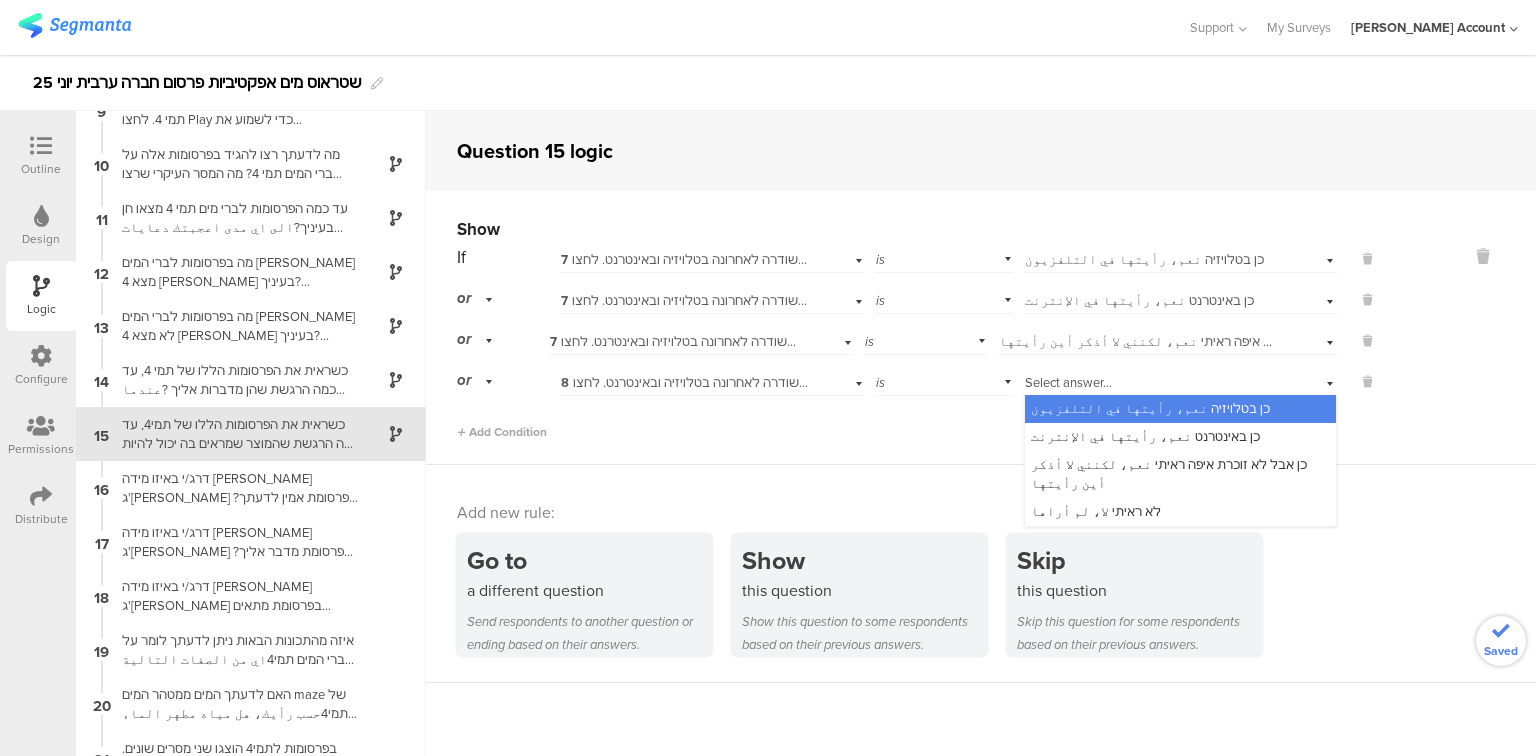 click on "כן בטלויזיה نعم،  رأيتها في التلفزيون" at bounding box center [1150, 408] 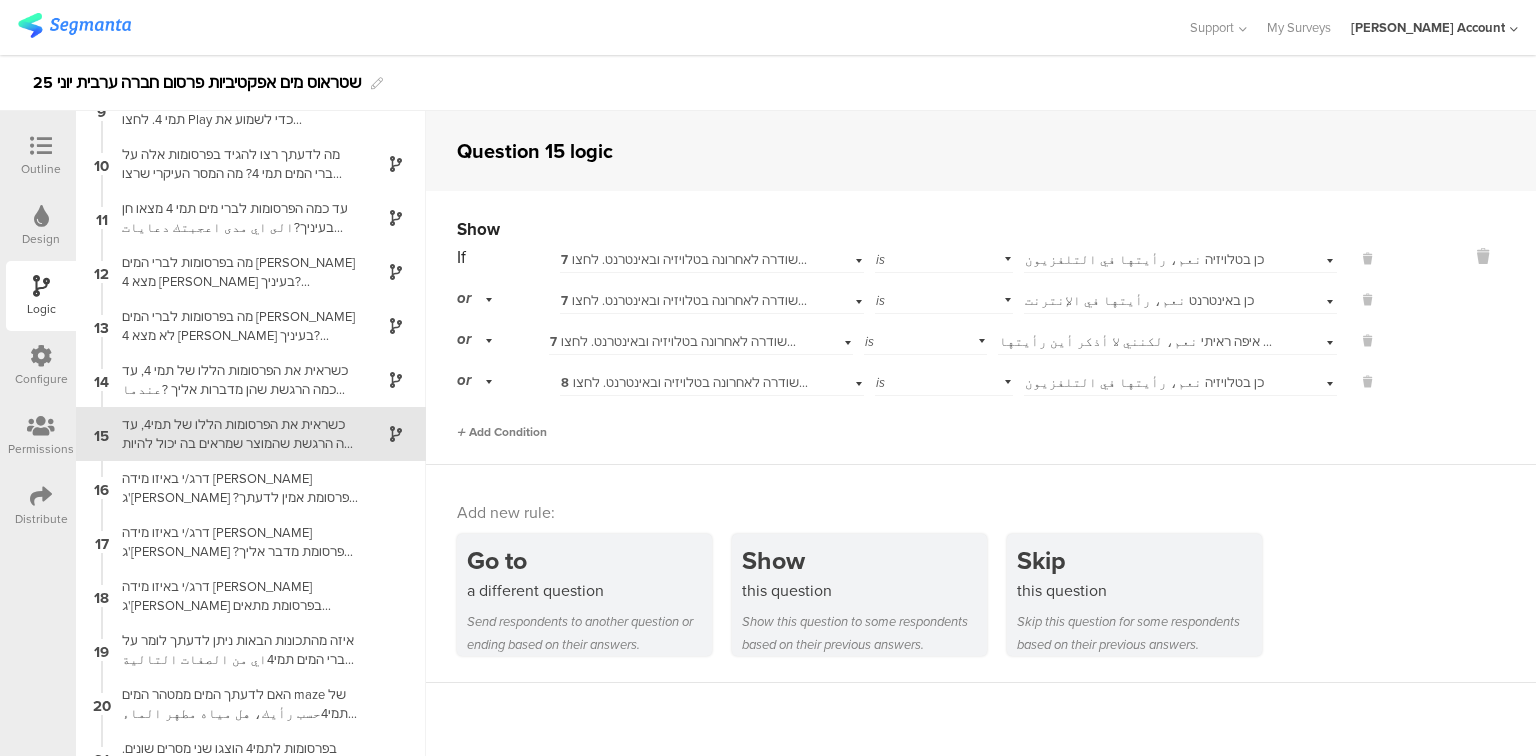 click on "Add Condition" at bounding box center [502, 432] 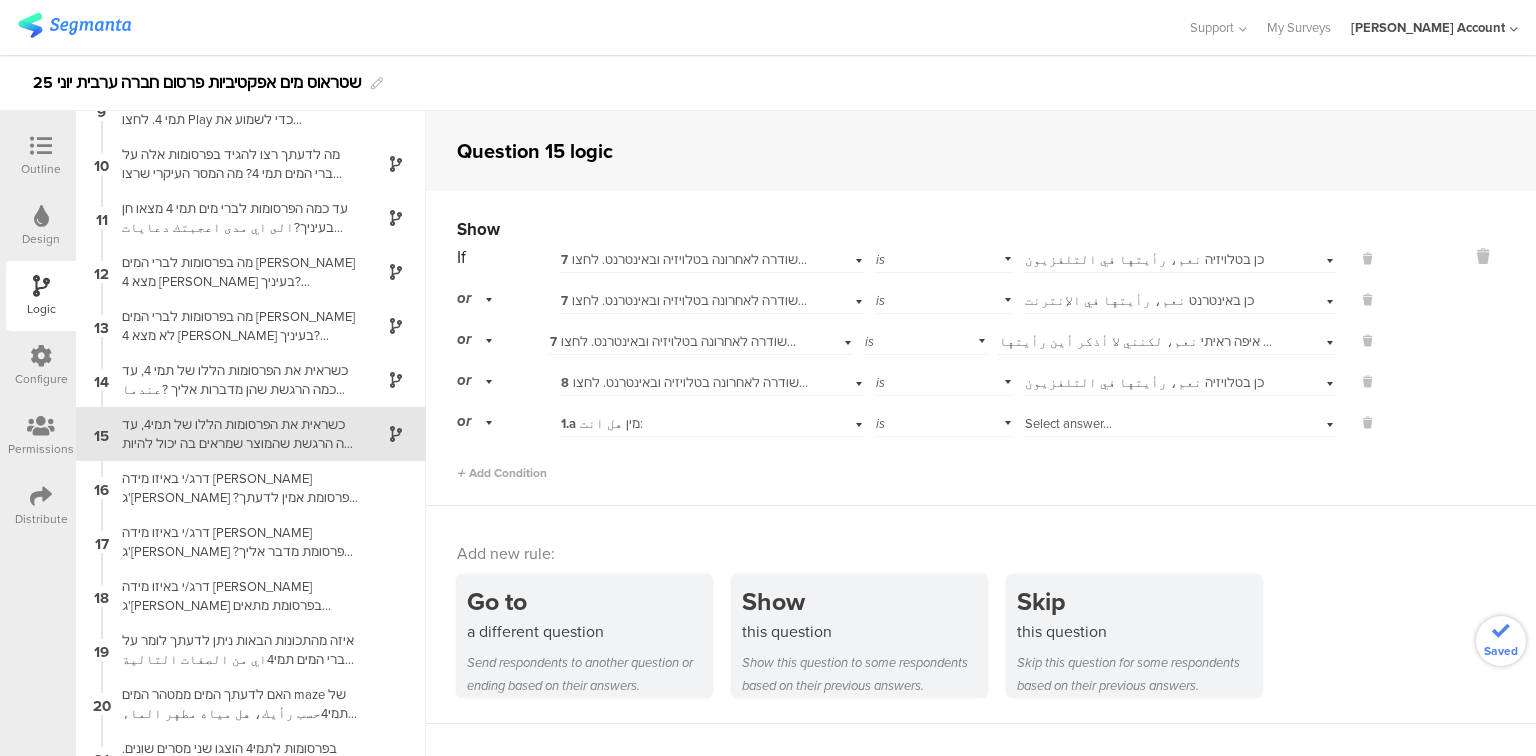 click on "1.a  מין هل انت:" at bounding box center [602, 423] 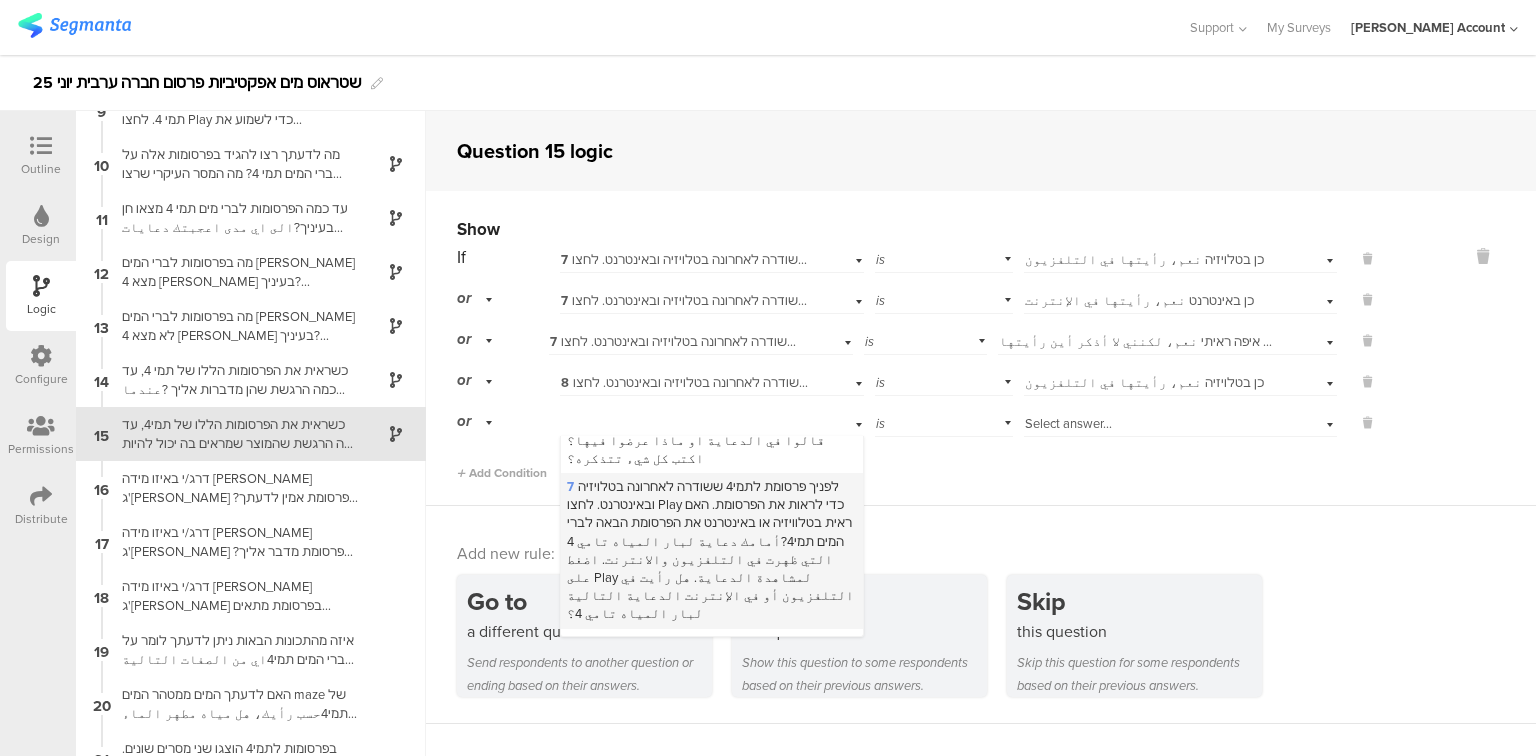 scroll, scrollTop: 640, scrollLeft: 0, axis: vertical 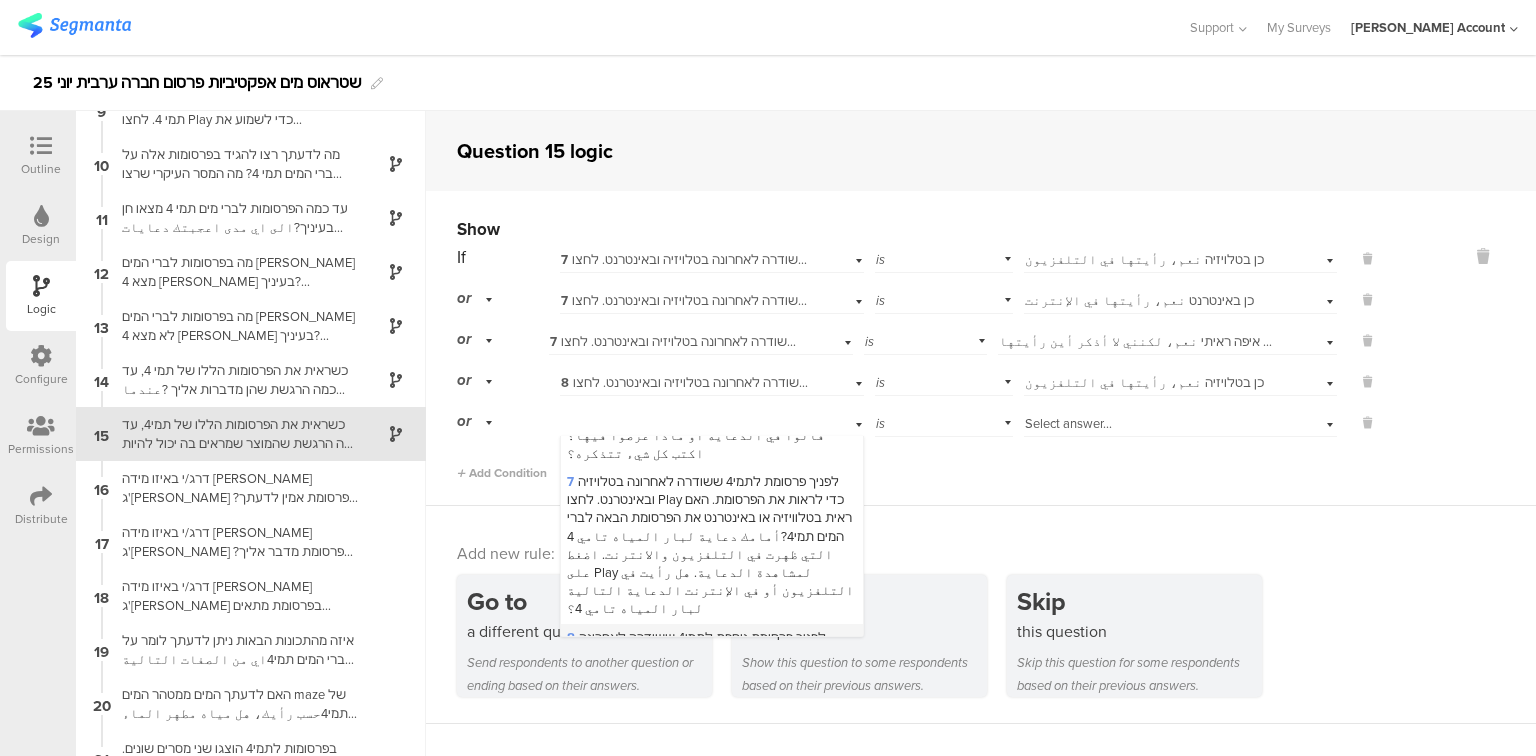 click on "8  לפניך פרסומת נוספת לתמי4 ששודרה לאחרונה בטלויזיה ובאינטרנט. לחצו Play כדי לראות את הפרסומת. האם ראית בטלוויזיה או באינטרנט את הפרסומת הבאה לברי המים תמי4?امامك دعاية لبار المياه تامي 4 التي ظهرت في التلفزيون والانترنت.  اضغط على Play لمشاهدة الدعاية. هل رأيت في التلفزيون أو في الإنترنت الدعاية التالية لبار المياه تامي 4؟" at bounding box center (709, 710) 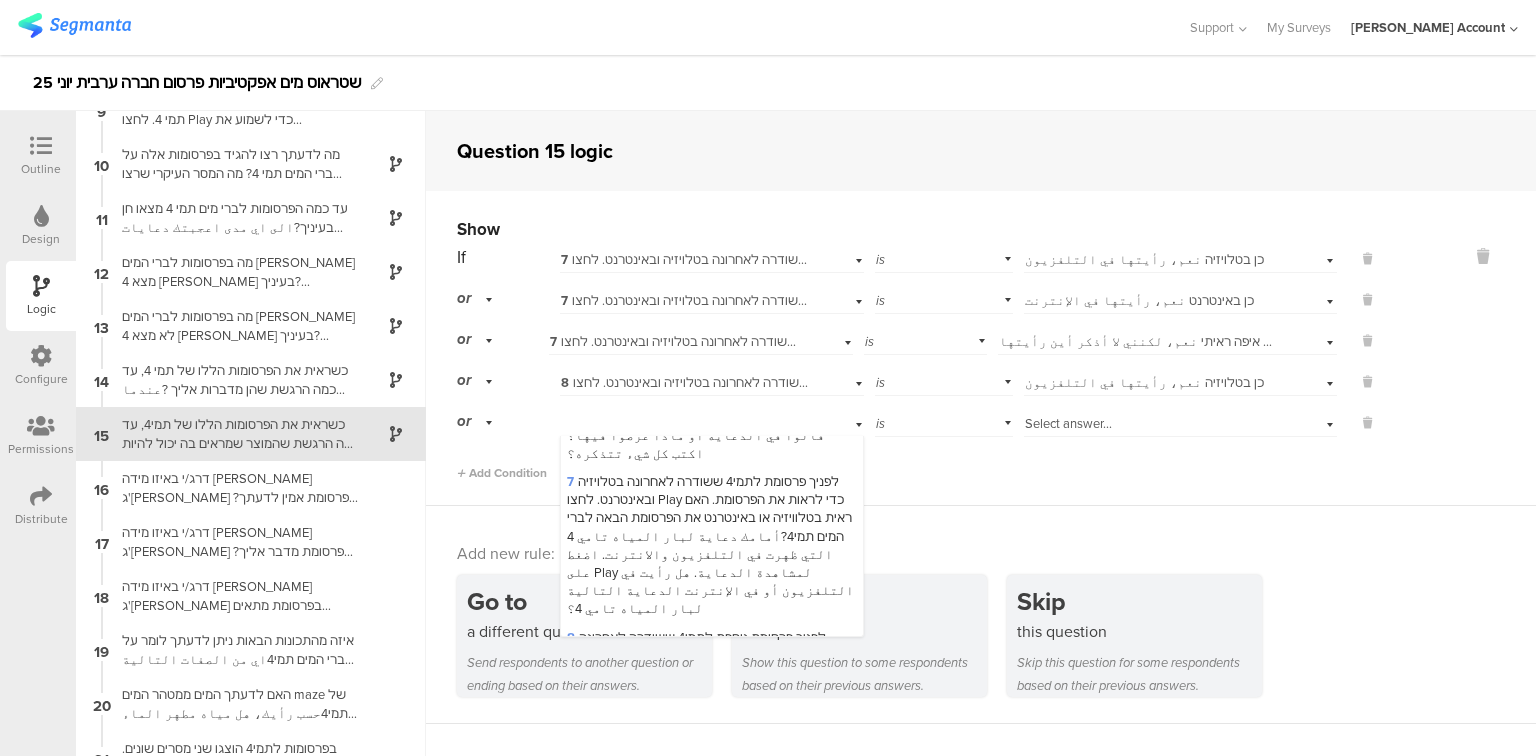 scroll, scrollTop: 0, scrollLeft: 0, axis: both 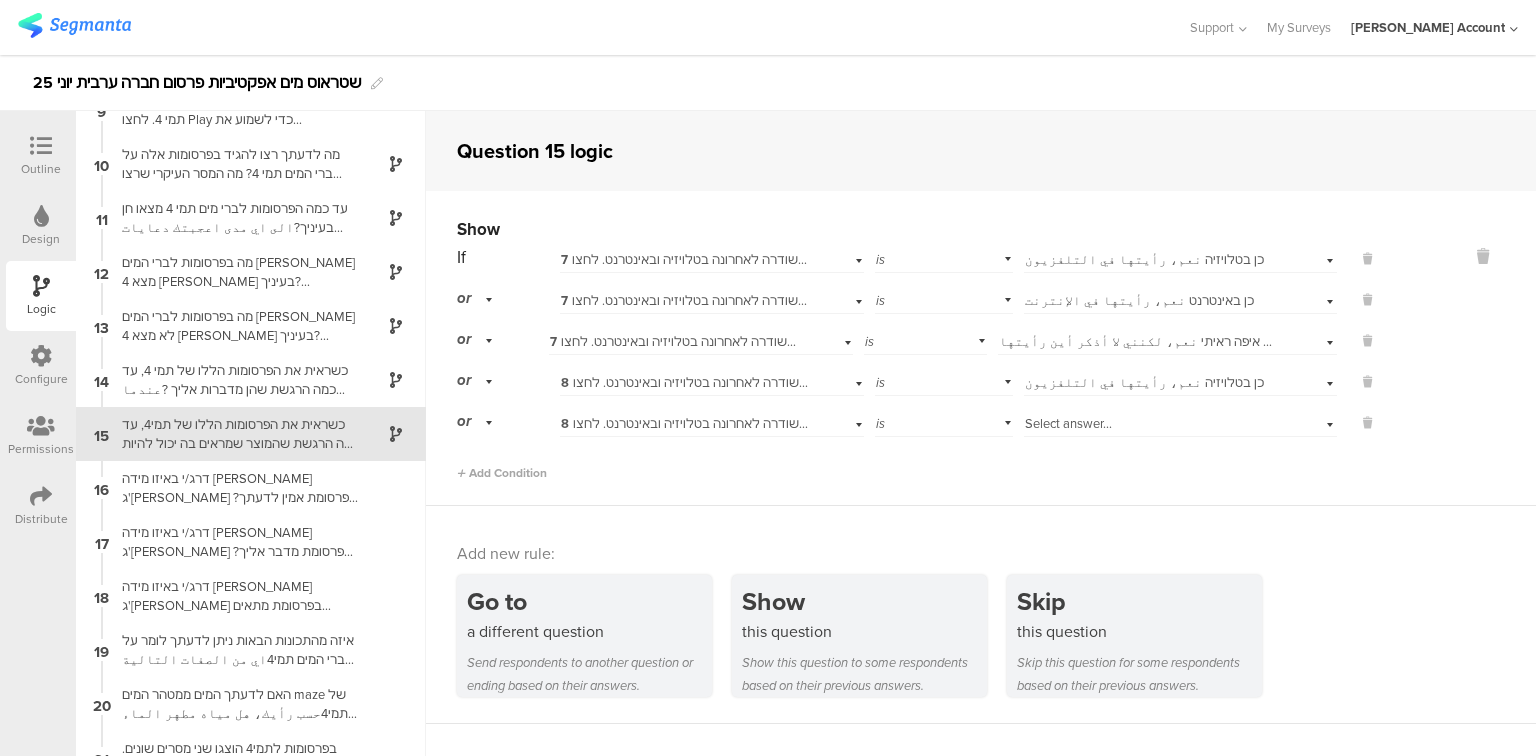 click on "Select answer..." at bounding box center [1180, 421] 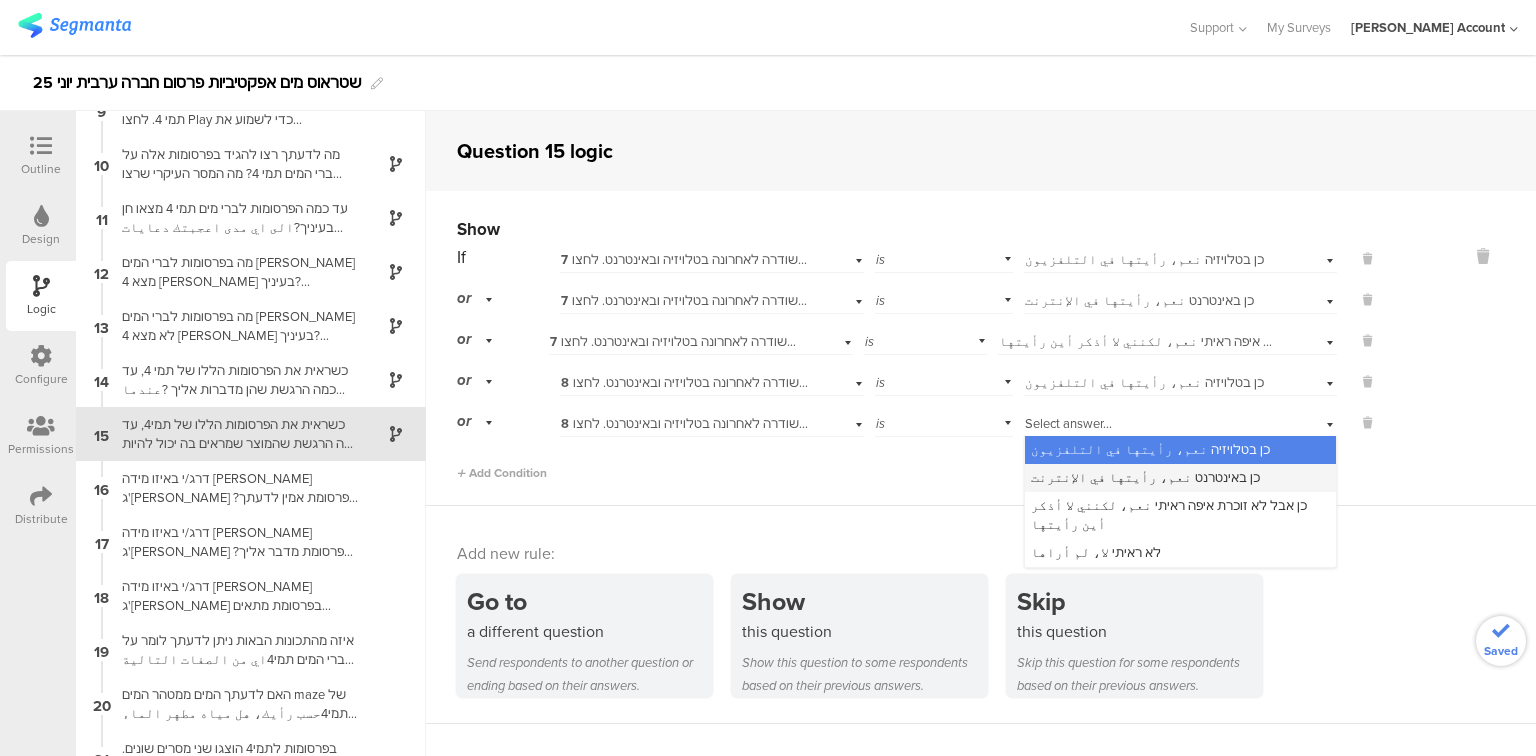 click on "כן באינטרנט نعم،  رأيتها في الإنترنت" at bounding box center (1145, 477) 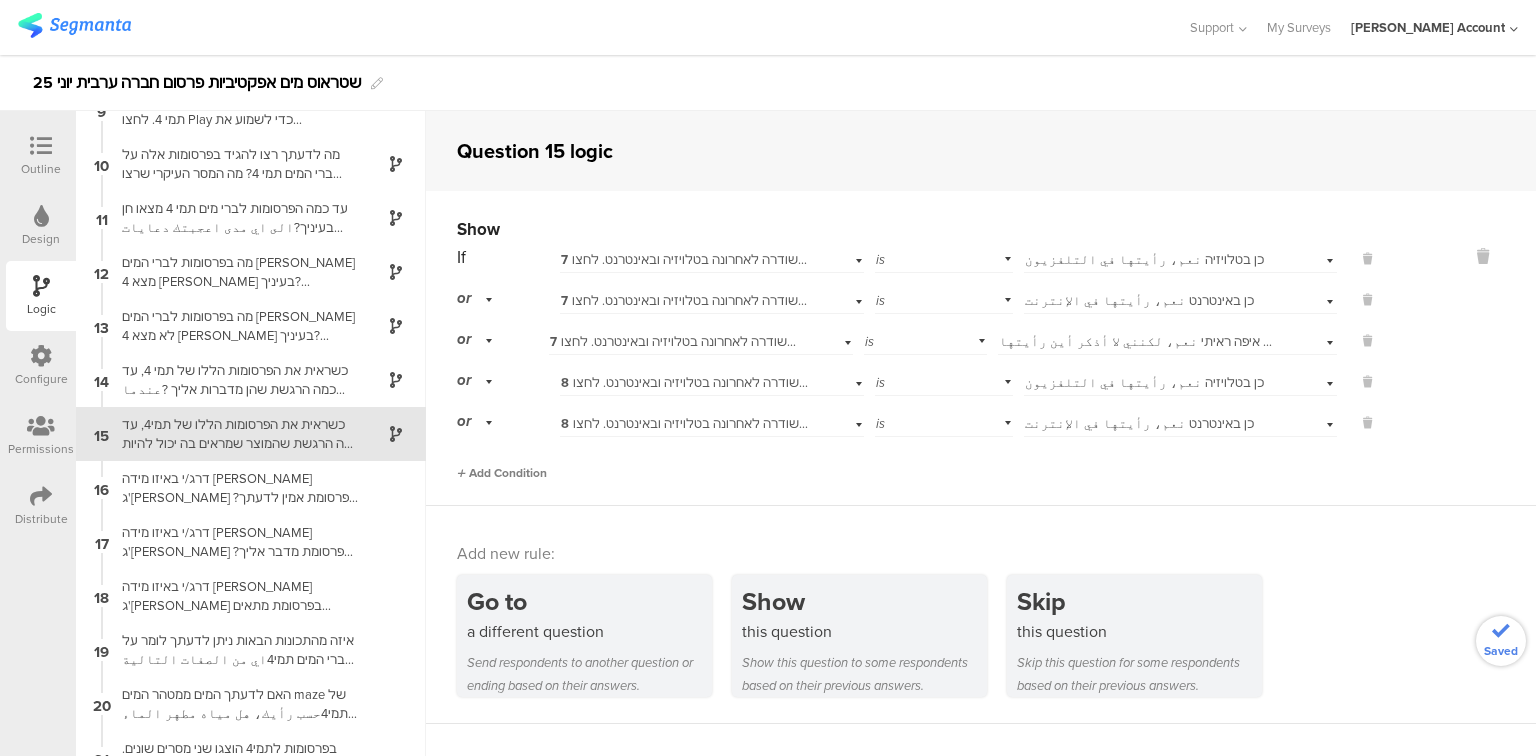 click on "Add Condition" at bounding box center (502, 473) 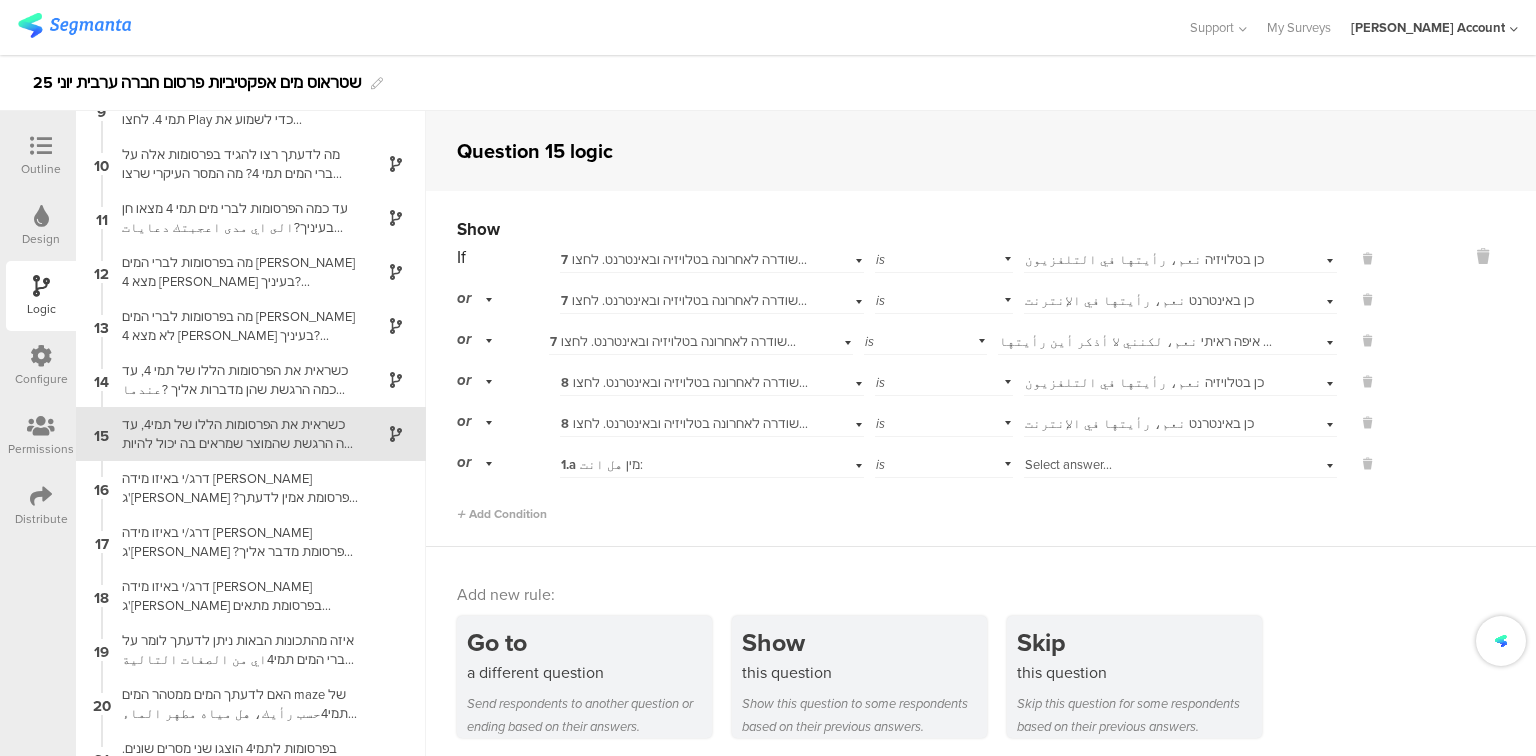 click on "1.a  מין هل انت:" at bounding box center [685, 465] 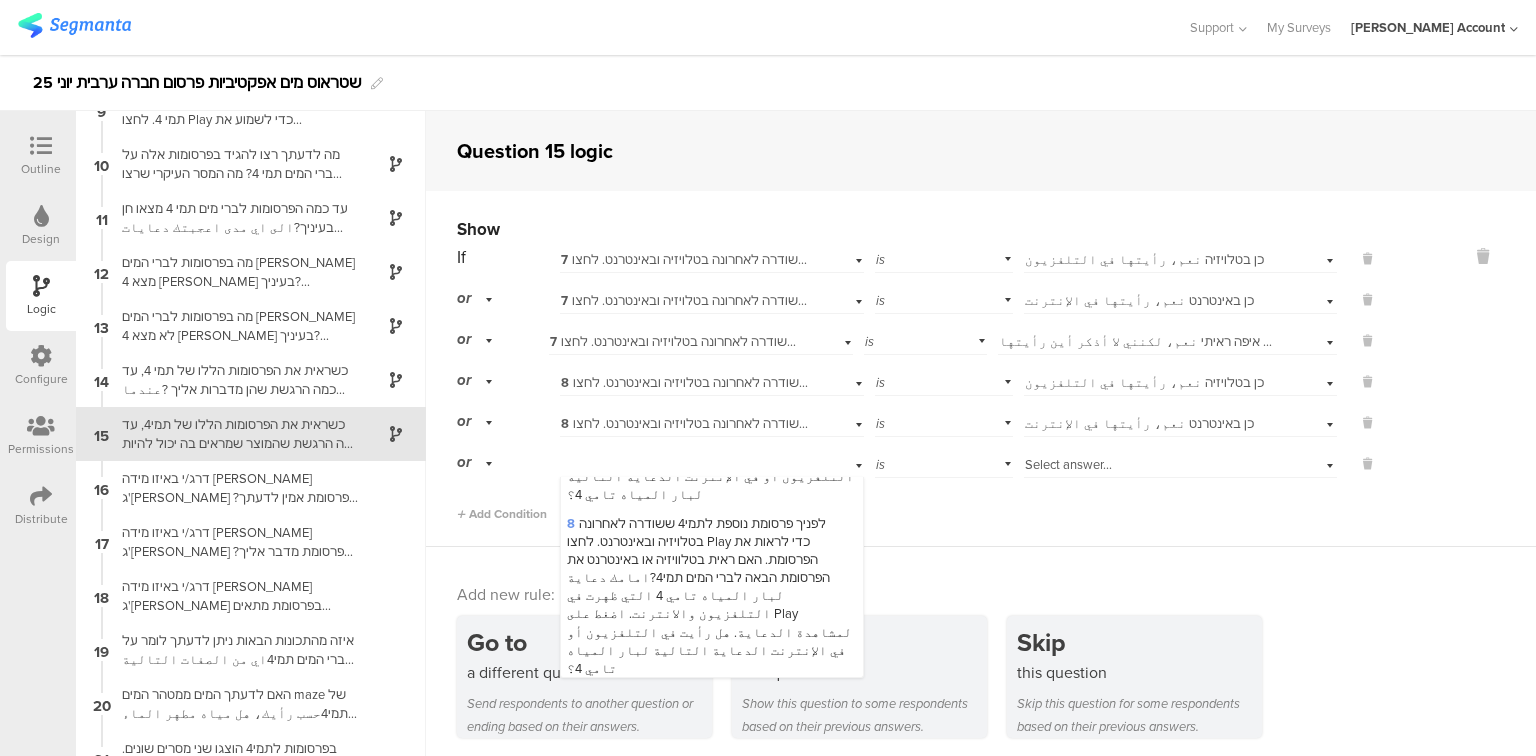 scroll, scrollTop: 800, scrollLeft: 0, axis: vertical 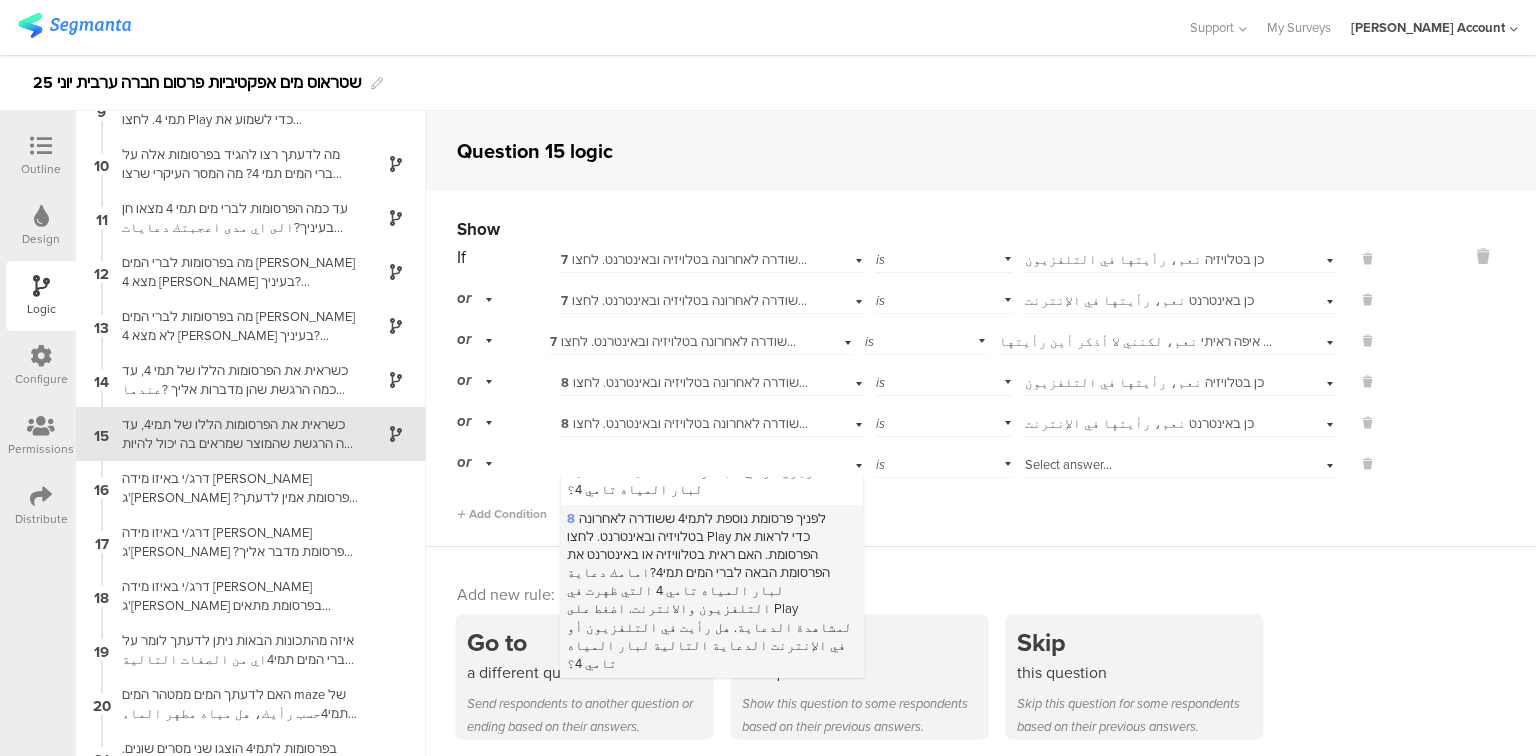 click on "8  לפניך פרסומת נוספת לתמי4 ששודרה לאחרונה בטלויזיה ובאינטרנט. לחצו Play כדי לראות את הפרסומת. האם ראית בטלוויזיה או באינטרנט את הפרסומת הבאה לברי המים תמי4?امامك دعاية لبار المياه تامي 4 التي ظهرت في التلفزيون والانترنت.  اضغط على Play لمشاهدة الدعاية. هل رأيت في التلفزيون أو في الإنترنت الدعاية التالية لبار المياه تامي 4؟" at bounding box center [709, 591] 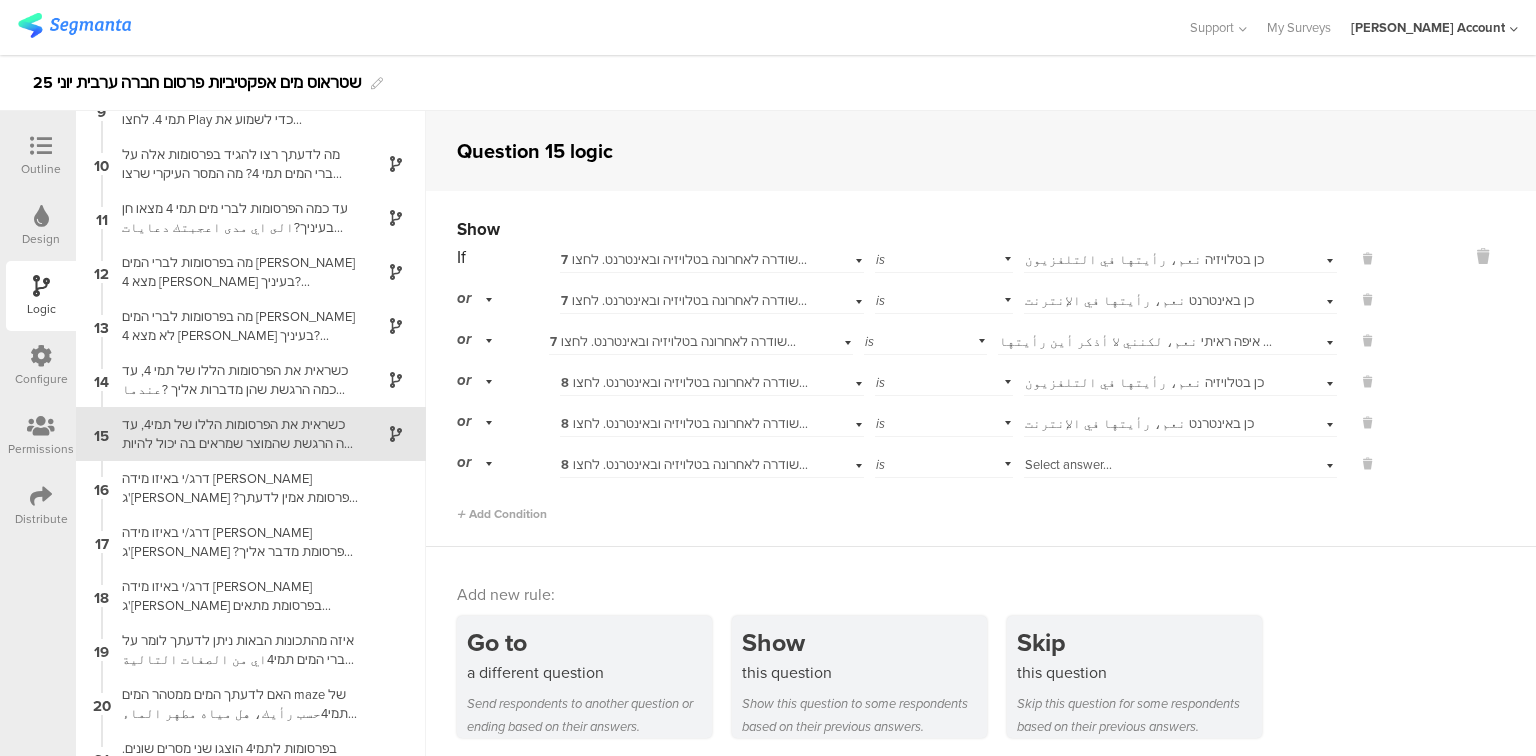 click on "Select answer..." at bounding box center (1154, 465) 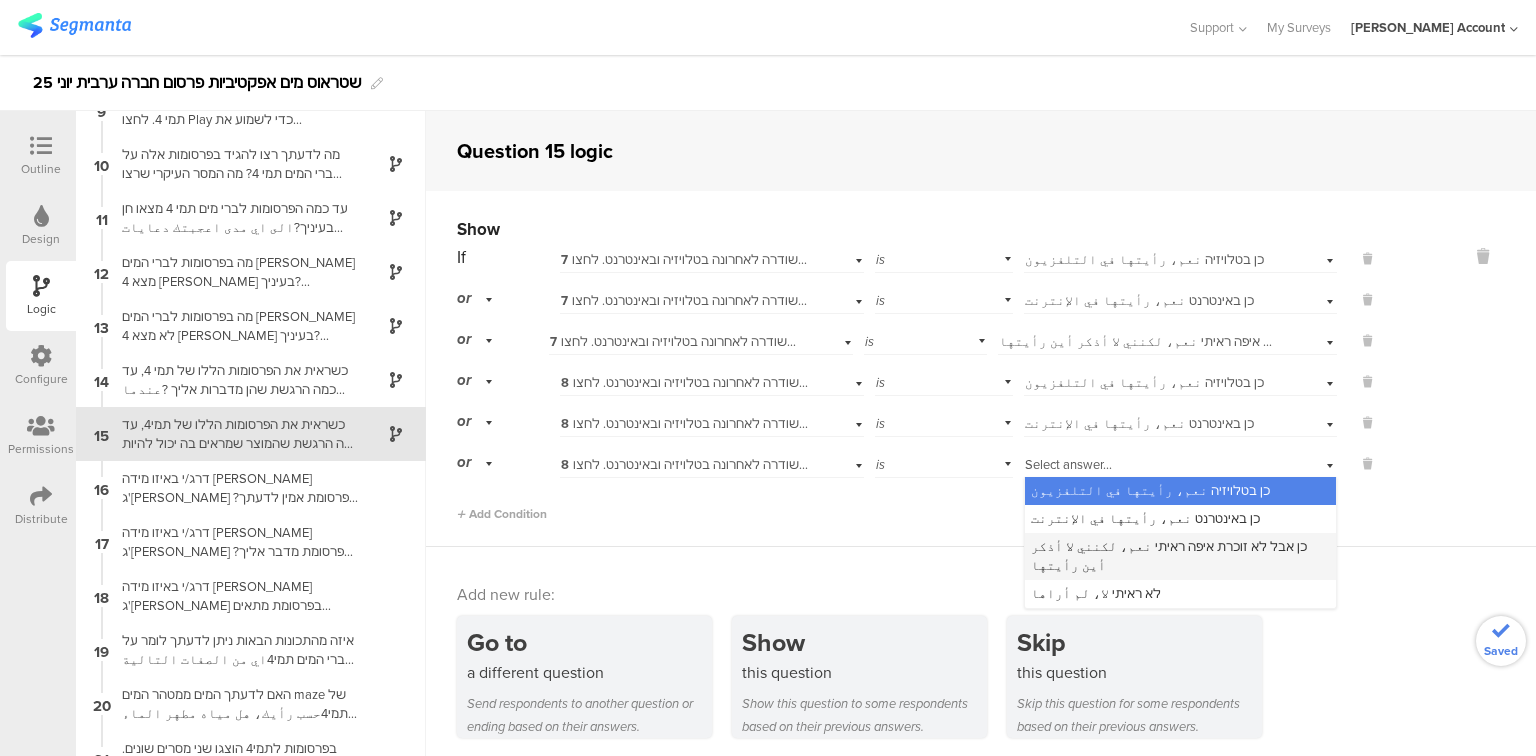 click on "כן אבל לא זוכרת איפה ראיתי نعم،  لكنني لا أذكر أين رأيتها" at bounding box center [1169, 555] 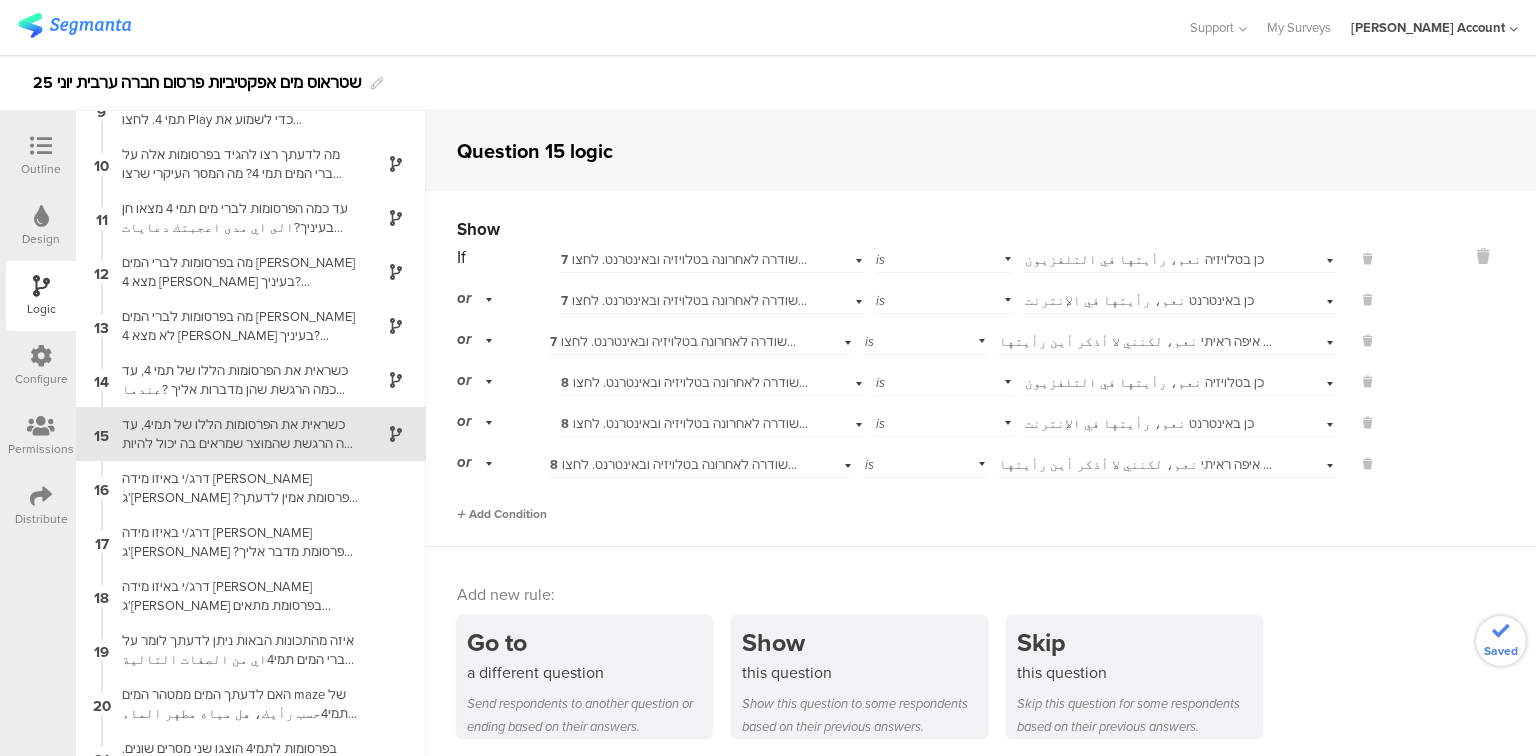 click on "Add Condition" at bounding box center [502, 514] 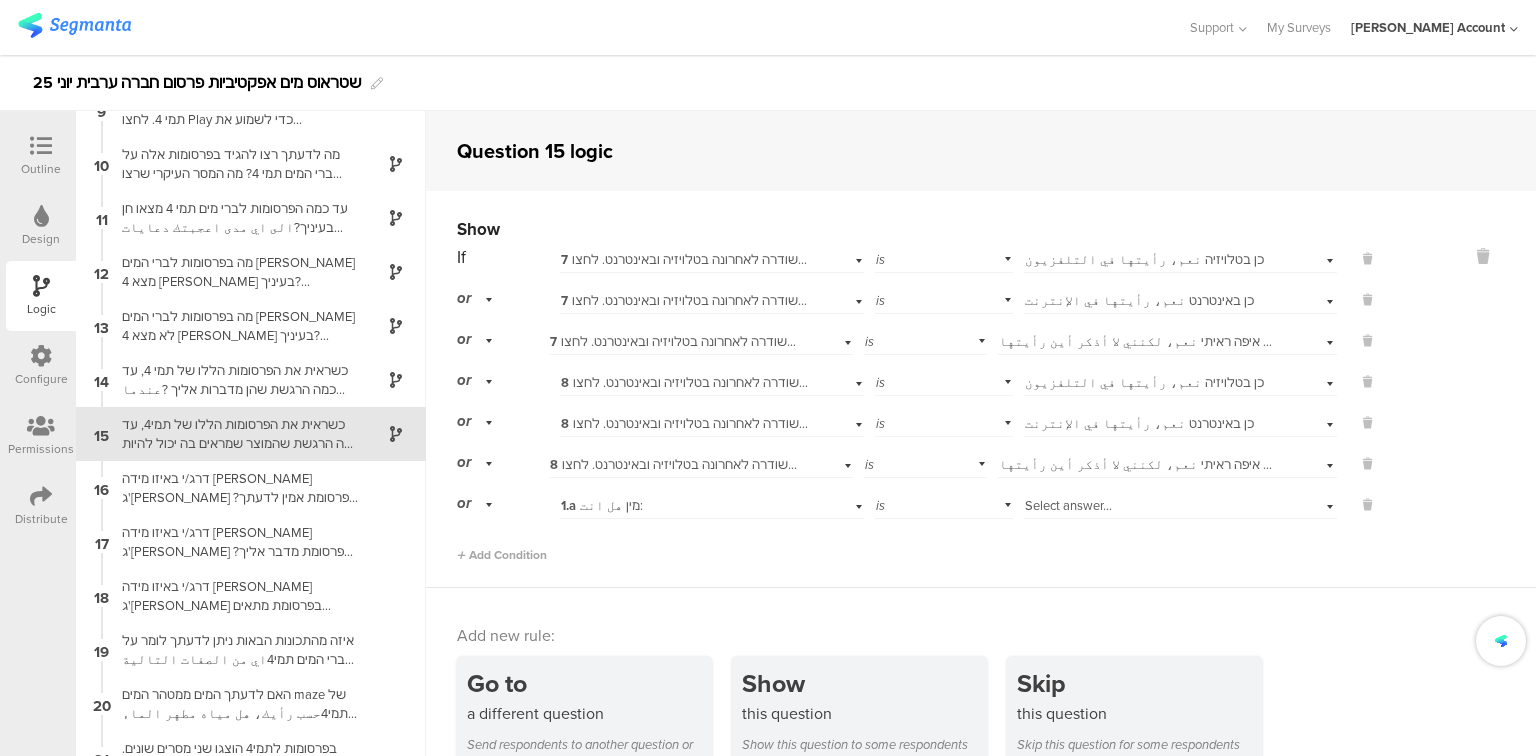 click on "1.a  מין هل انت:" at bounding box center [602, 505] 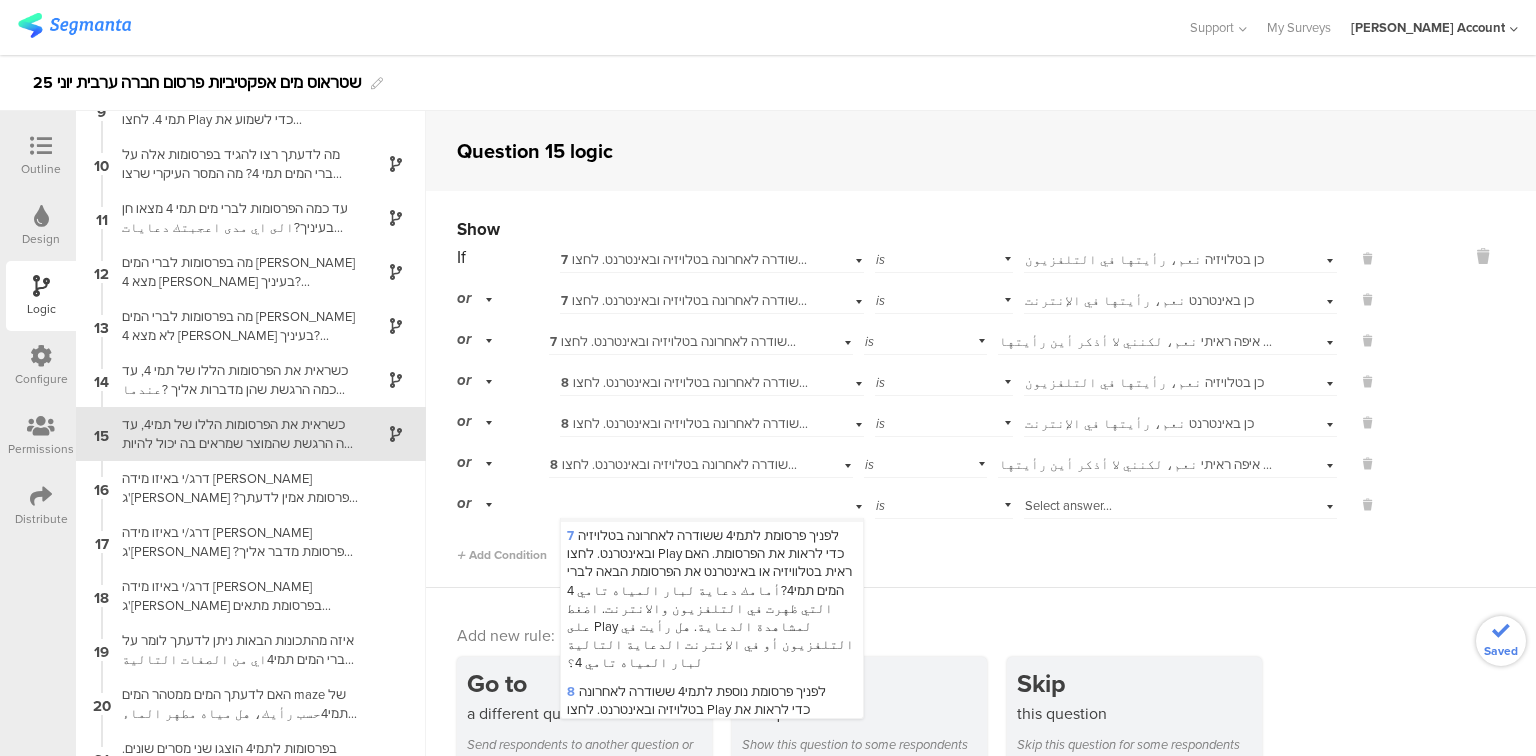 scroll, scrollTop: 800, scrollLeft: 0, axis: vertical 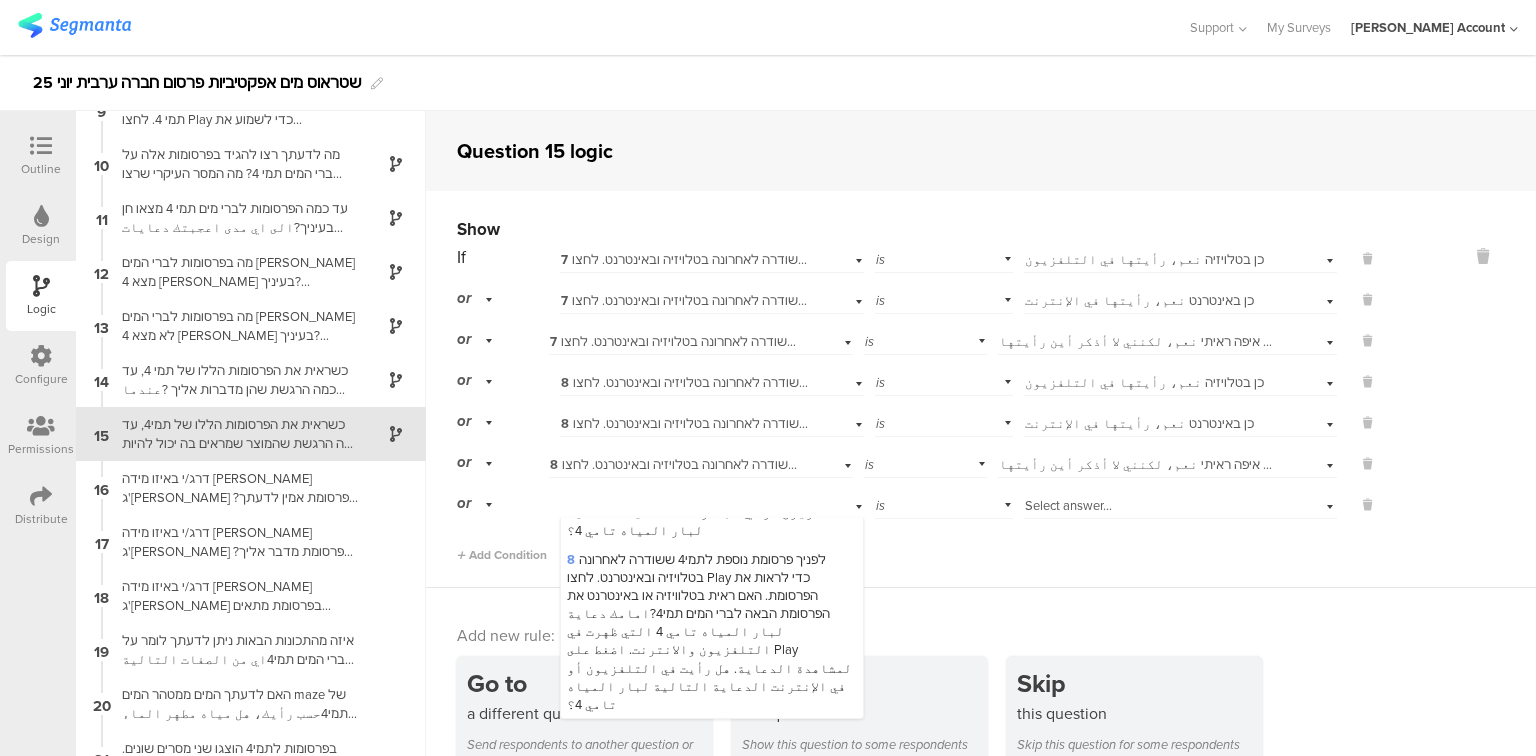 click on "9  לאחרונה שודרו ברדיו שתי פרסומות לברי מים תמי 4. לחצו Play כדי לשמוע את הפרסומתהאם שמעת לאחרונה ברדיו את אחת מהפרסומות האלה לברי המים תמי4?في الآونة الأخيرة ظهرت دعاية في الراديو لبار المياه تامي 4، إضغط Play لتستمع لدعاية الراديو. هل سمعت في الراديو مؤخّراً واحدة من هذه الدعايات لبار المياه تامي 4؟" at bounding box center (709, 796) 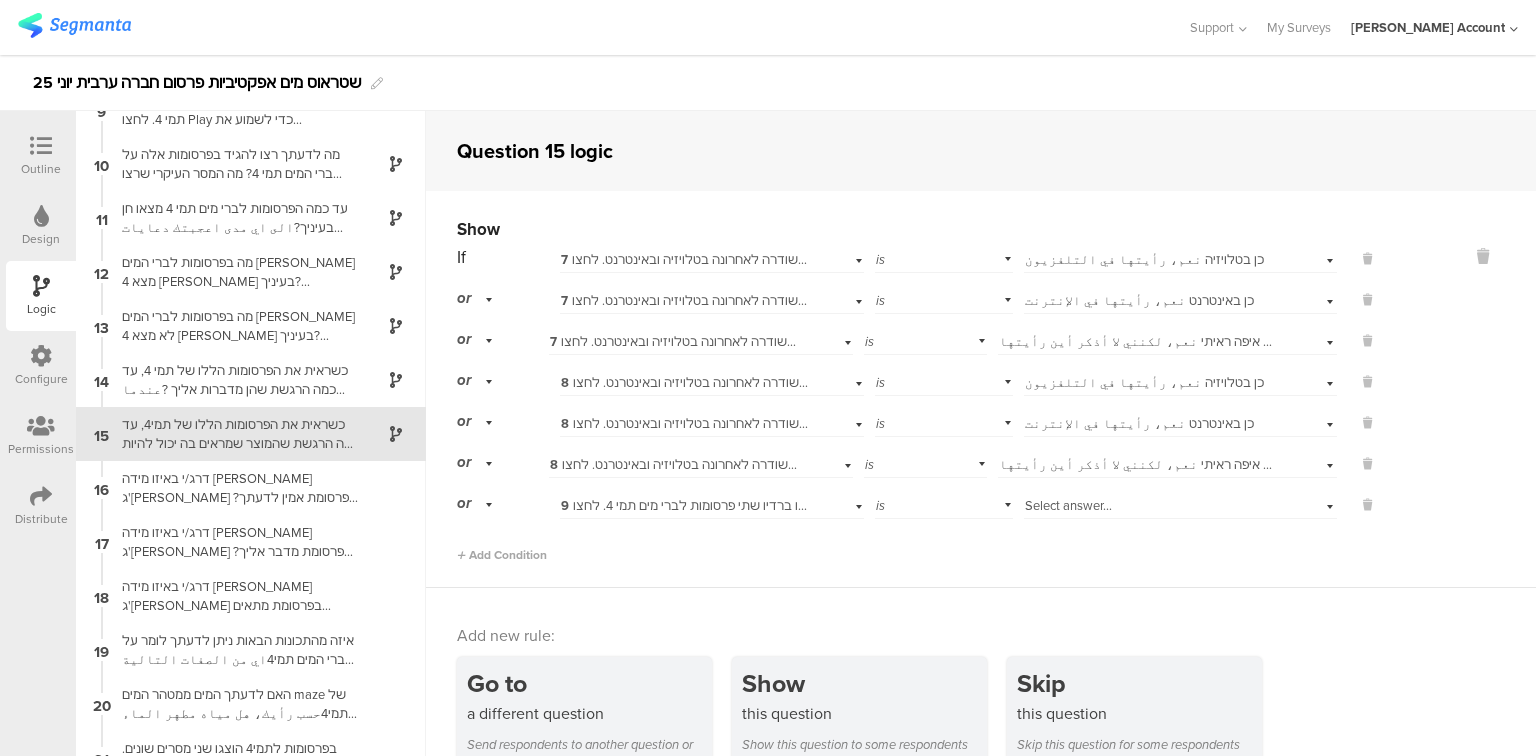 click on "Select answer..." at bounding box center [1180, 503] 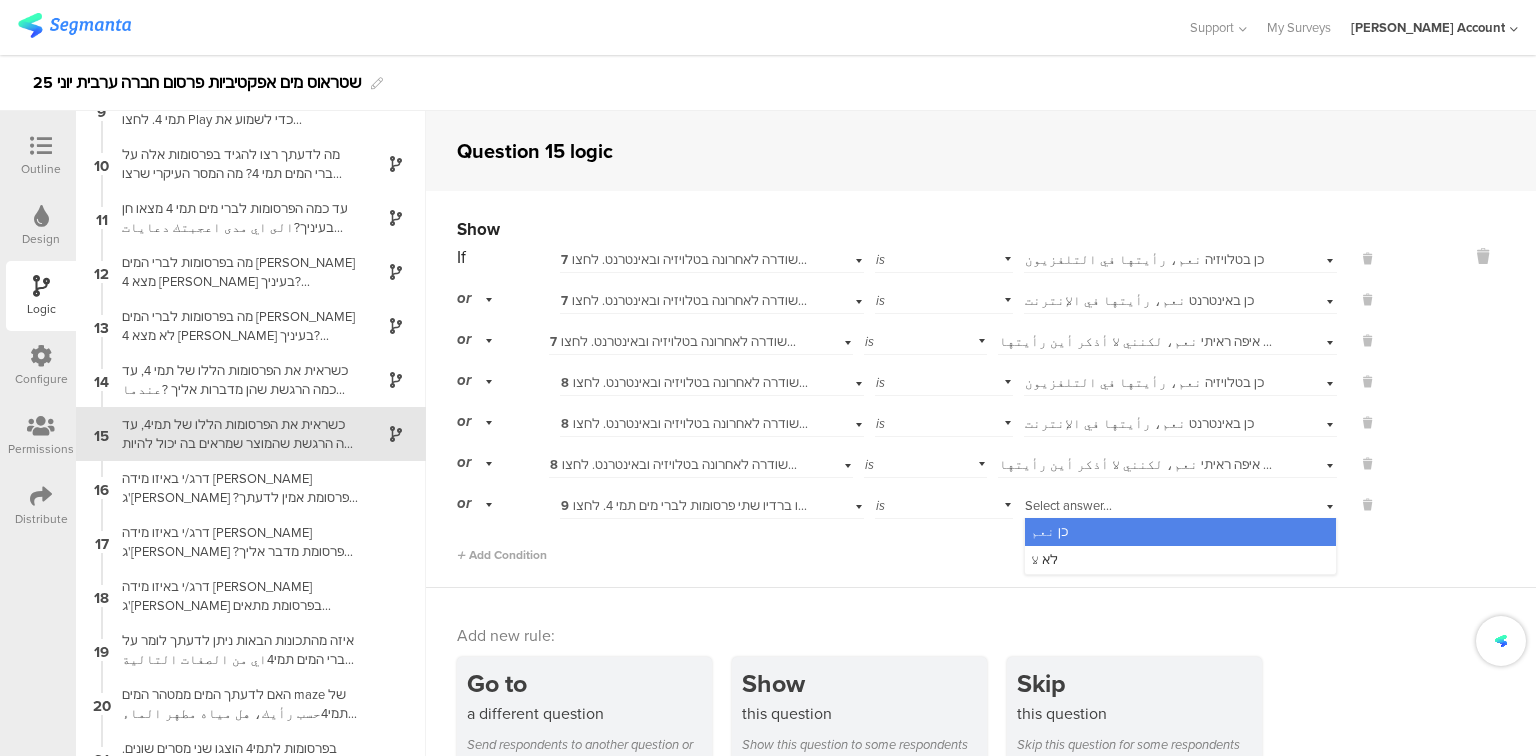 click on "כן نعم" at bounding box center [1180, 532] 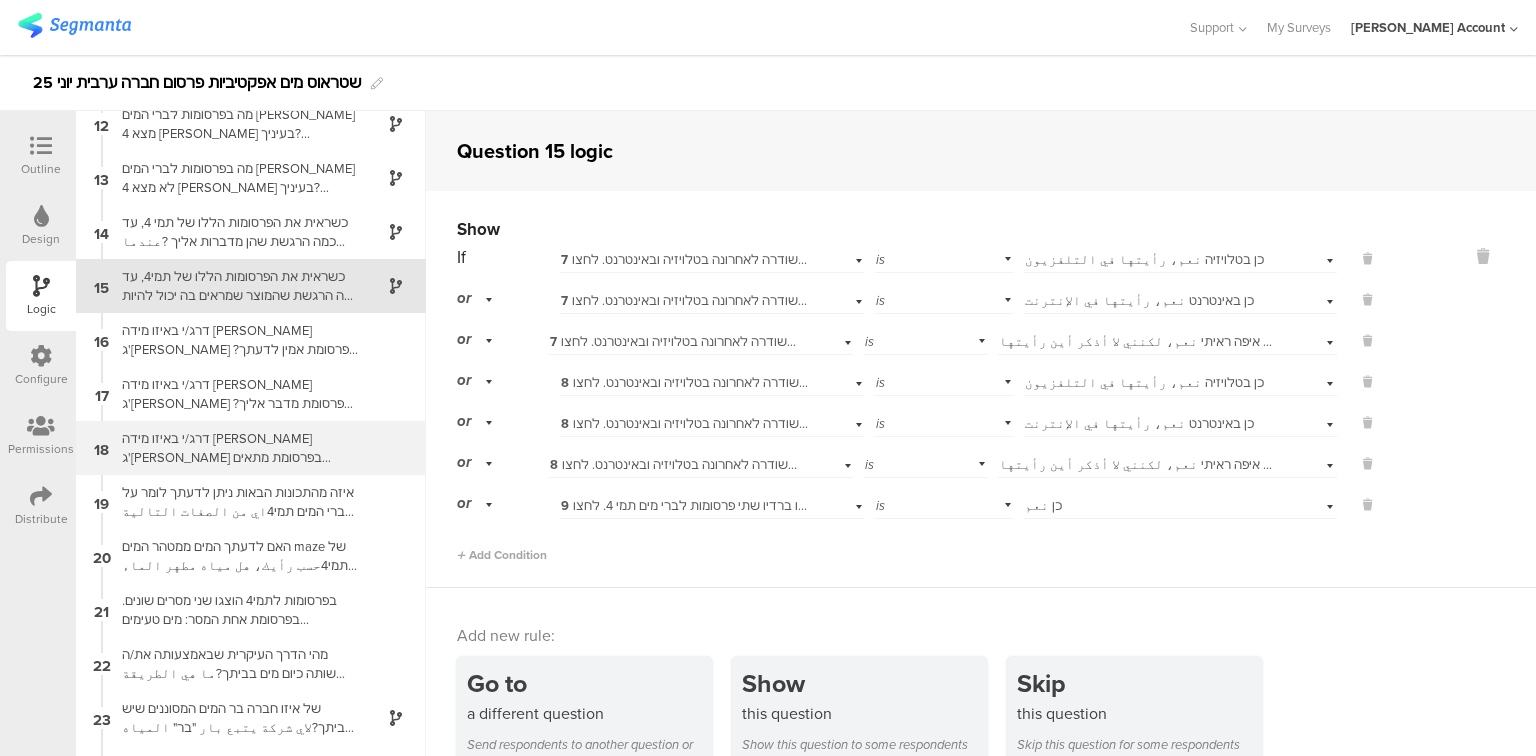 scroll, scrollTop: 651, scrollLeft: 0, axis: vertical 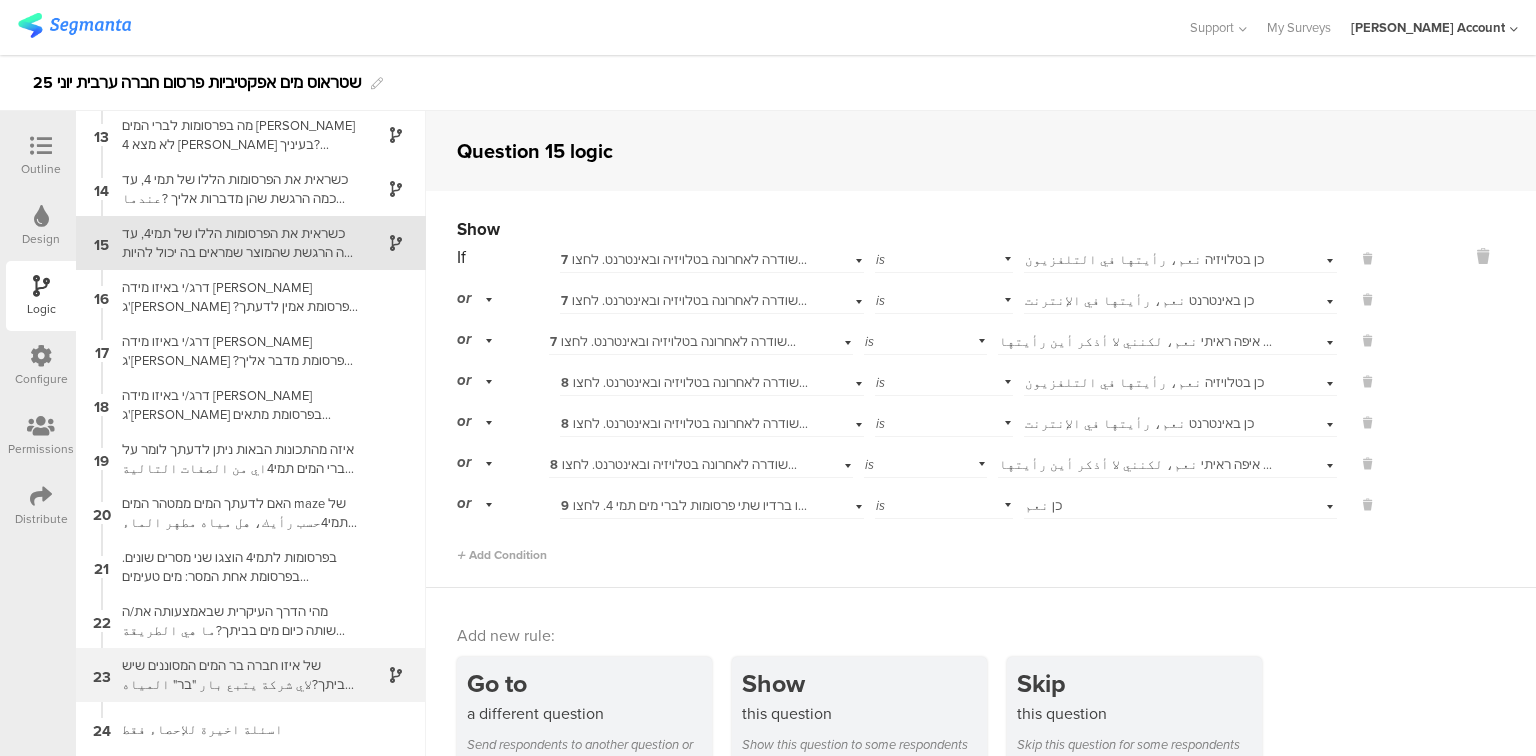 click on "של איזו חברה בר המים המסוננים שיש בביתך?لاي شركة يتبع بار "בר" المياه المصفاة الموجود في بيتك؟" at bounding box center (235, 675) 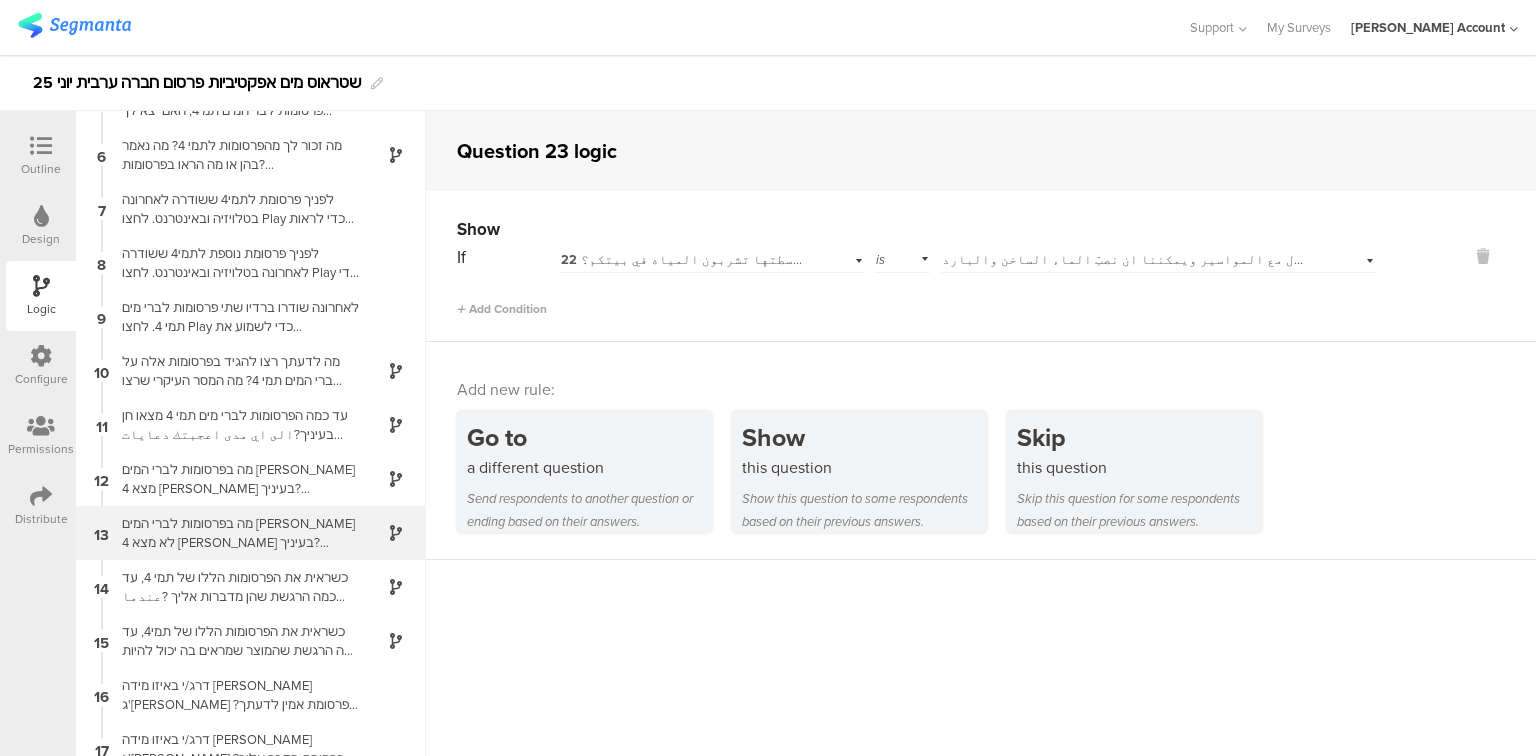 scroll, scrollTop: 251, scrollLeft: 0, axis: vertical 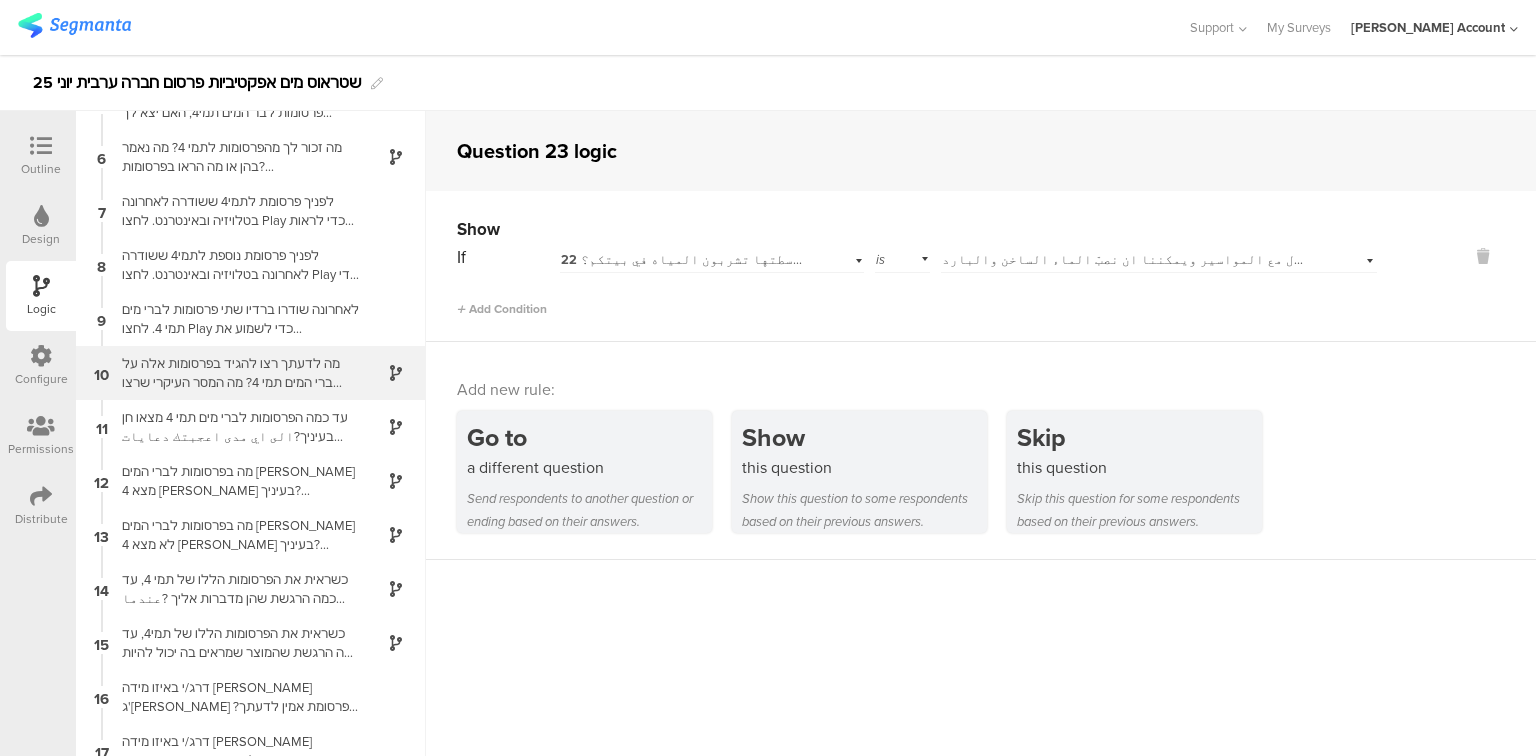 click on "מה לדעתך רצו להגיד בפרסומות אלה על ברי המים תמי 4? מה המסר העיקרי שרצו להגיד על תמי 4?برأيك، ماذا ارادوا ان يقولوا في هذه الدعاية؟ ما هي الرسالة الاساسية التي ارادوا ان يقولوها عن تامي 4 ؟" at bounding box center (235, 373) 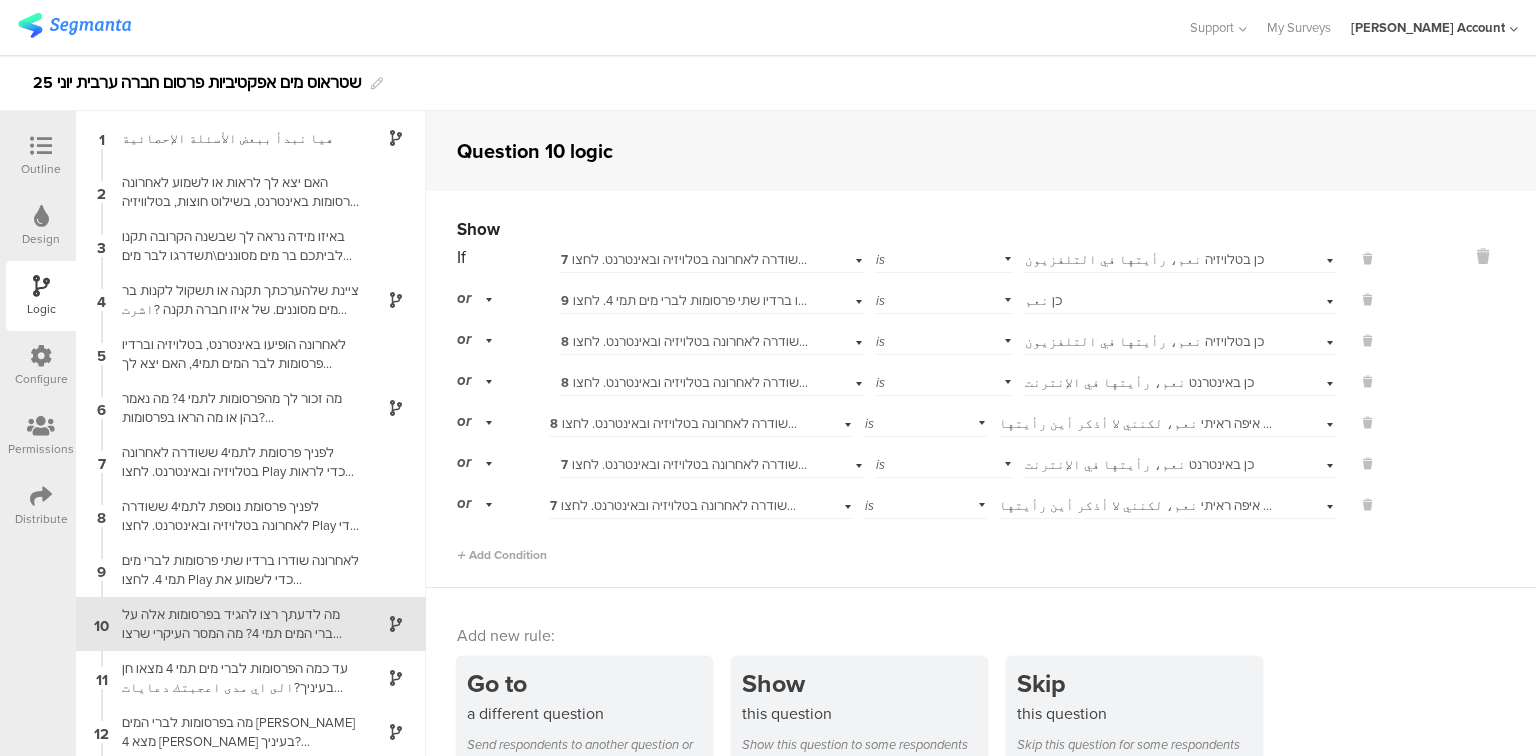 scroll, scrollTop: 190, scrollLeft: 0, axis: vertical 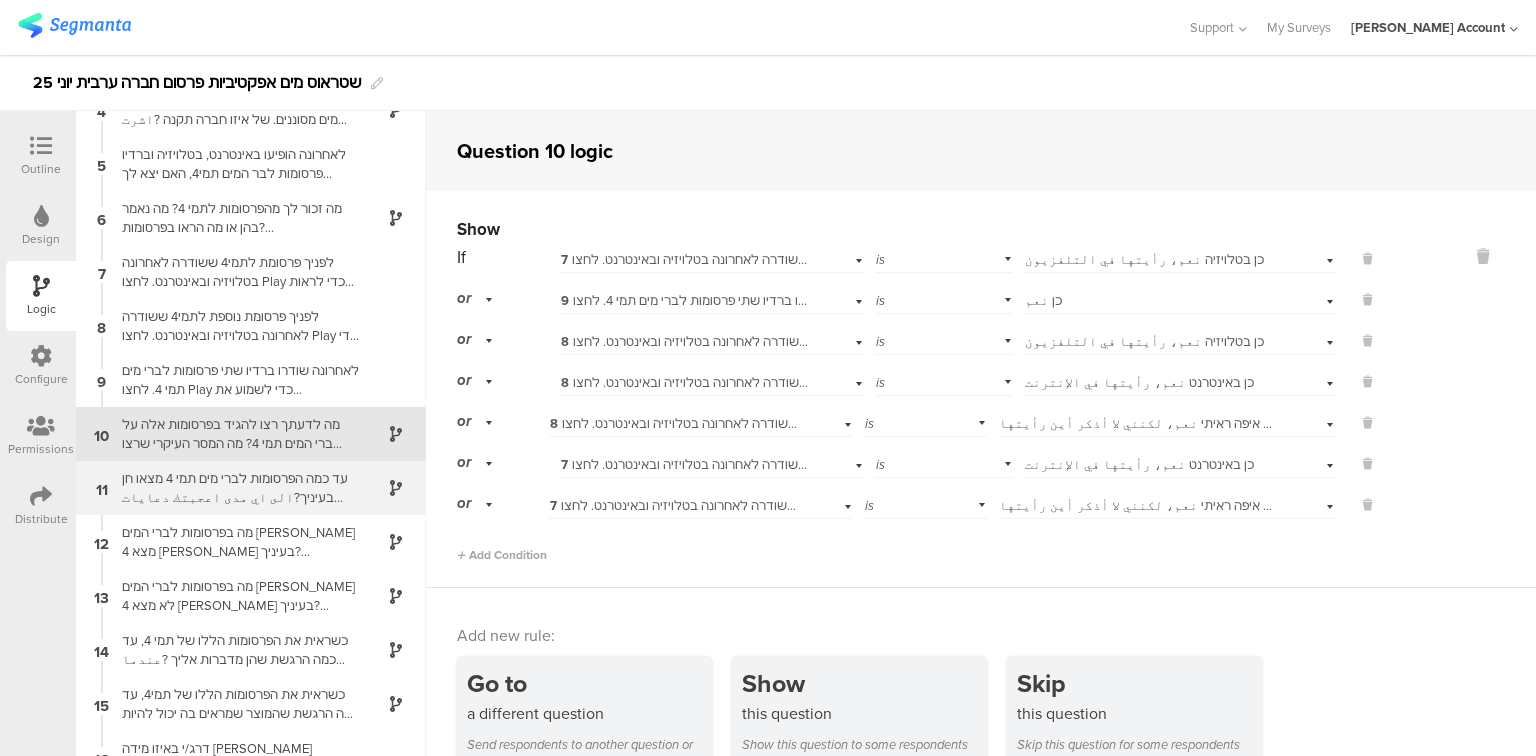 click on "עד כמה הפרסומות לברי מים תמי 4 מצאו חן בעיניך?الى اي مدى اعجبتك دعايات بار المياه تامي 4 ؟" at bounding box center (235, 488) 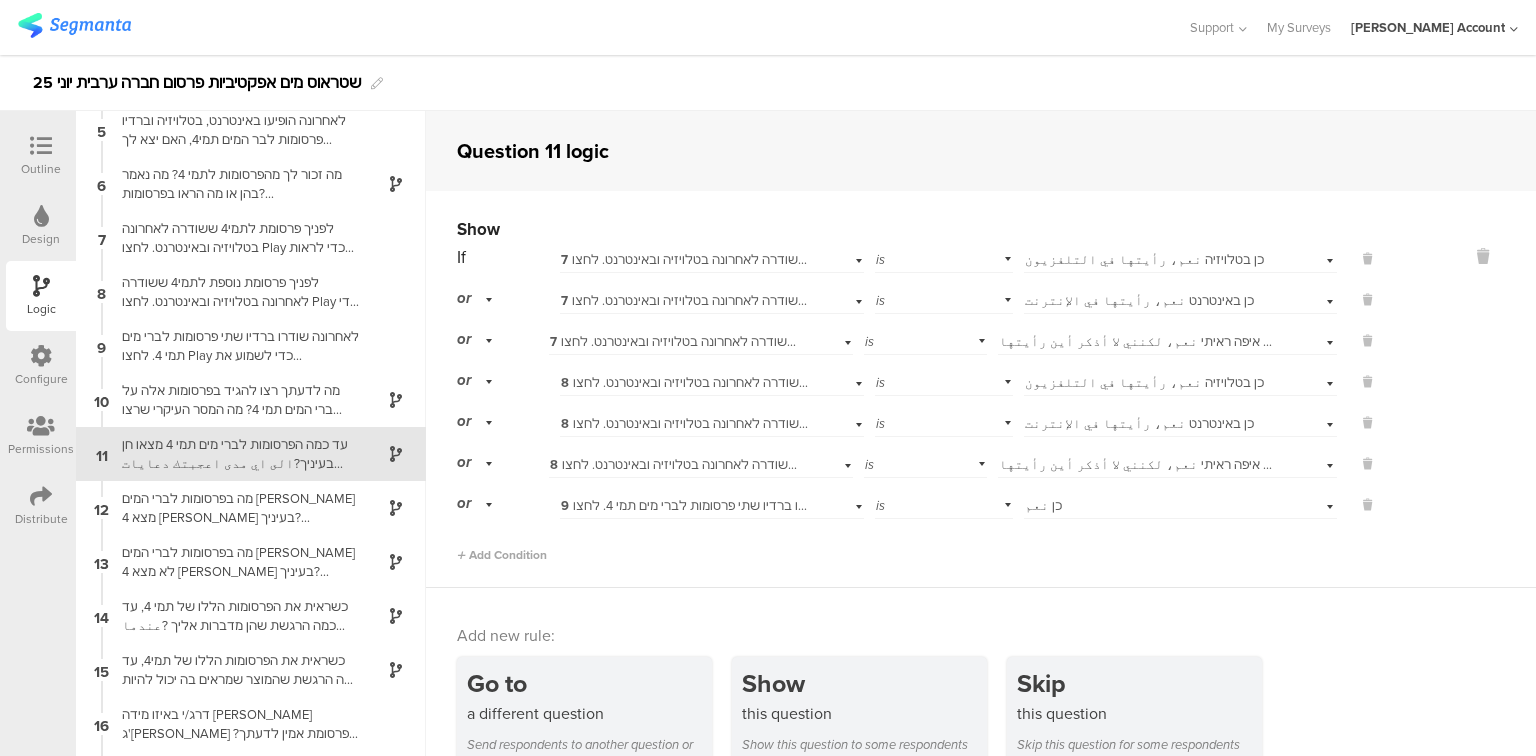 scroll, scrollTop: 244, scrollLeft: 0, axis: vertical 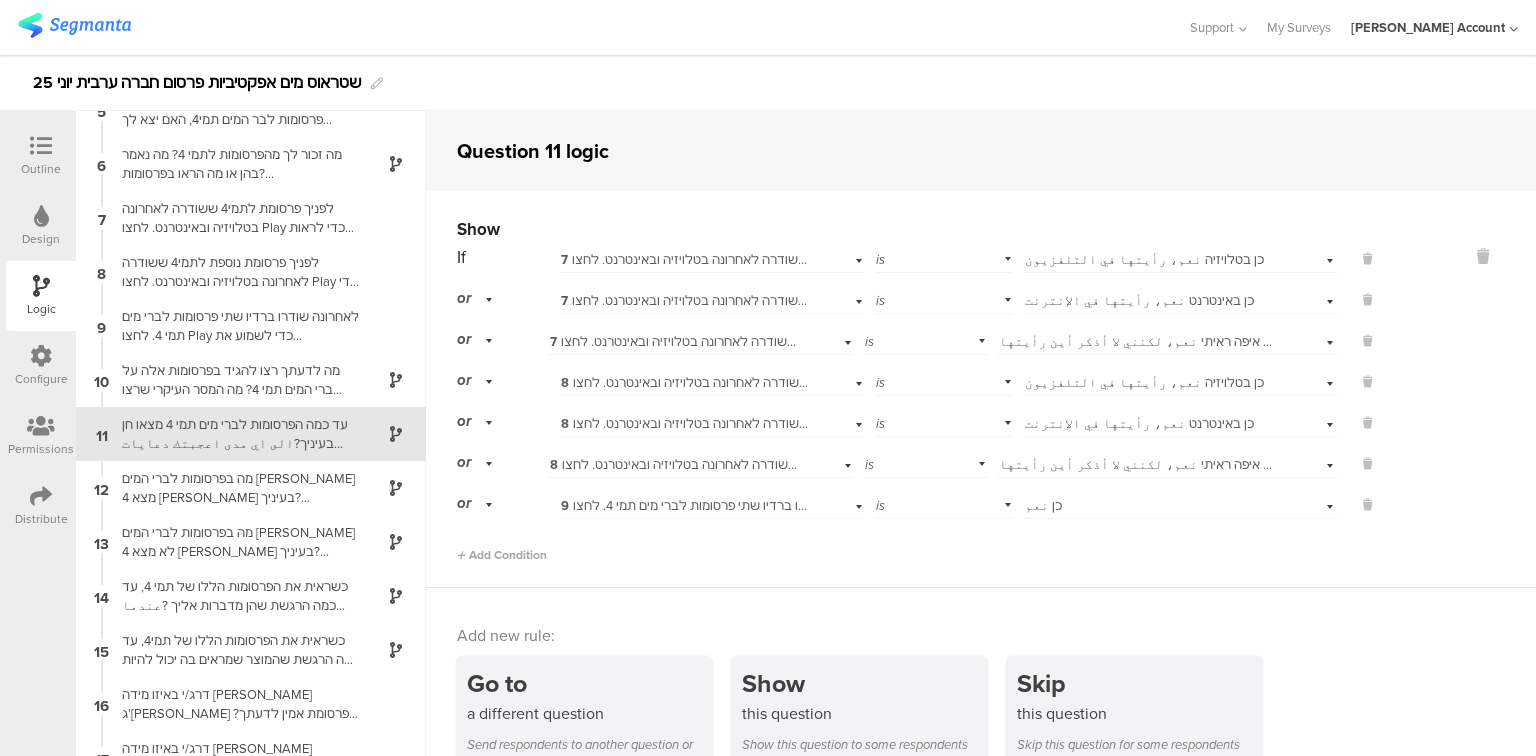 click on "מה בפרסומות לברי המים [PERSON_NAME] 4 מצא [PERSON_NAME] בעיניך? [PERSON_NAME] الذي اعجبك في دعاية بار المياه تامي 4؟ ارجو التفصيل" at bounding box center [235, 488] 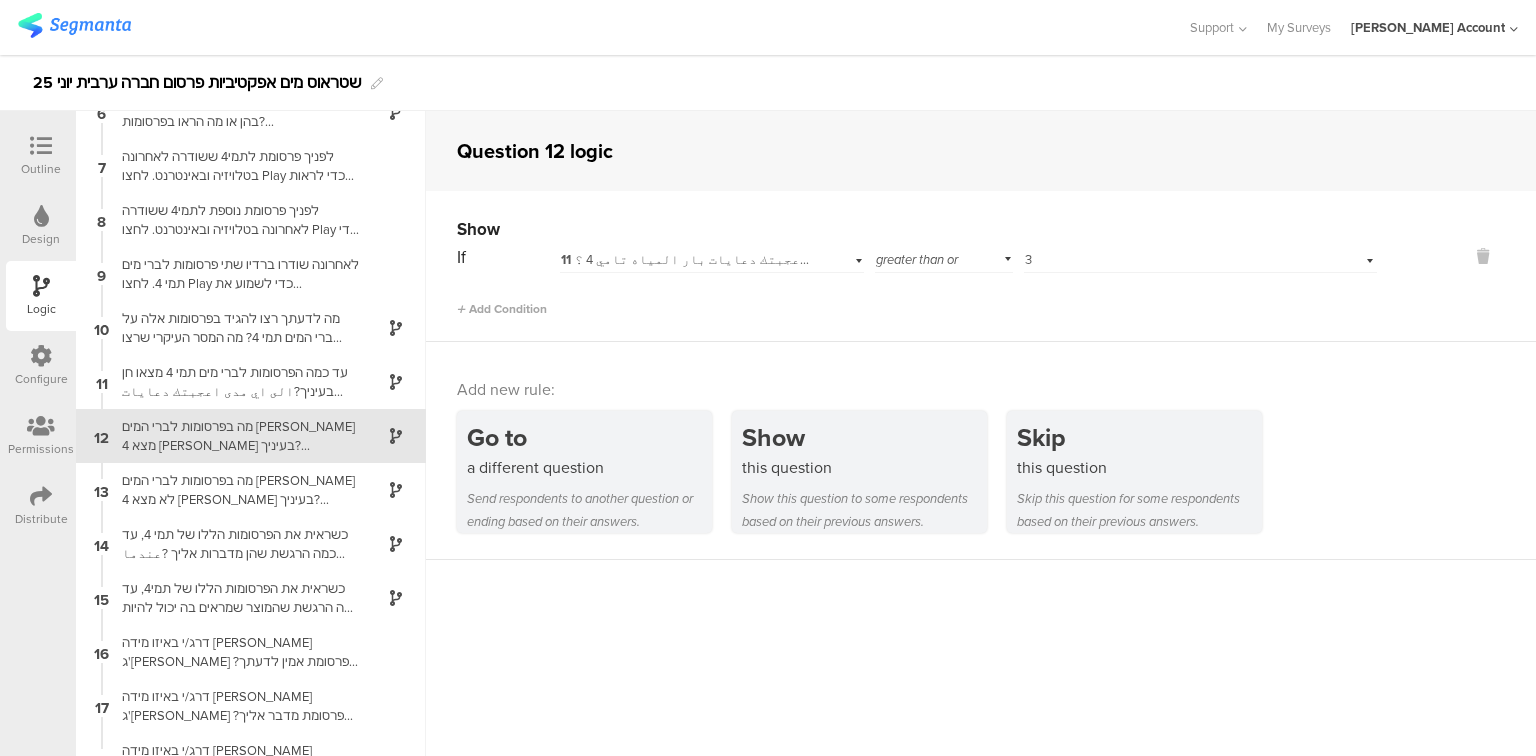 scroll, scrollTop: 298, scrollLeft: 0, axis: vertical 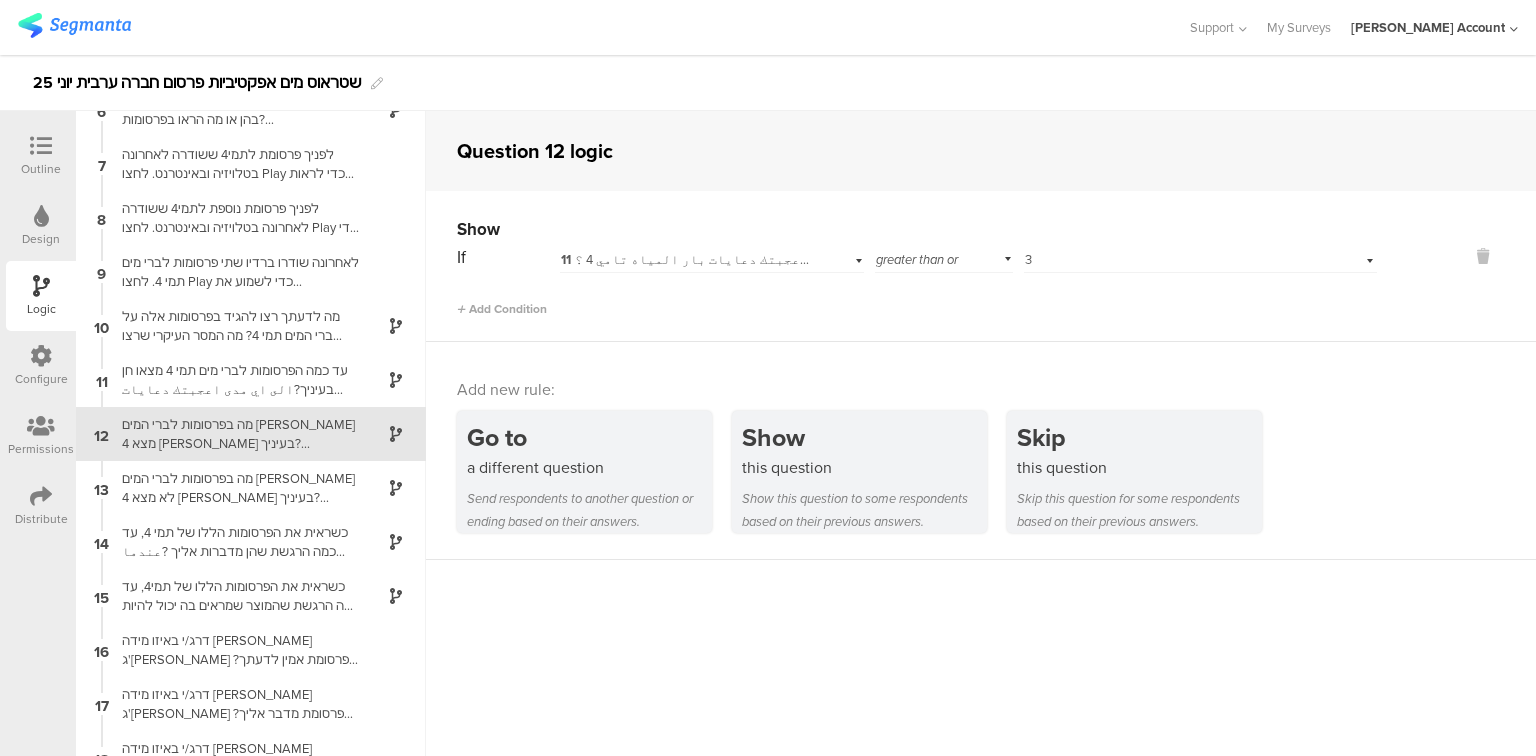 click on "מה בפרסומות לברי המים [PERSON_NAME] 4 לא מצא [PERSON_NAME] בעיניך? [PERSON_NAME] [DEMOGRAPHIC_DATA] التي لم تعجبك في دعاية بار المياه تامي 4 ؟ ارجو التفصيل" at bounding box center (235, 488) 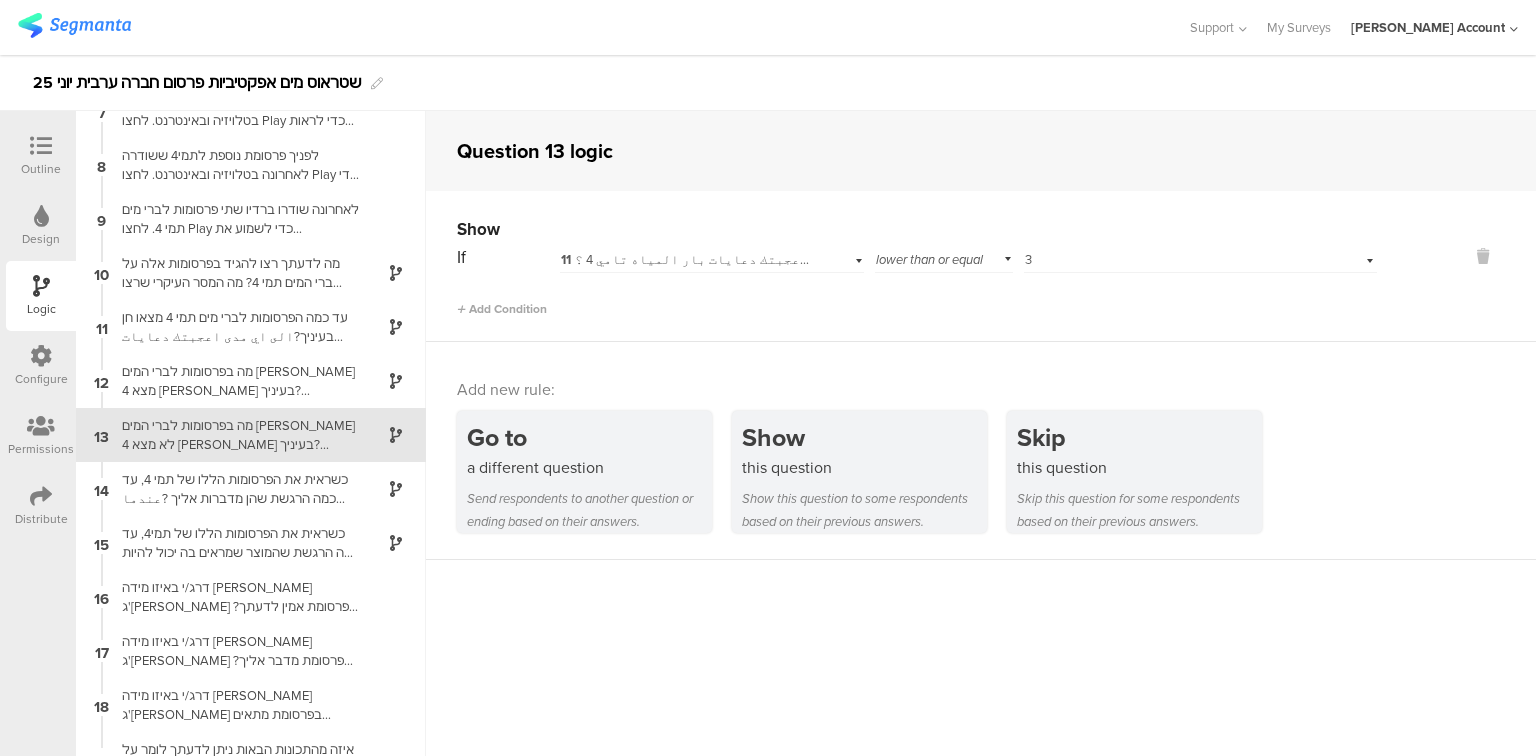 scroll, scrollTop: 352, scrollLeft: 0, axis: vertical 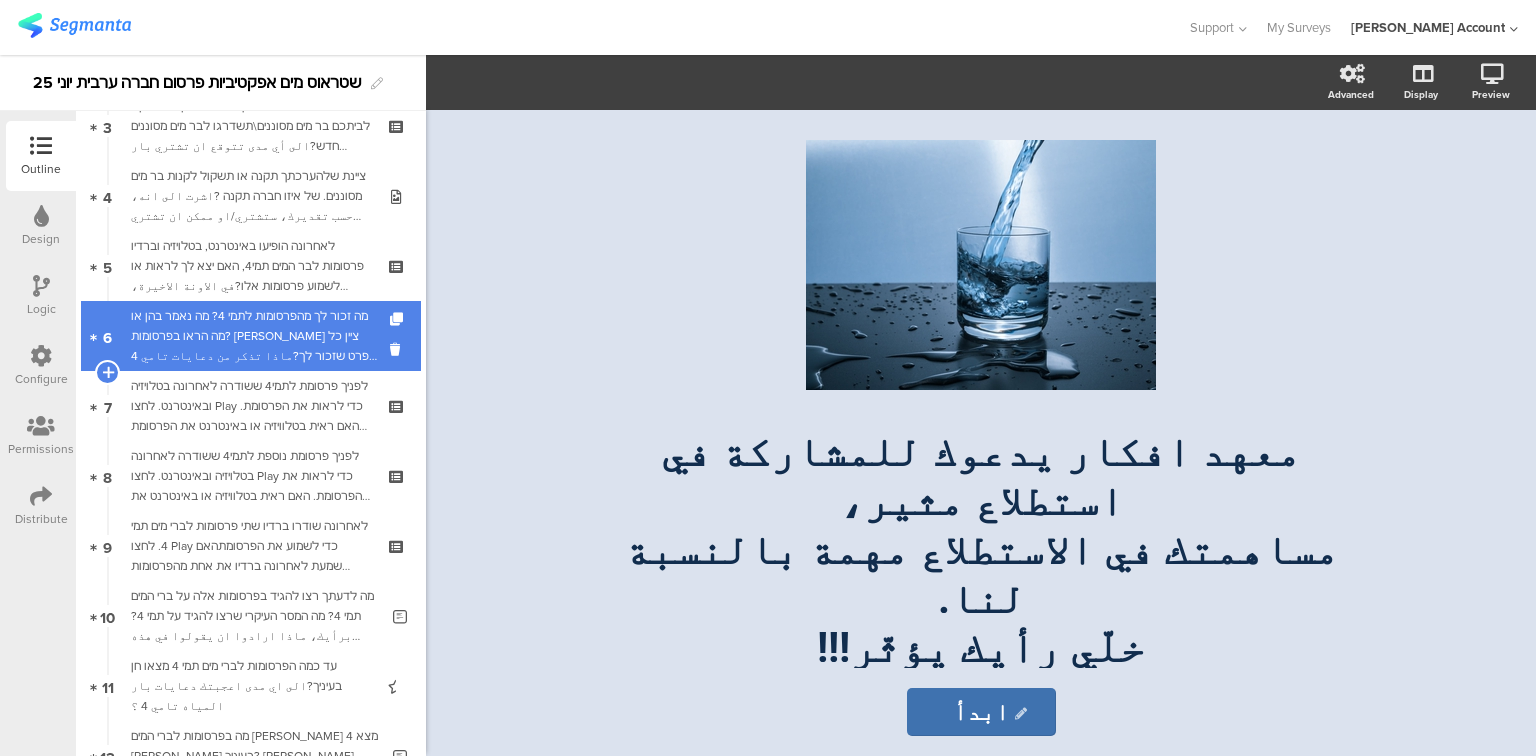 click on "מה זכור לך מהפרסומות לתמי 4? מה נאמר בהן או מה הראו בפרסומות? [PERSON_NAME] ציין כל פרט שזכור לך?ماذا تذكر من دعايات تامي 4 ؟ اكتب ماذا قالوا في الدعاية او ماذا عرضوا فيها؟ اكتب كل شيء تتذكره؟" at bounding box center [254, 336] 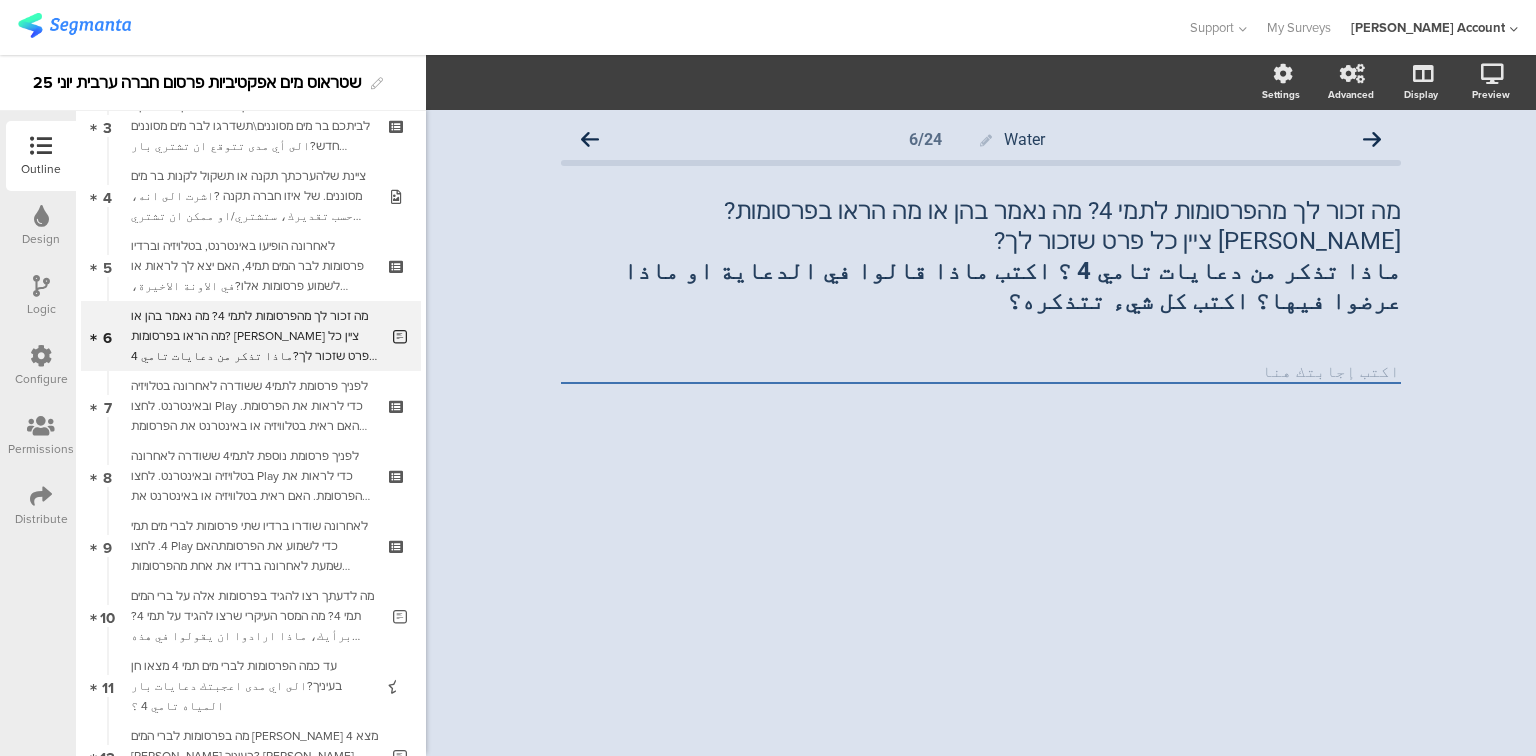 click at bounding box center (41, 286) 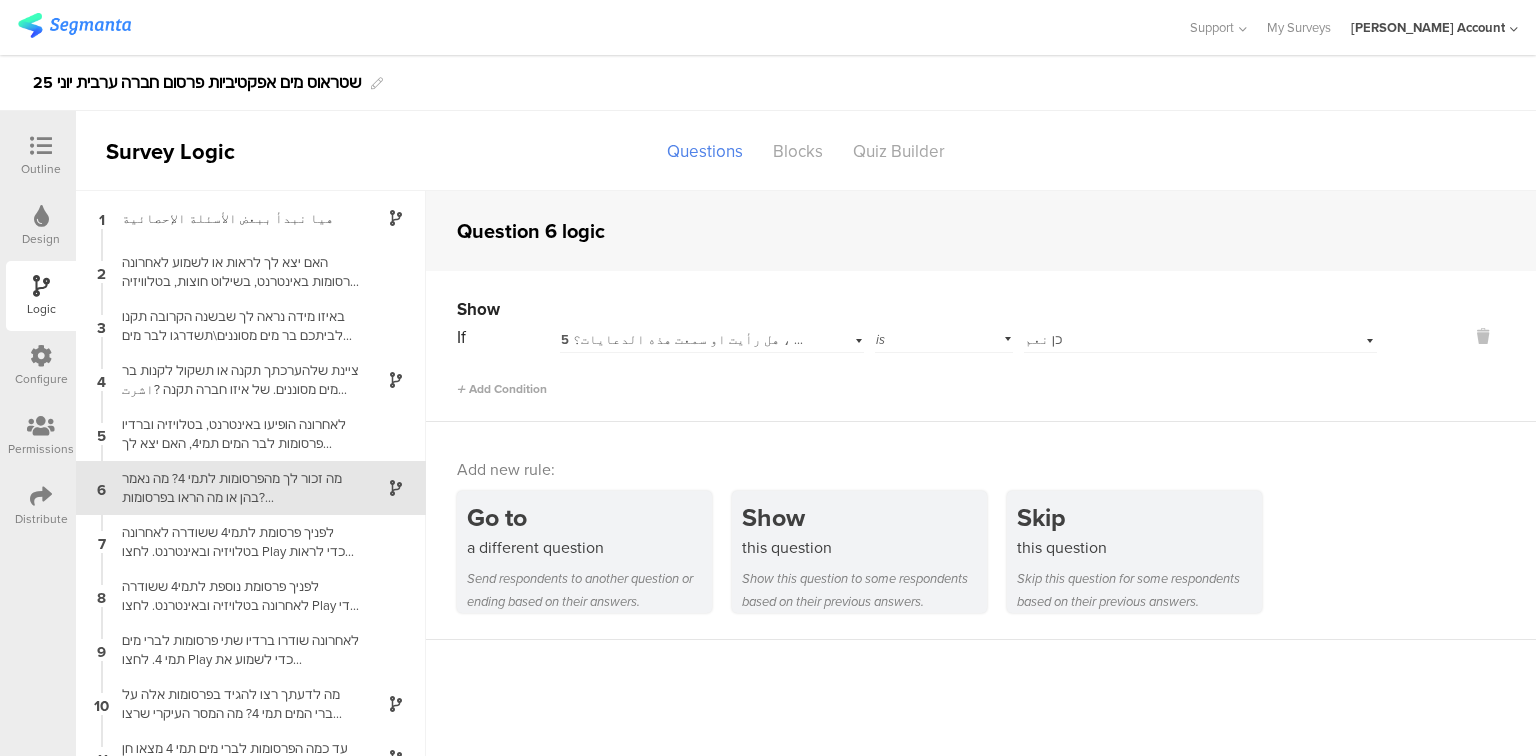 scroll, scrollTop: 54, scrollLeft: 0, axis: vertical 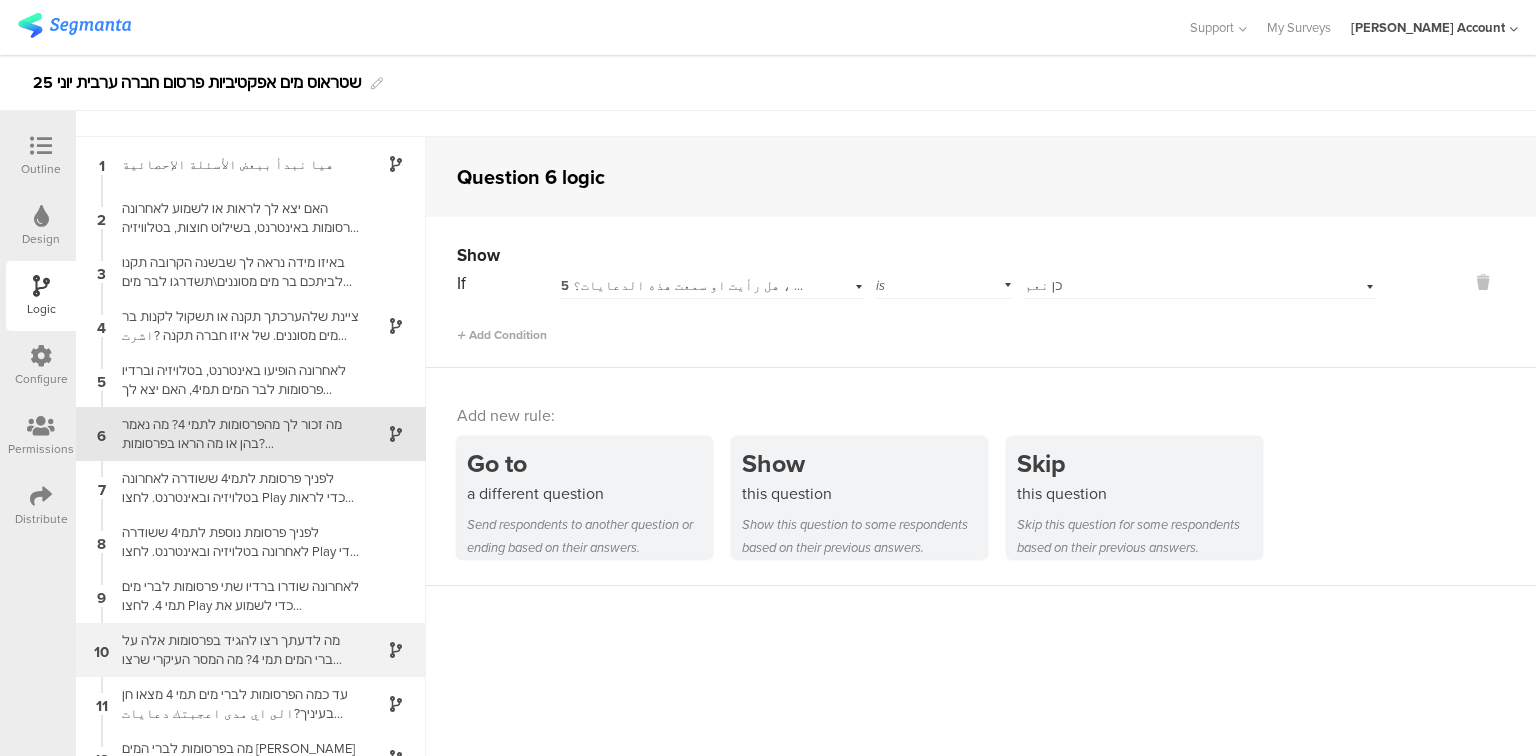 click on "מה לדעתך רצו להגיד בפרסומות אלה על ברי המים תמי 4? מה המסר העיקרי שרצו להגיד על תמי 4?برأيك، ماذا ارادوا ان يقولوا في هذه الدعاية؟ ما هي الرسالة الاساسية التي ارادوا ان يقولوها عن تامي 4 ؟" at bounding box center (235, 650) 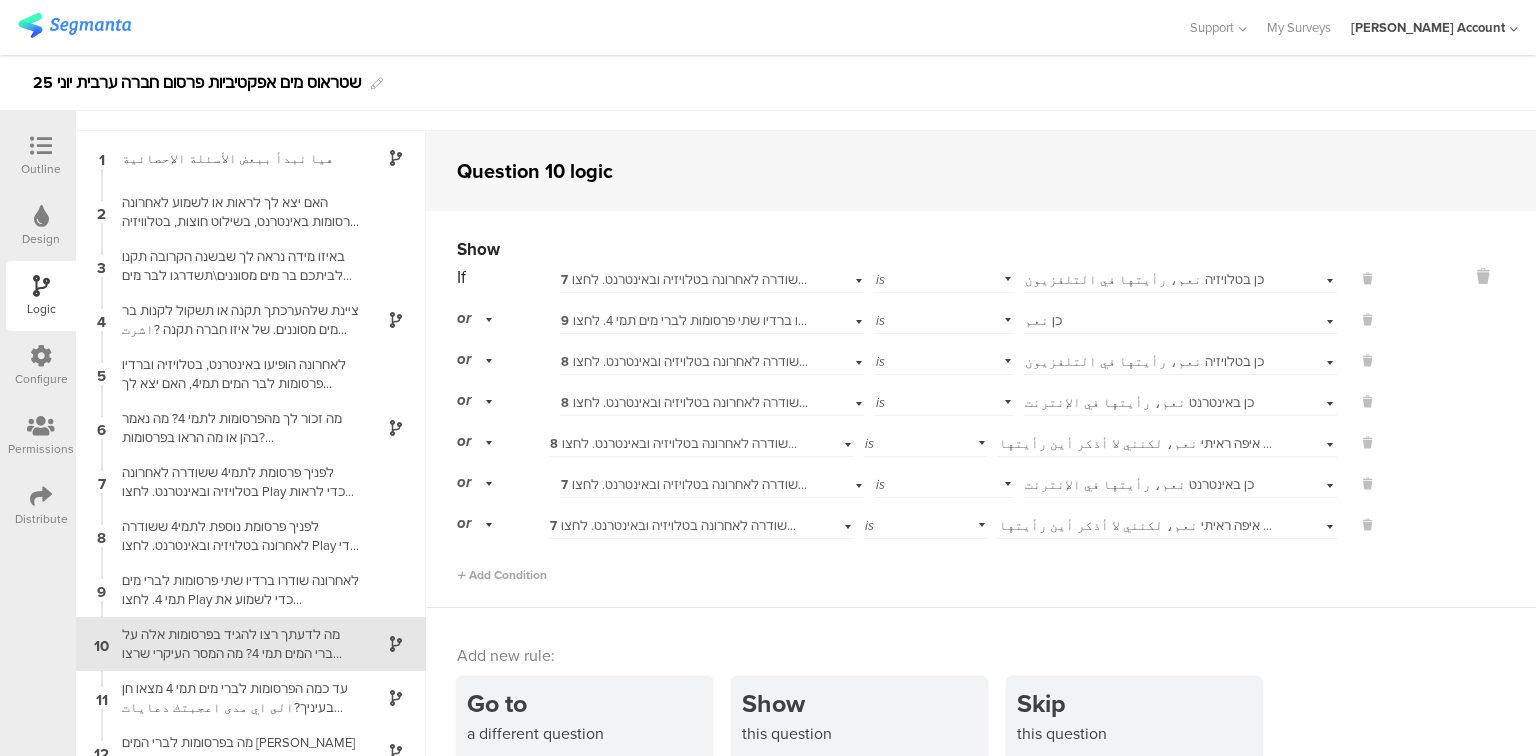 scroll, scrollTop: 80, scrollLeft: 0, axis: vertical 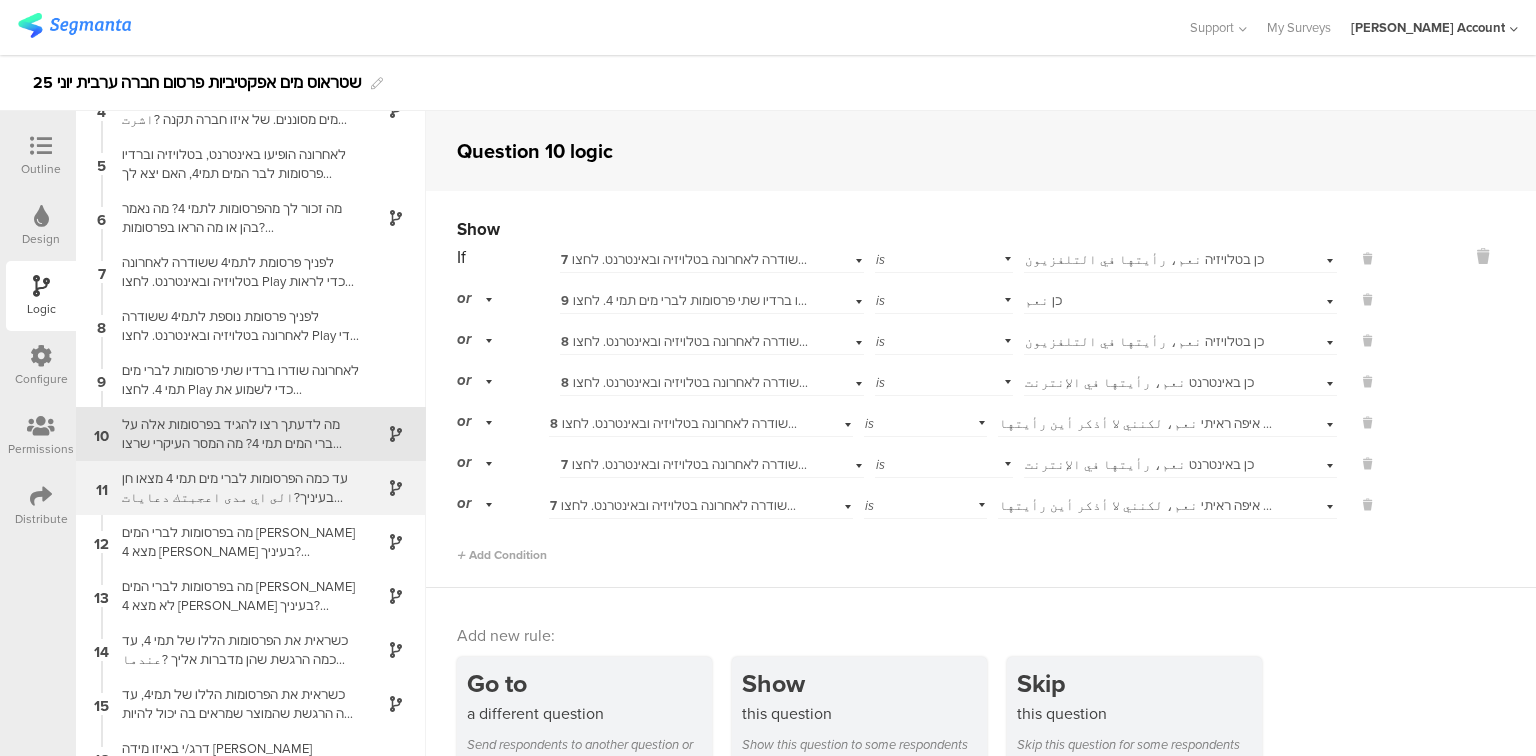click on "עד כמה הפרסומות לברי מים תמי 4 מצאו חן בעיניך?الى اي مدى اعجبتك دعايات بار المياه تامي 4 ؟" at bounding box center [235, 488] 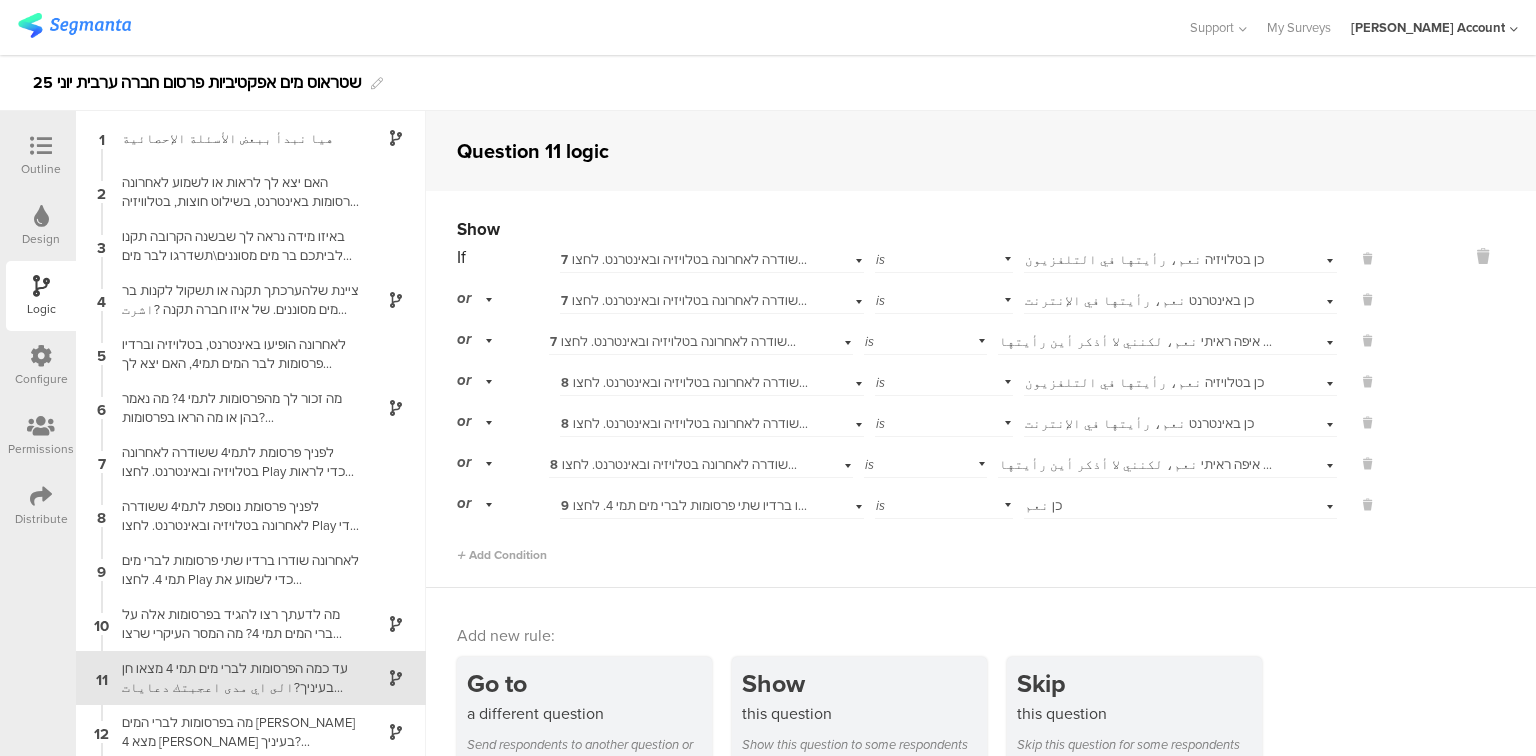 scroll, scrollTop: 244, scrollLeft: 0, axis: vertical 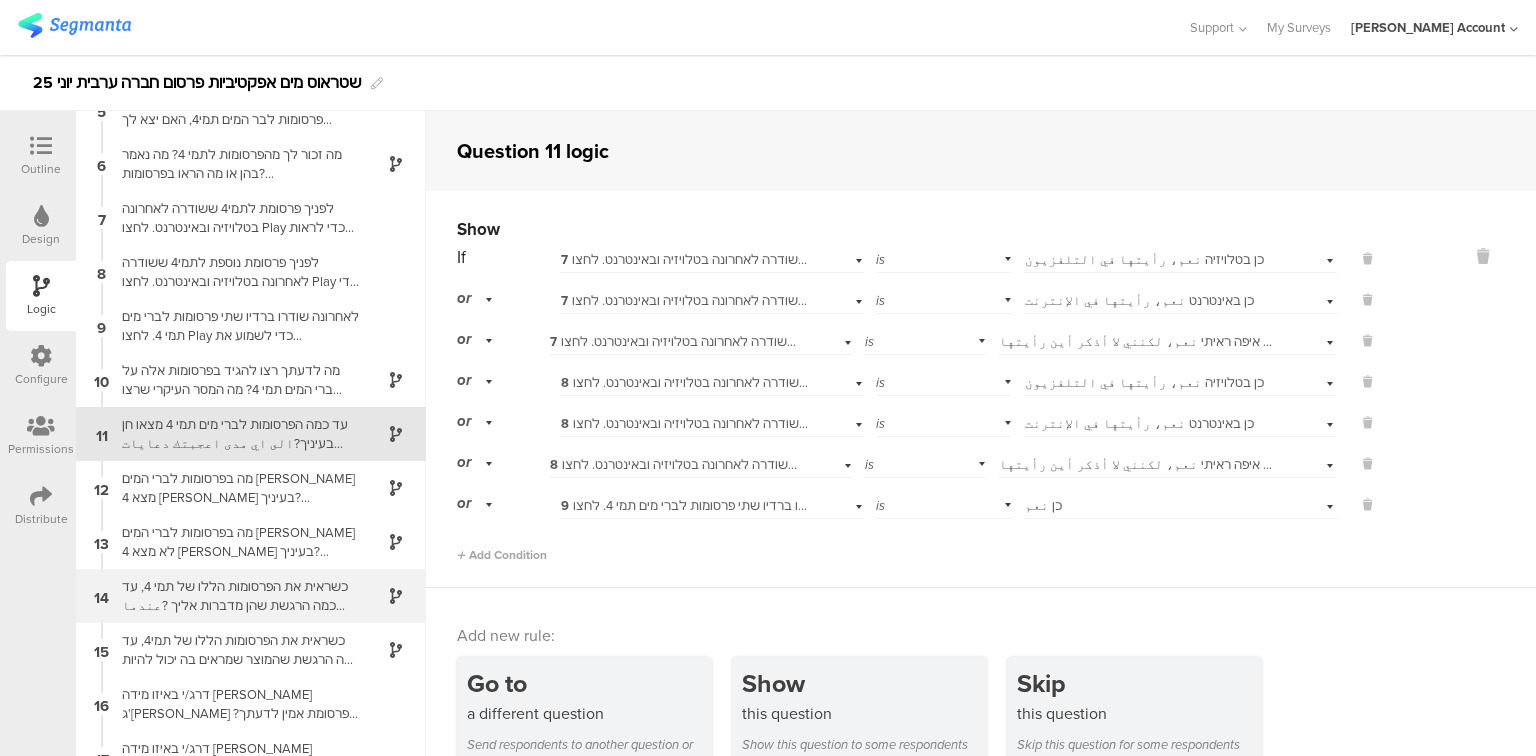 click on "כשראית את הפרסומות הללו של תמי 4, עד כמה הרגשת שהן מדברות אליך ?عندما رأيت الدعاية أعلاه لبار المياه تامي4، إلى أي مدى شعرت أنها تخاطبك وتتوجّه إليك ؟" at bounding box center (235, 596) 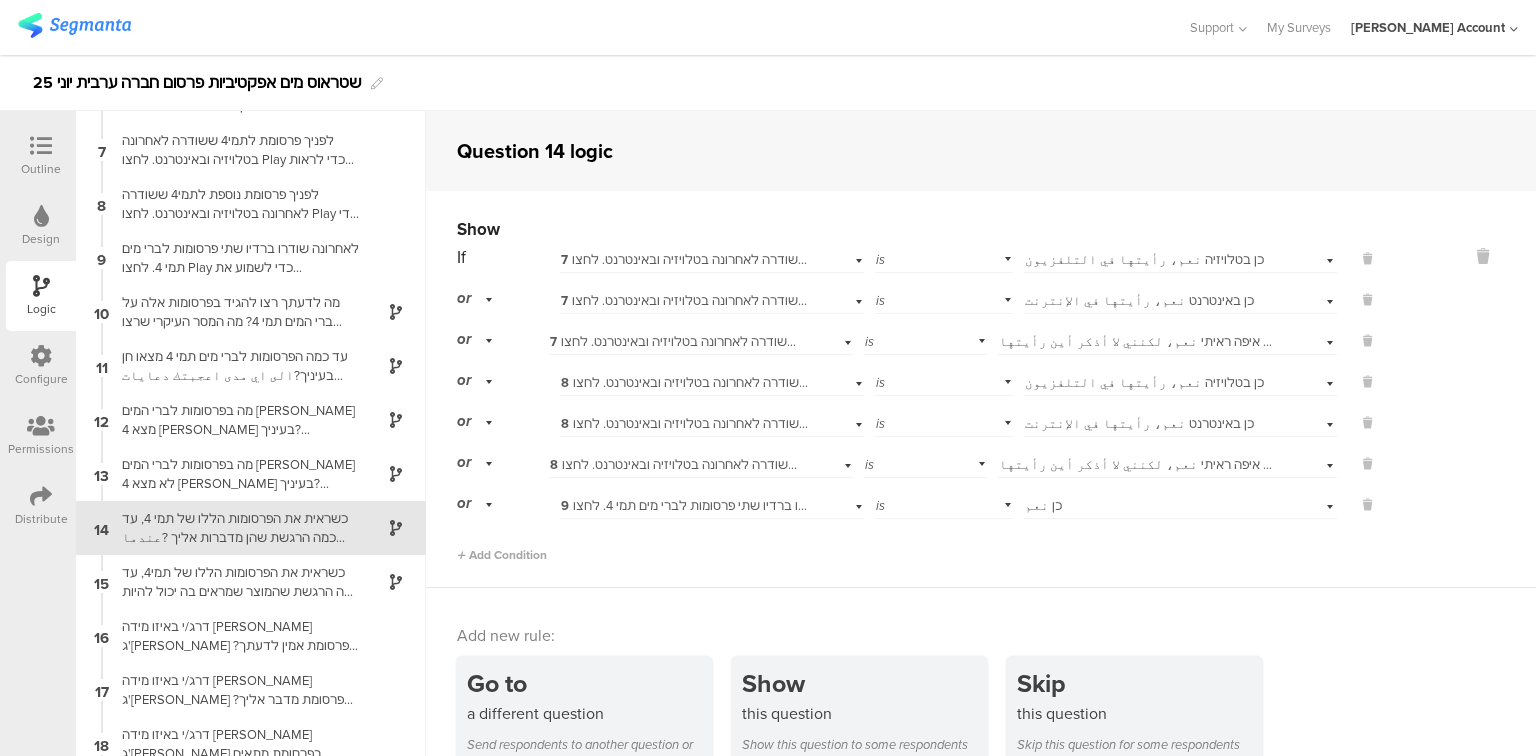 scroll, scrollTop: 406, scrollLeft: 0, axis: vertical 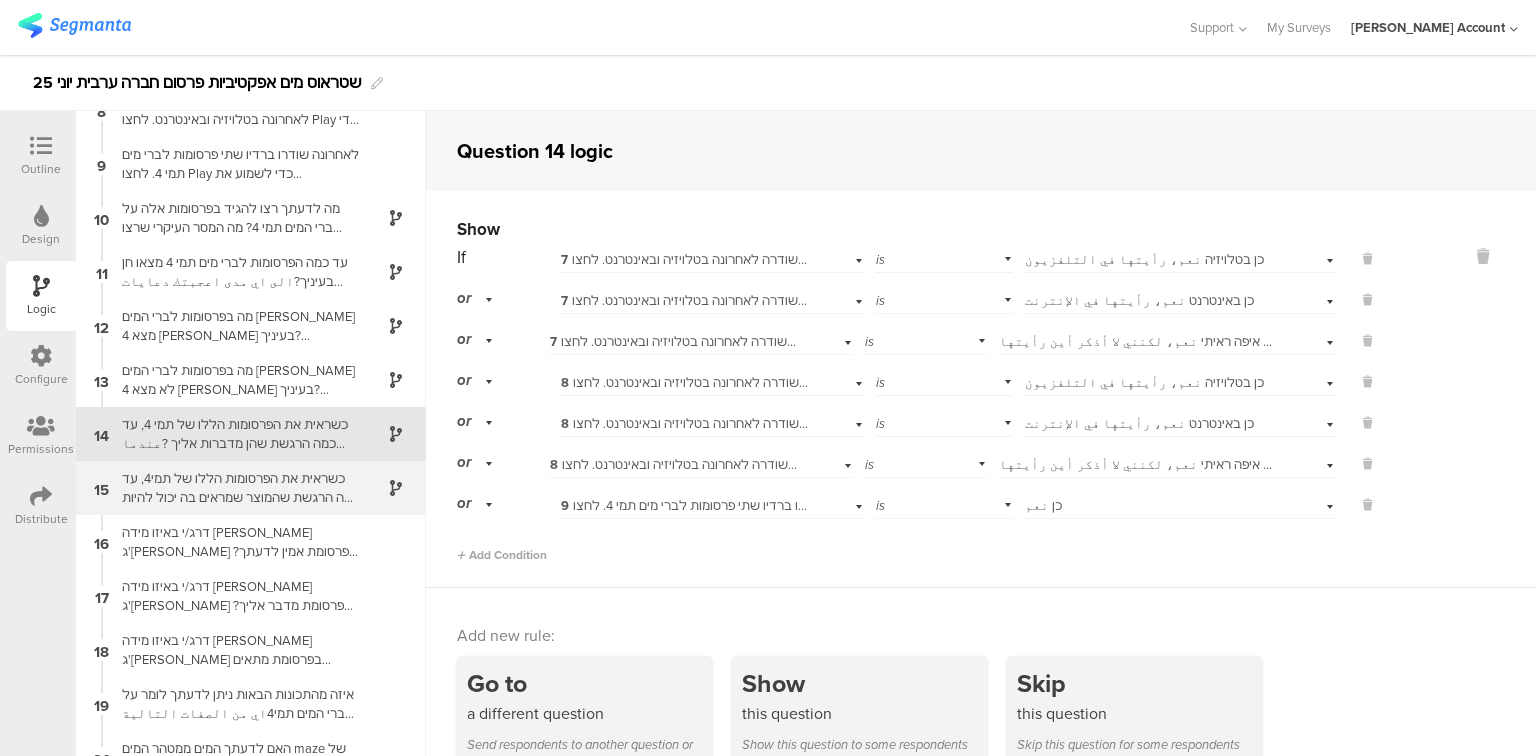 click on "15
כשראית את הפרסומות הללו של תמי4, עד כמה הרגשת שהמוצר שמראים בה יכול להיות רלוונטי לך ולענות על הצרכים שלך ?عندما رأيت الدعايات اعلاه لبار المياه تامي 4. الى اي مدى شعرت ان المنتوج المعروض ممكن ان يكون مناسباً لك، ويُلبّي حاجاتك ؟" at bounding box center [251, 488] 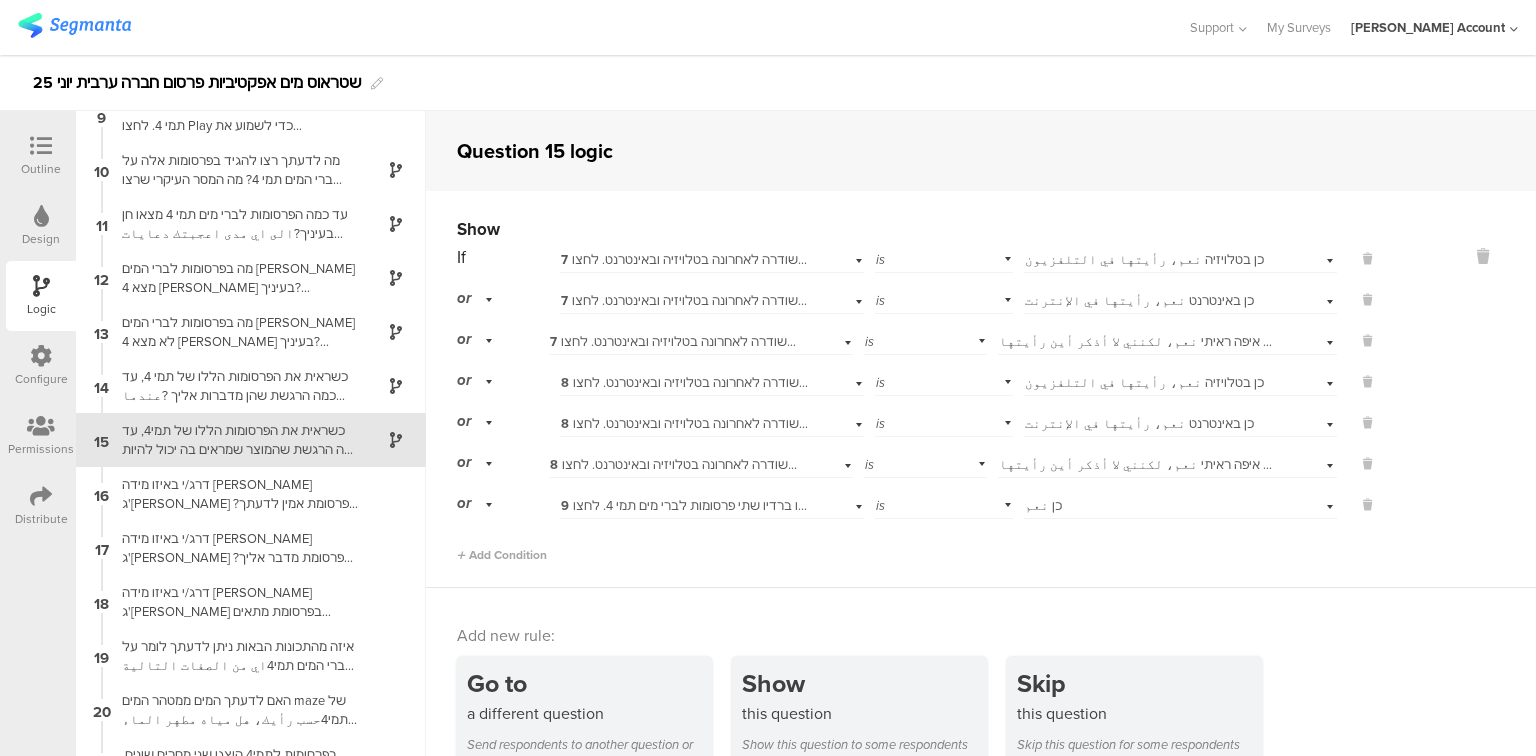 scroll, scrollTop: 460, scrollLeft: 0, axis: vertical 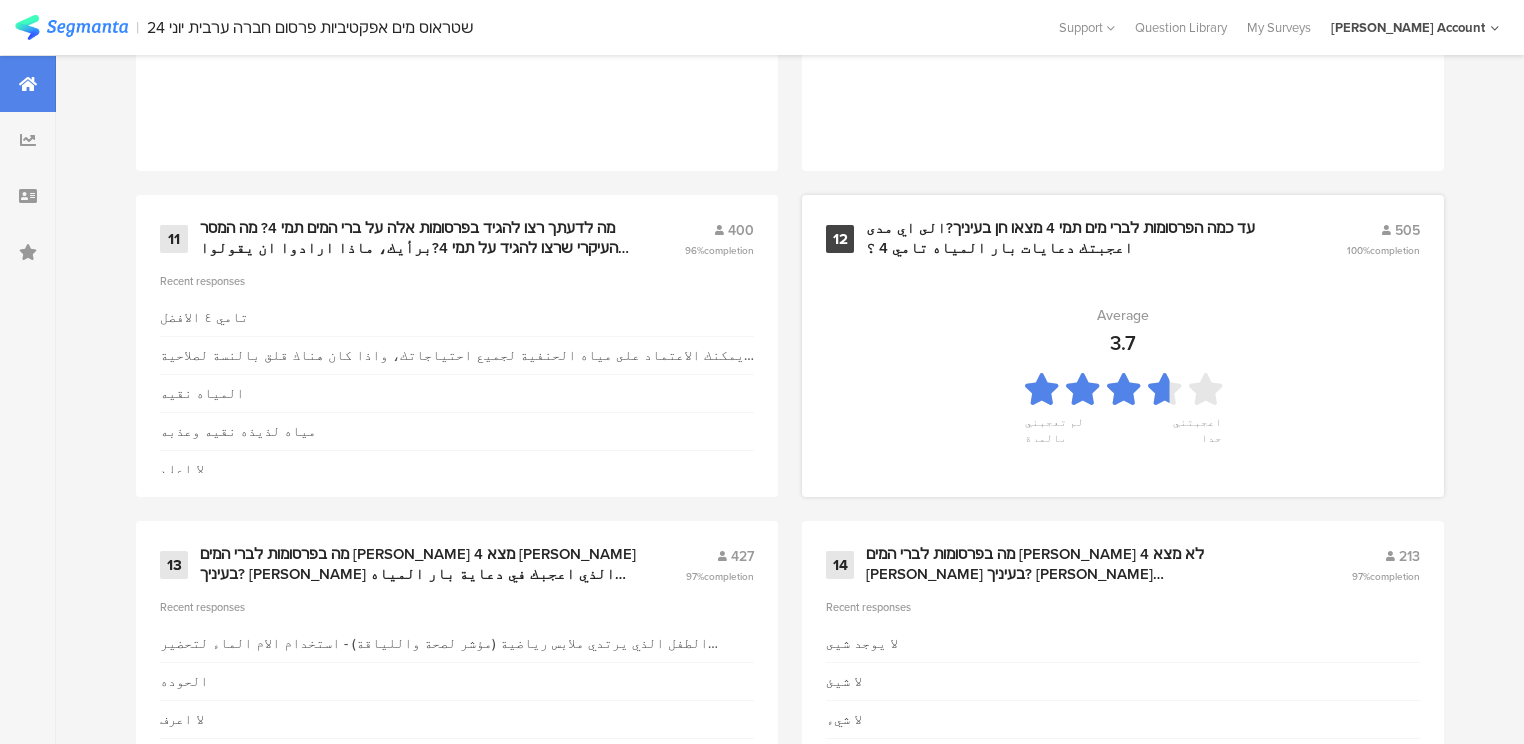 click on "עד כמה הפרסומות לברי מים תמי 4 מצאו חן בעיניך?الى اي مدى اعجبتك دعايات بار المياه تامي 4 ؟" at bounding box center (1082, 238) 